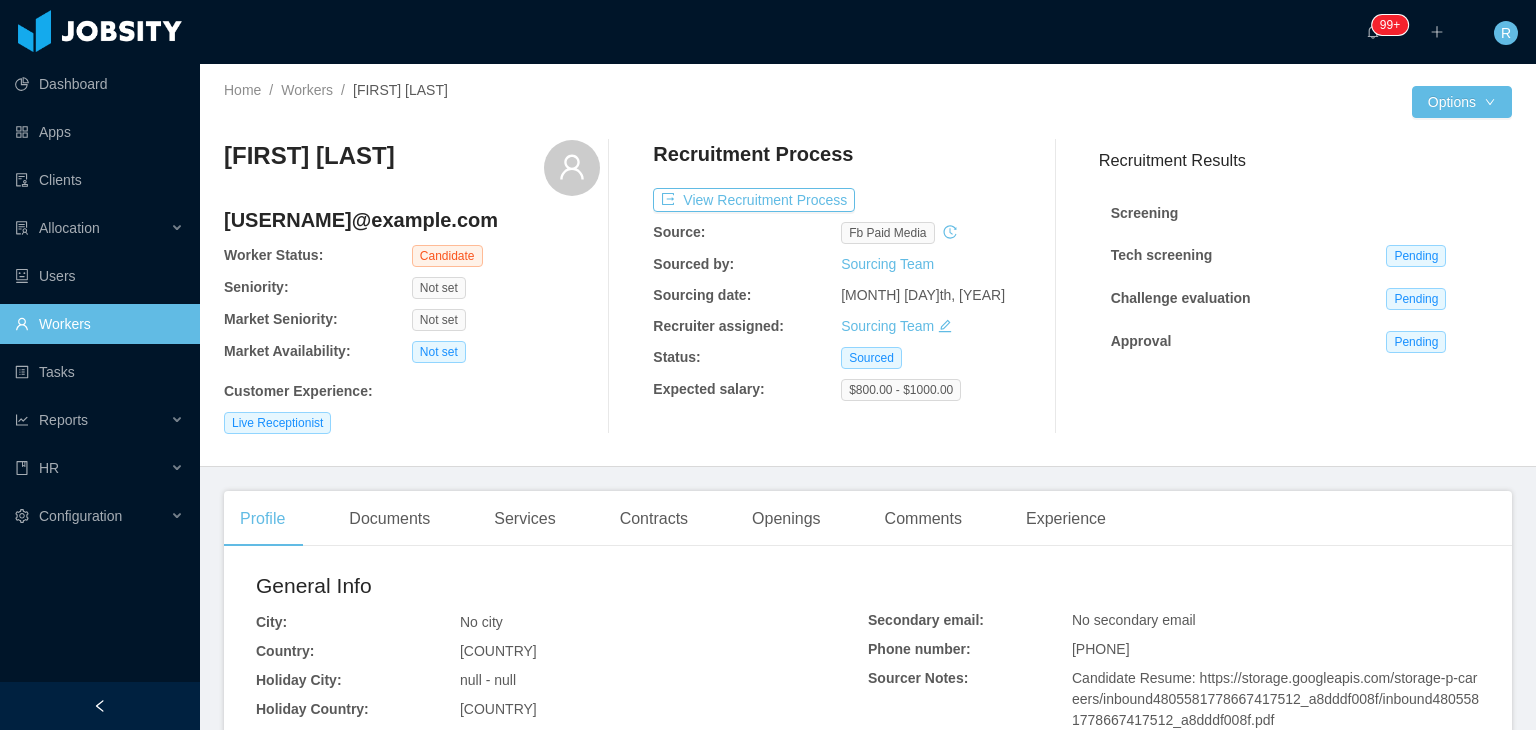 scroll, scrollTop: 0, scrollLeft: 0, axis: both 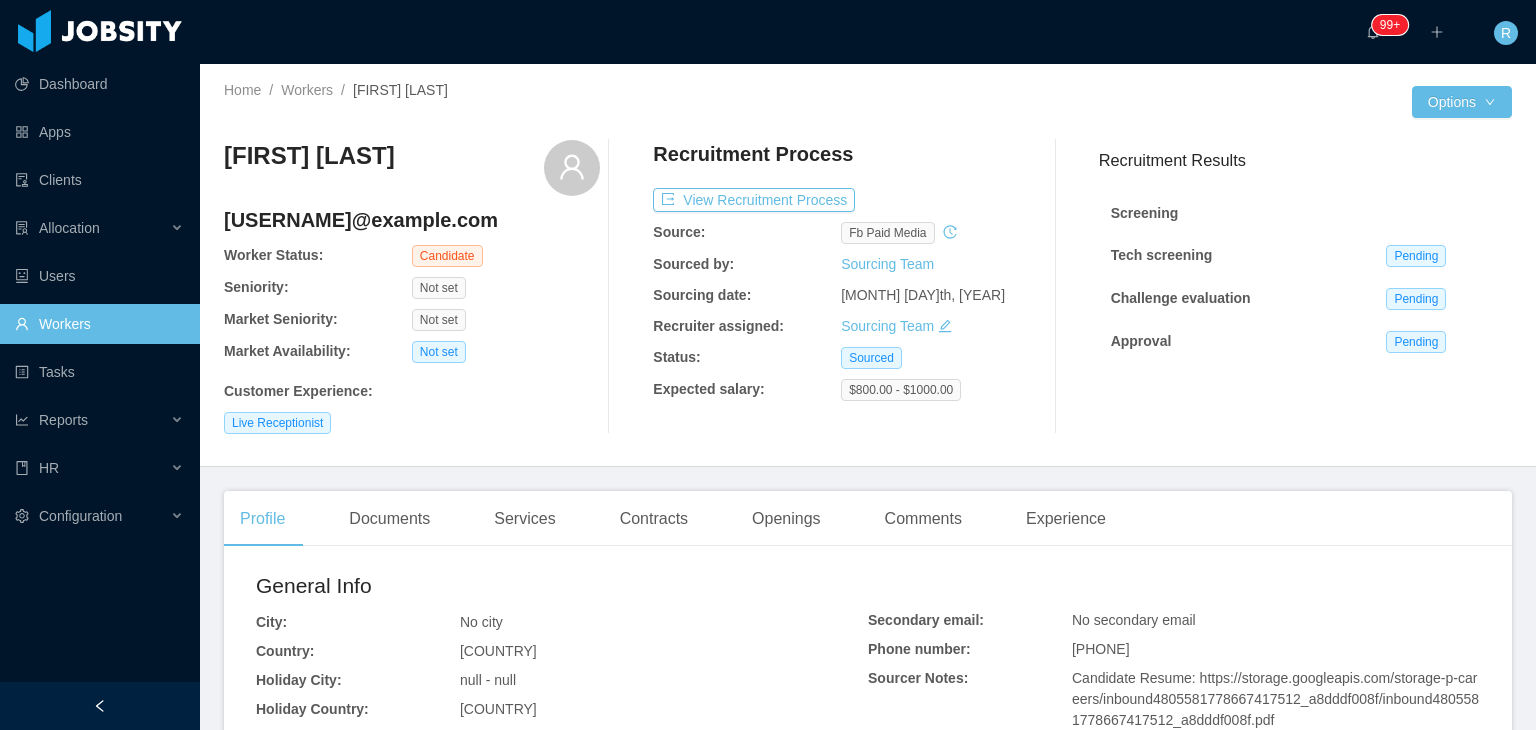click 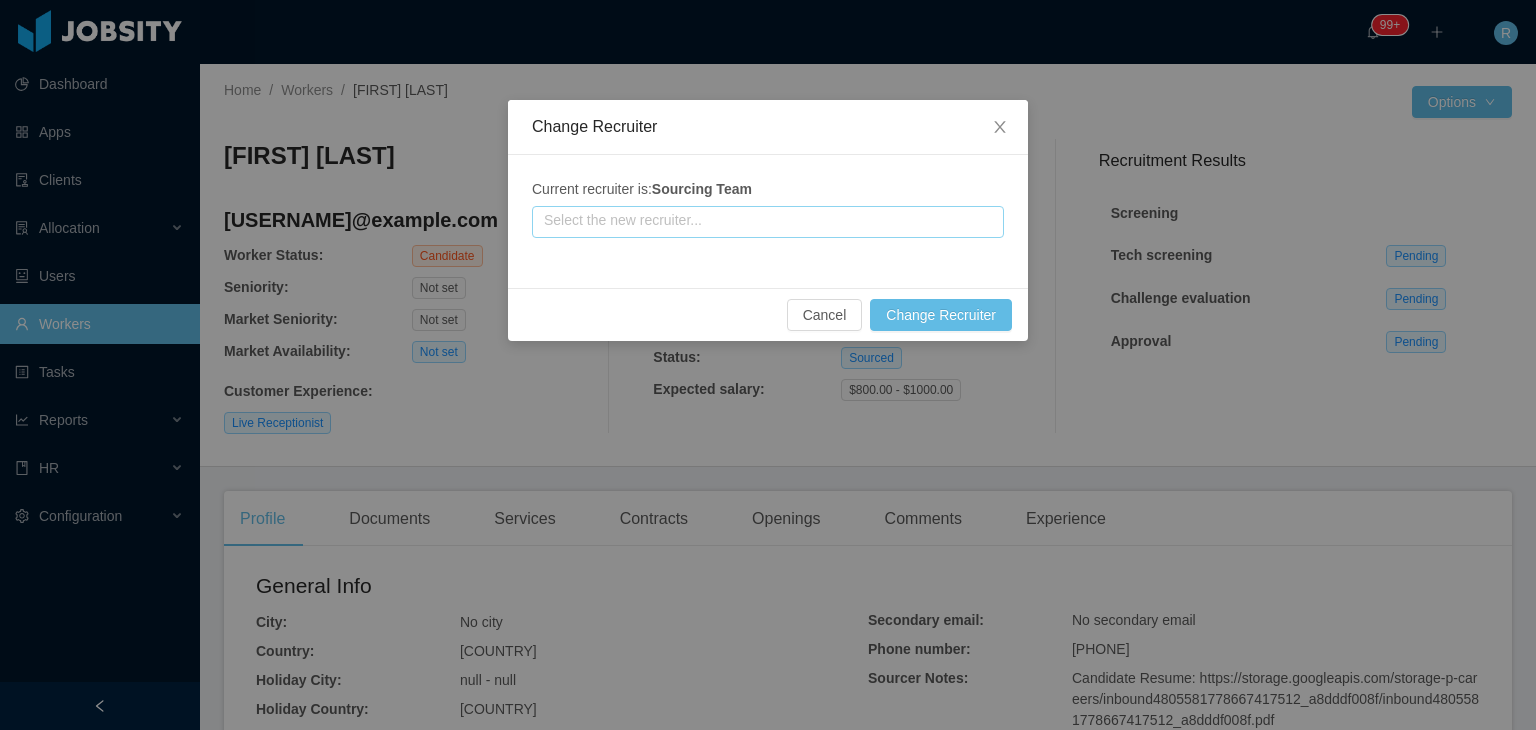 click at bounding box center (768, 222) 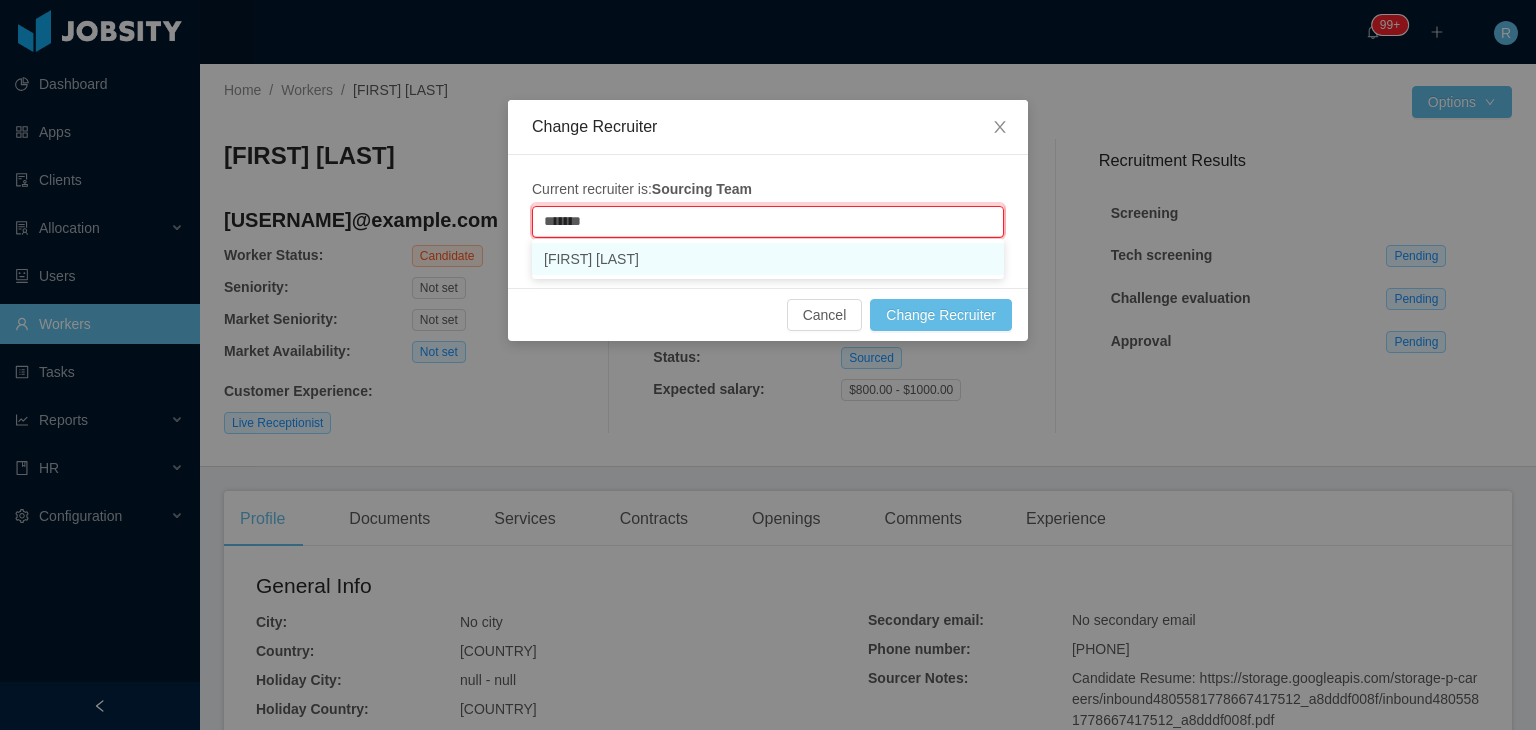 click on "[FIRST] [LAST]" at bounding box center [768, 259] 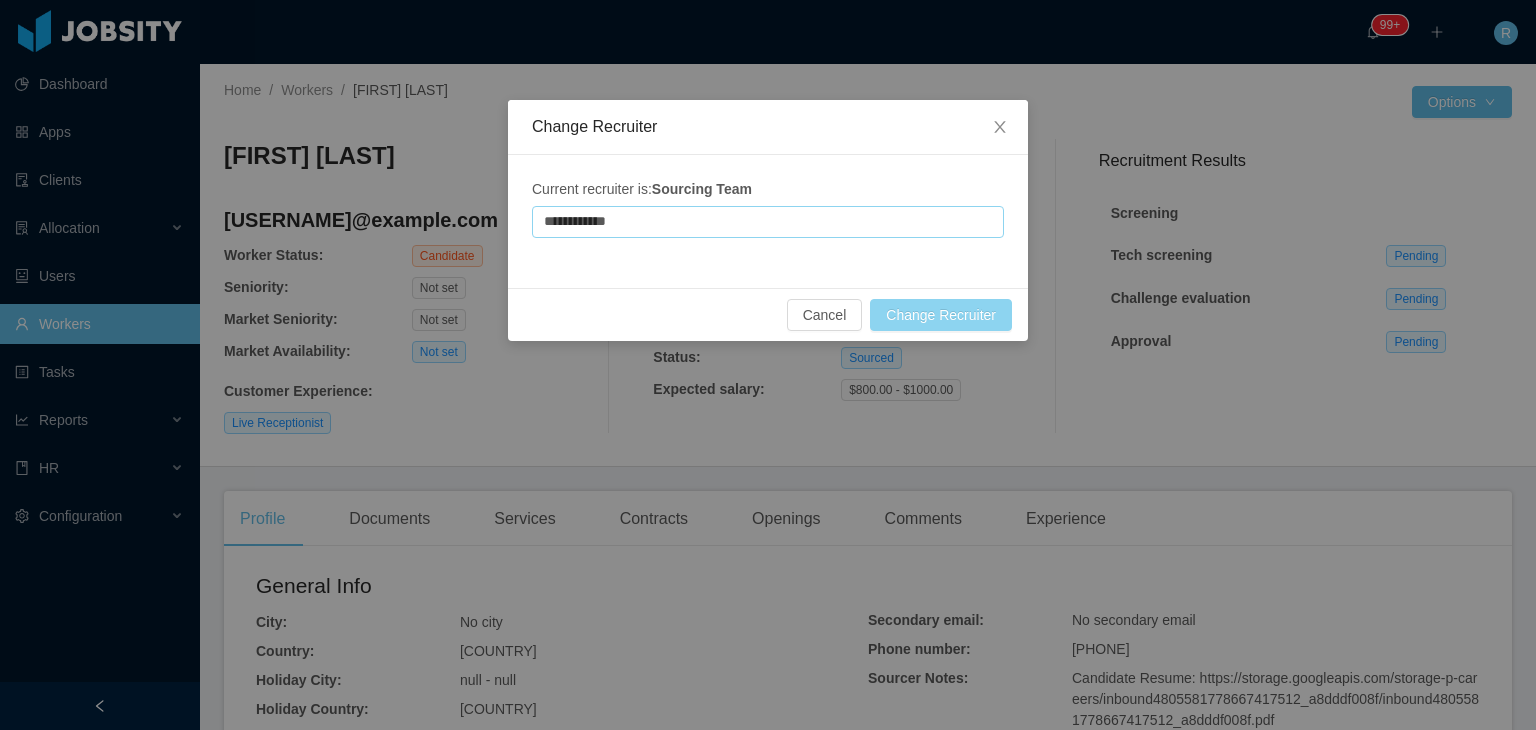 type on "**********" 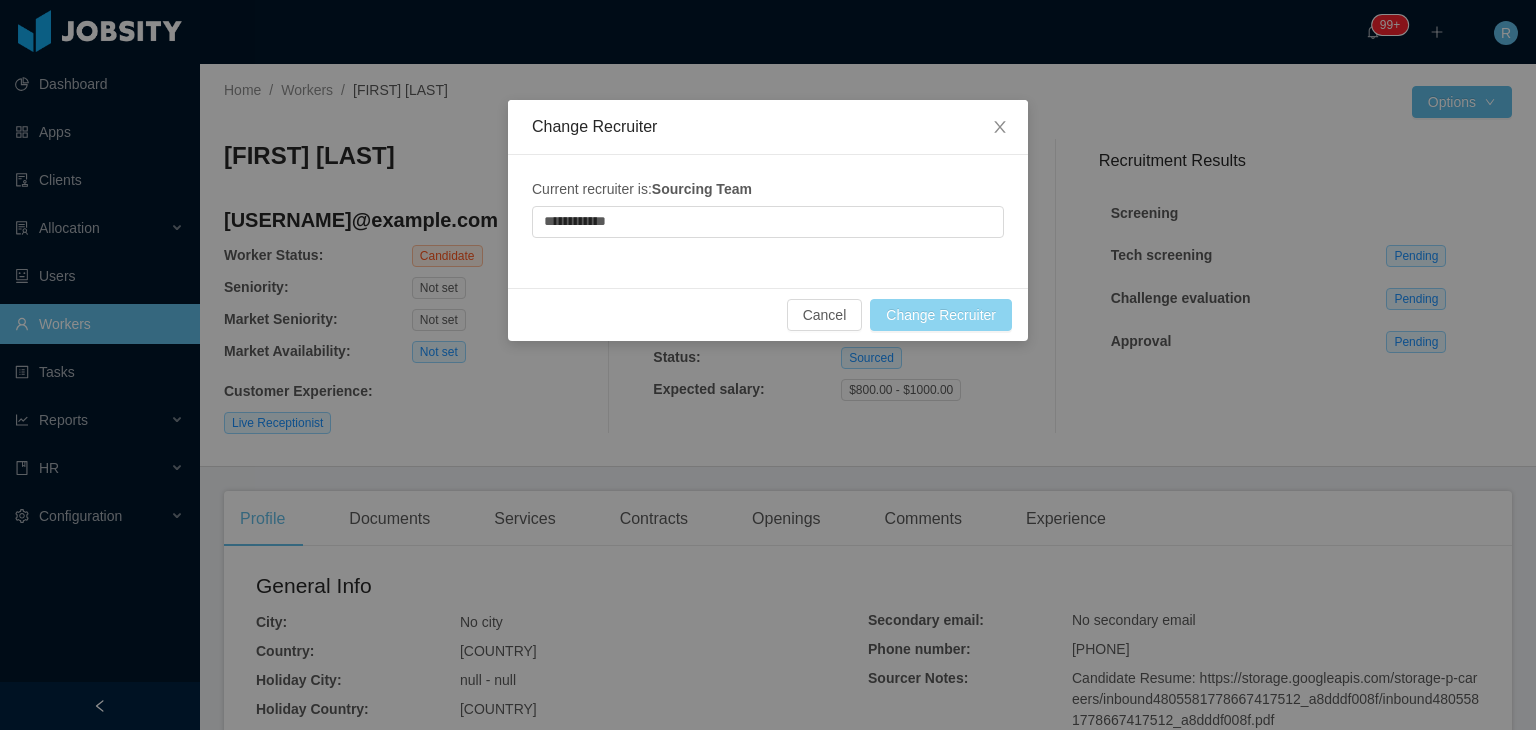 click on "Change Recruiter" at bounding box center (941, 315) 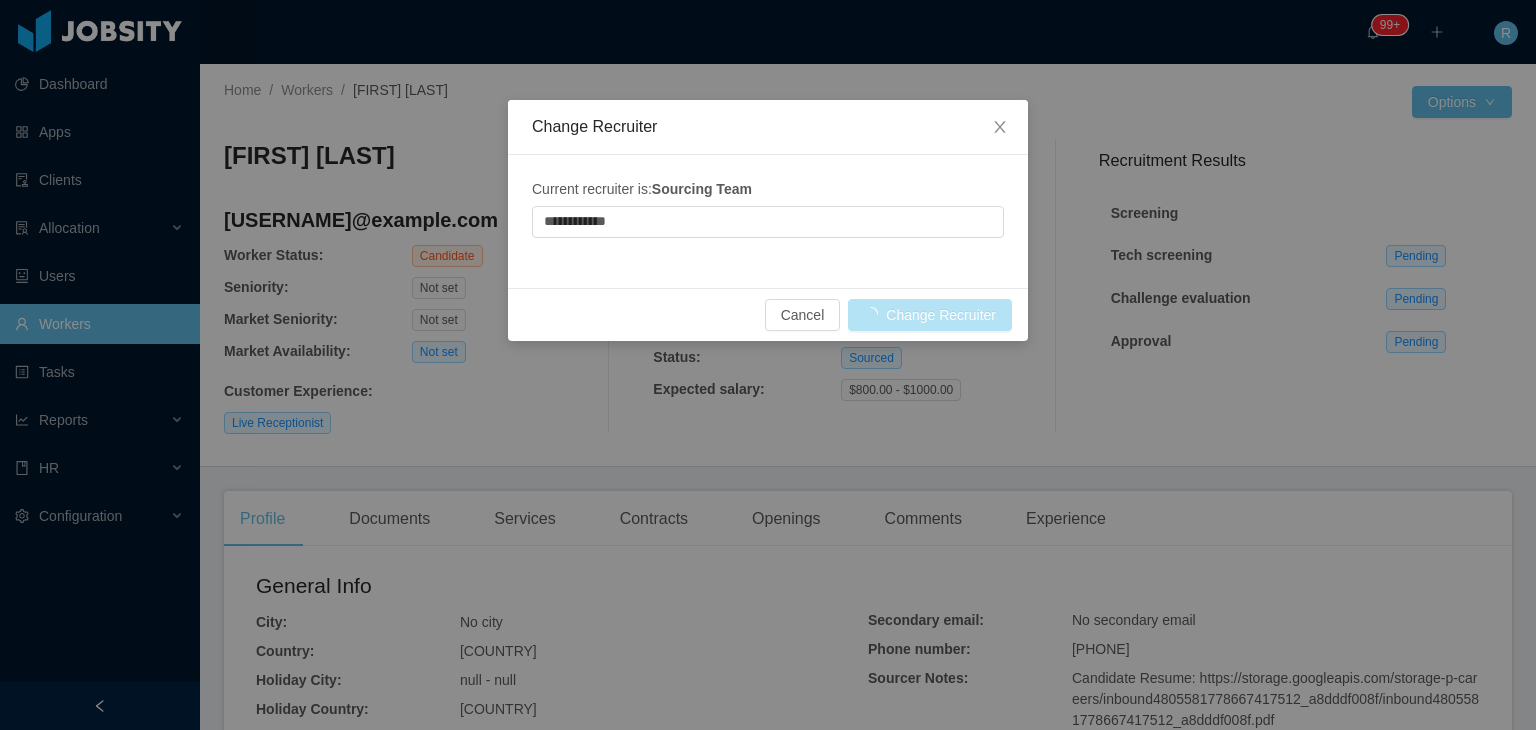type 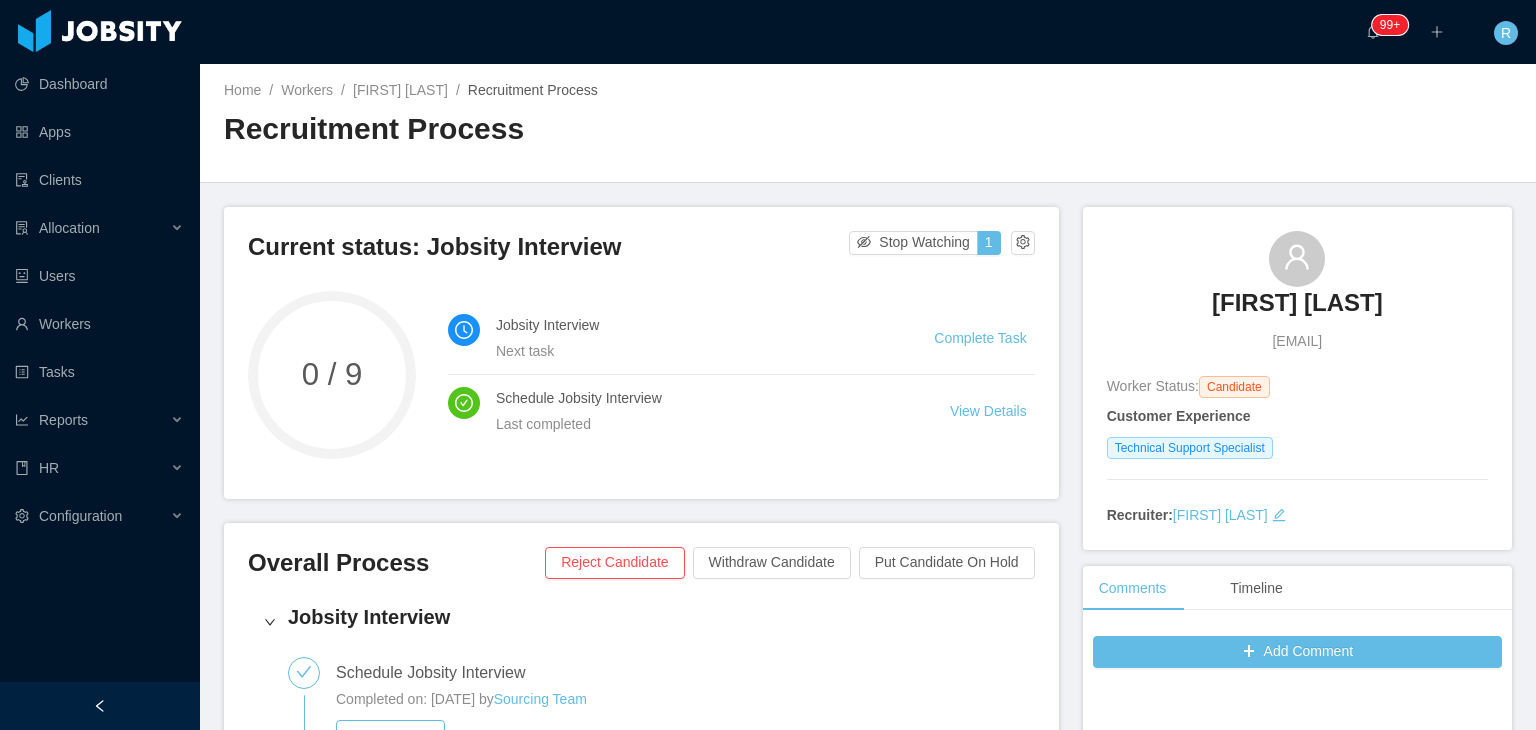 scroll, scrollTop: 0, scrollLeft: 0, axis: both 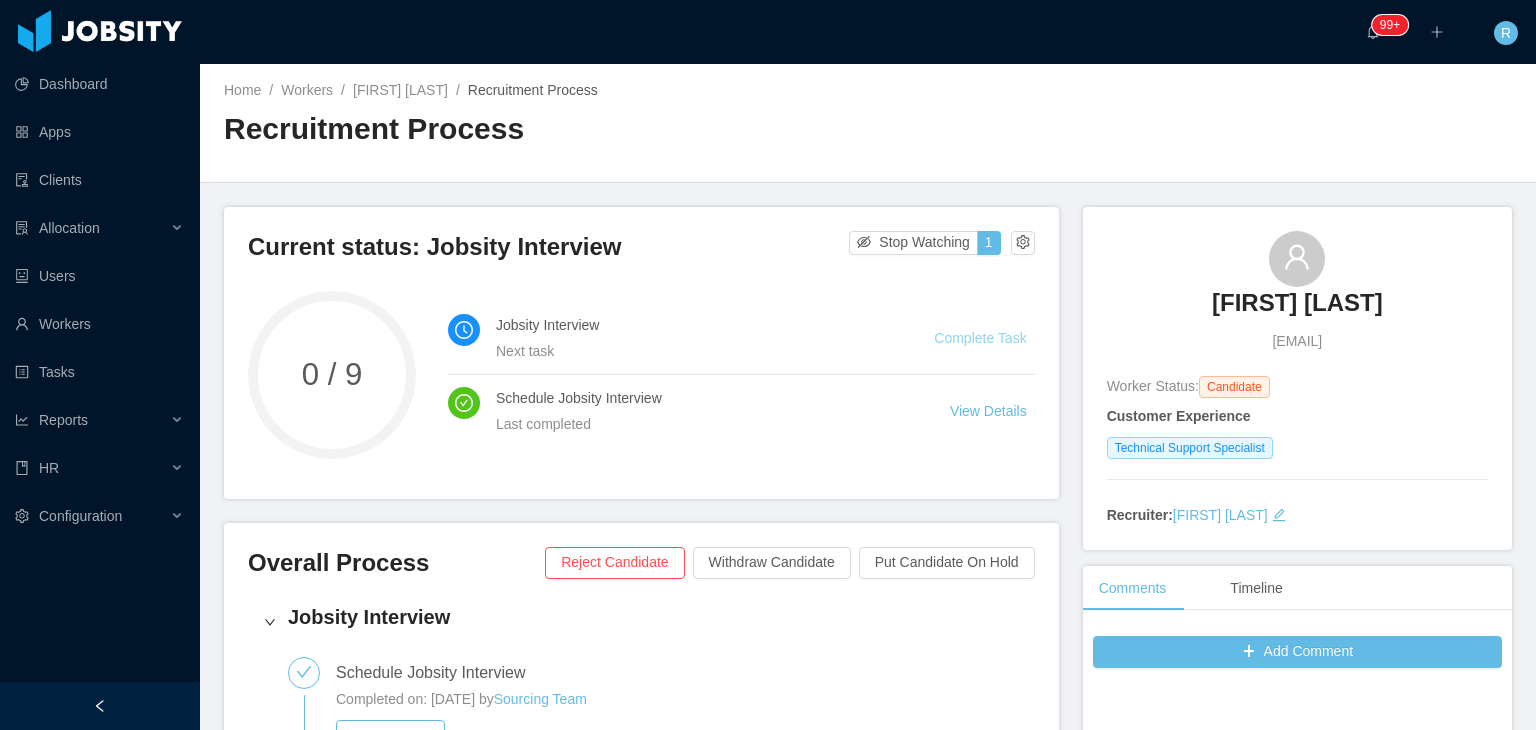 click on "Complete Task" at bounding box center (980, 338) 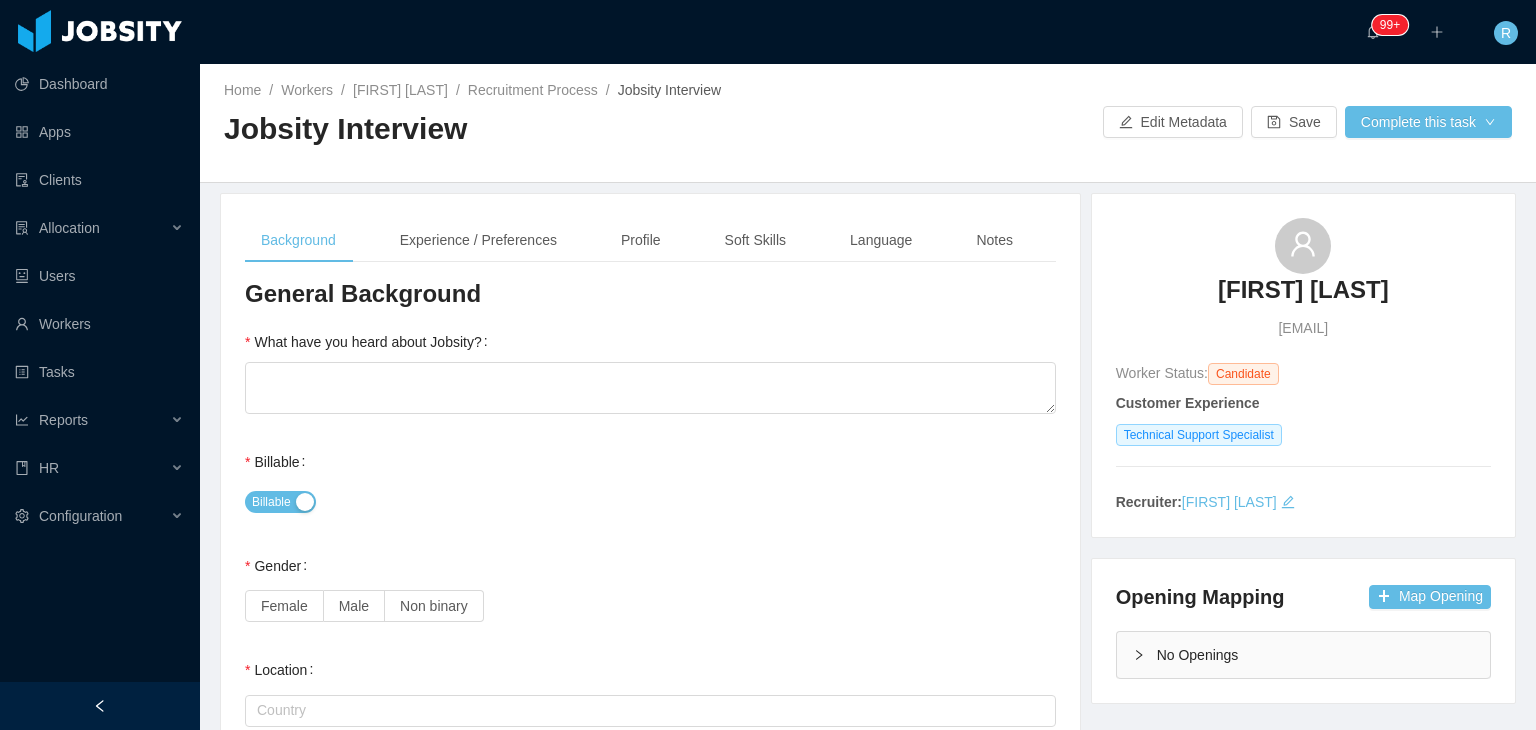 type 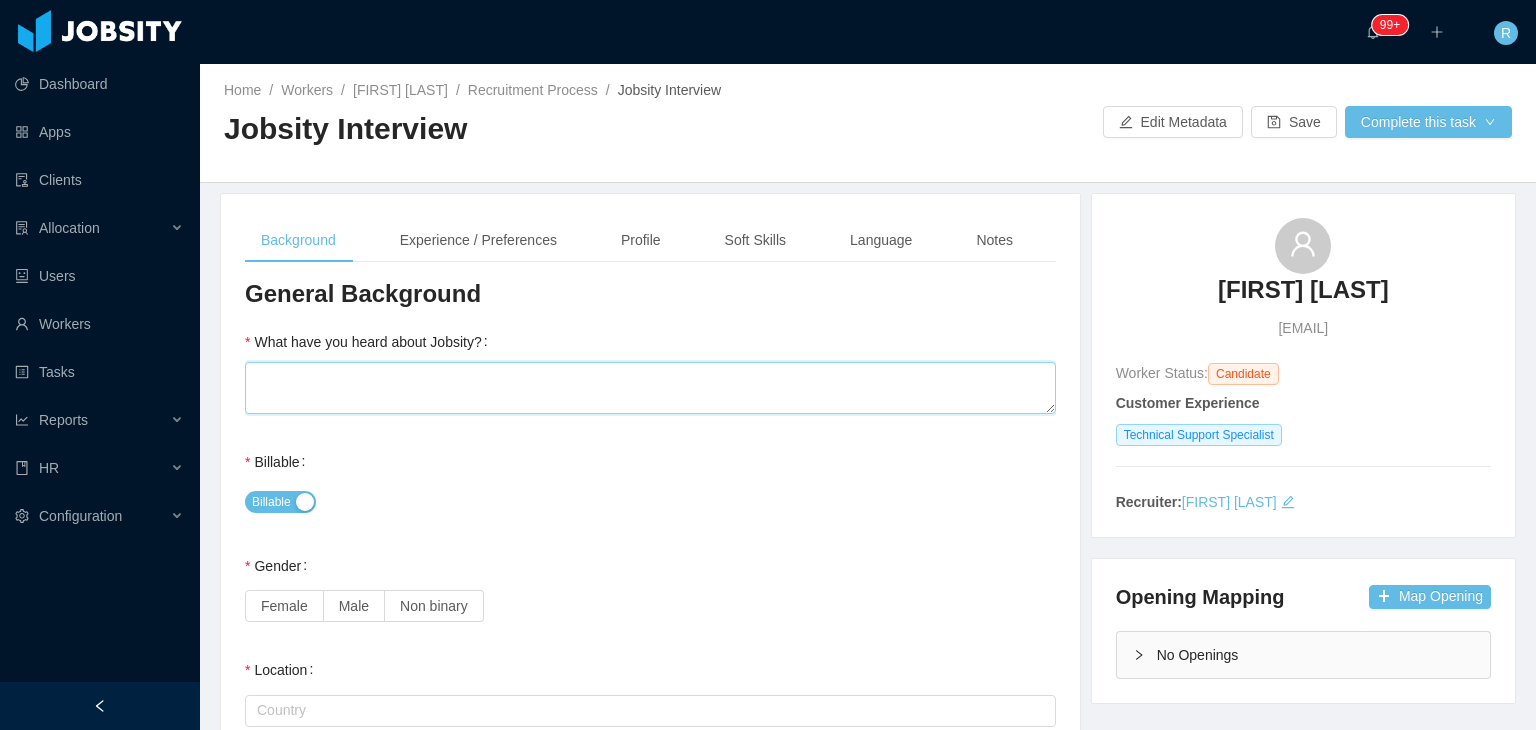 click on "What have you heard about Jobsity?" at bounding box center [650, 388] 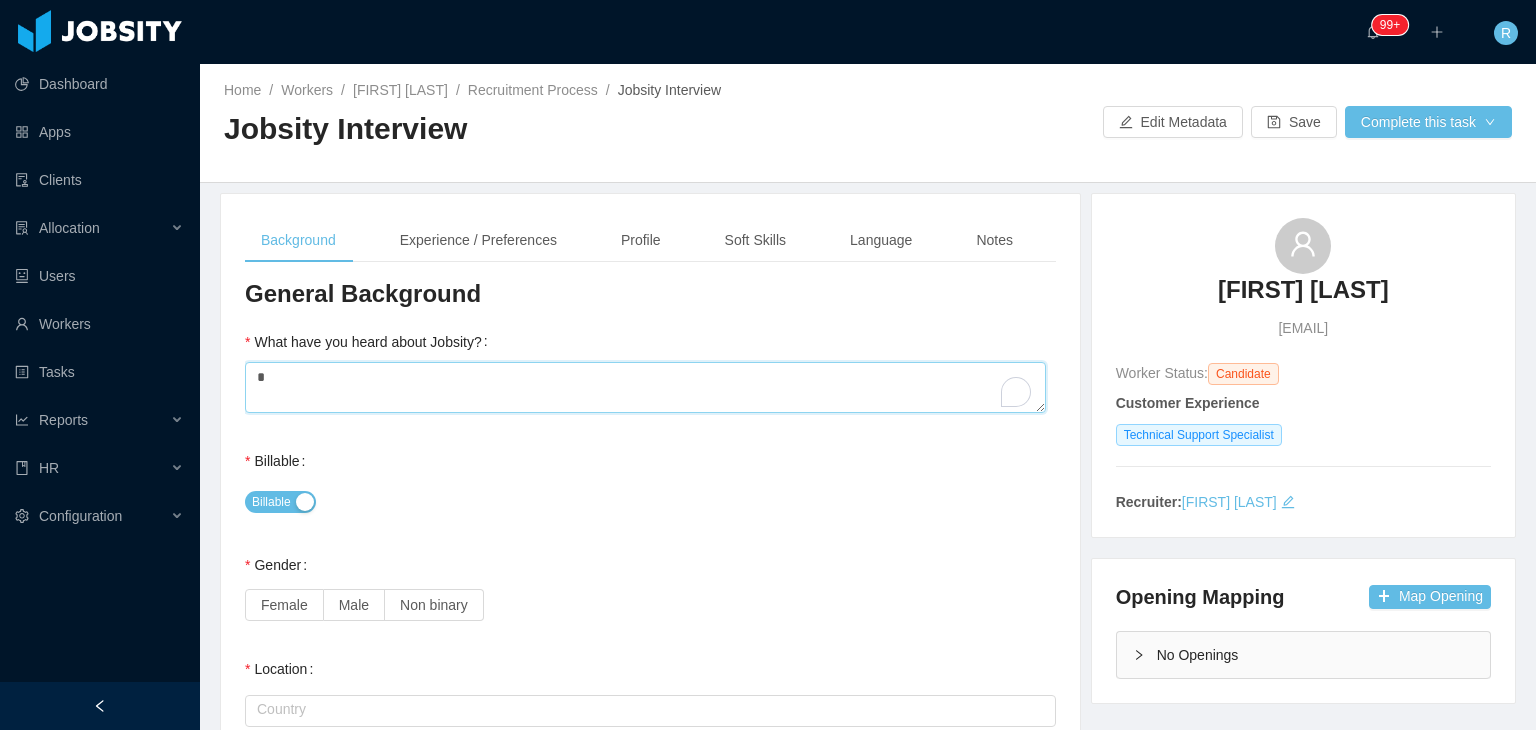 scroll, scrollTop: 190, scrollLeft: 0, axis: vertical 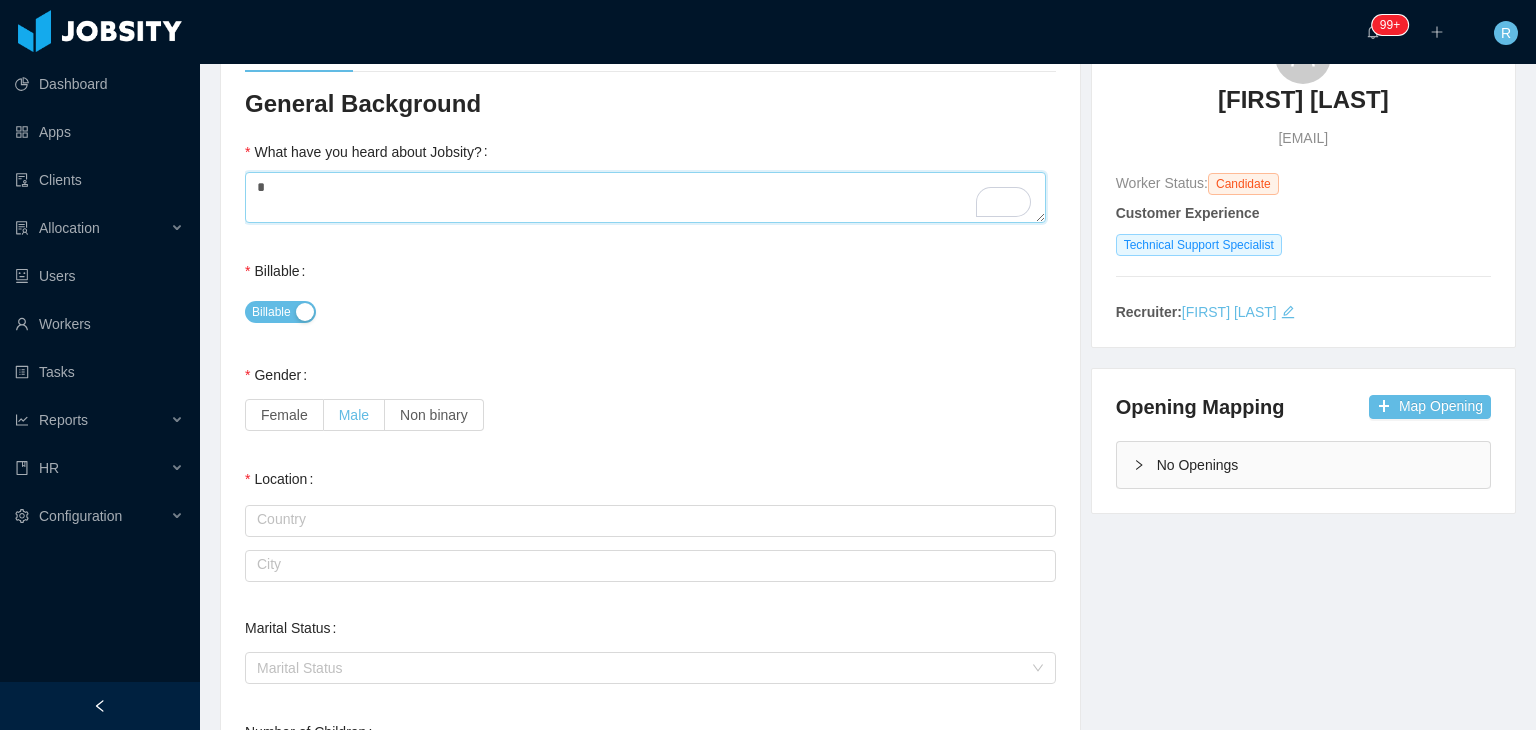 type on "*" 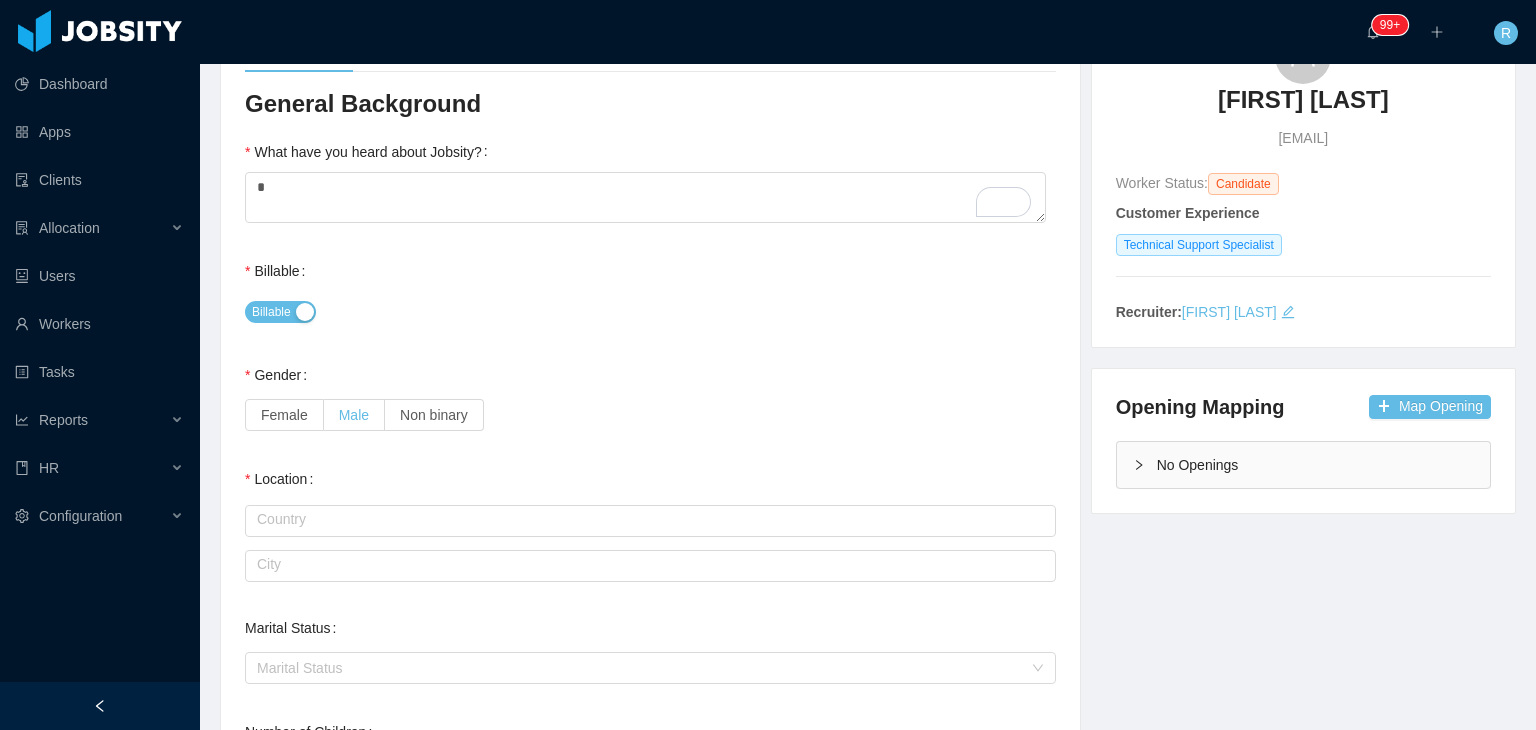 click on "Male" at bounding box center [354, 415] 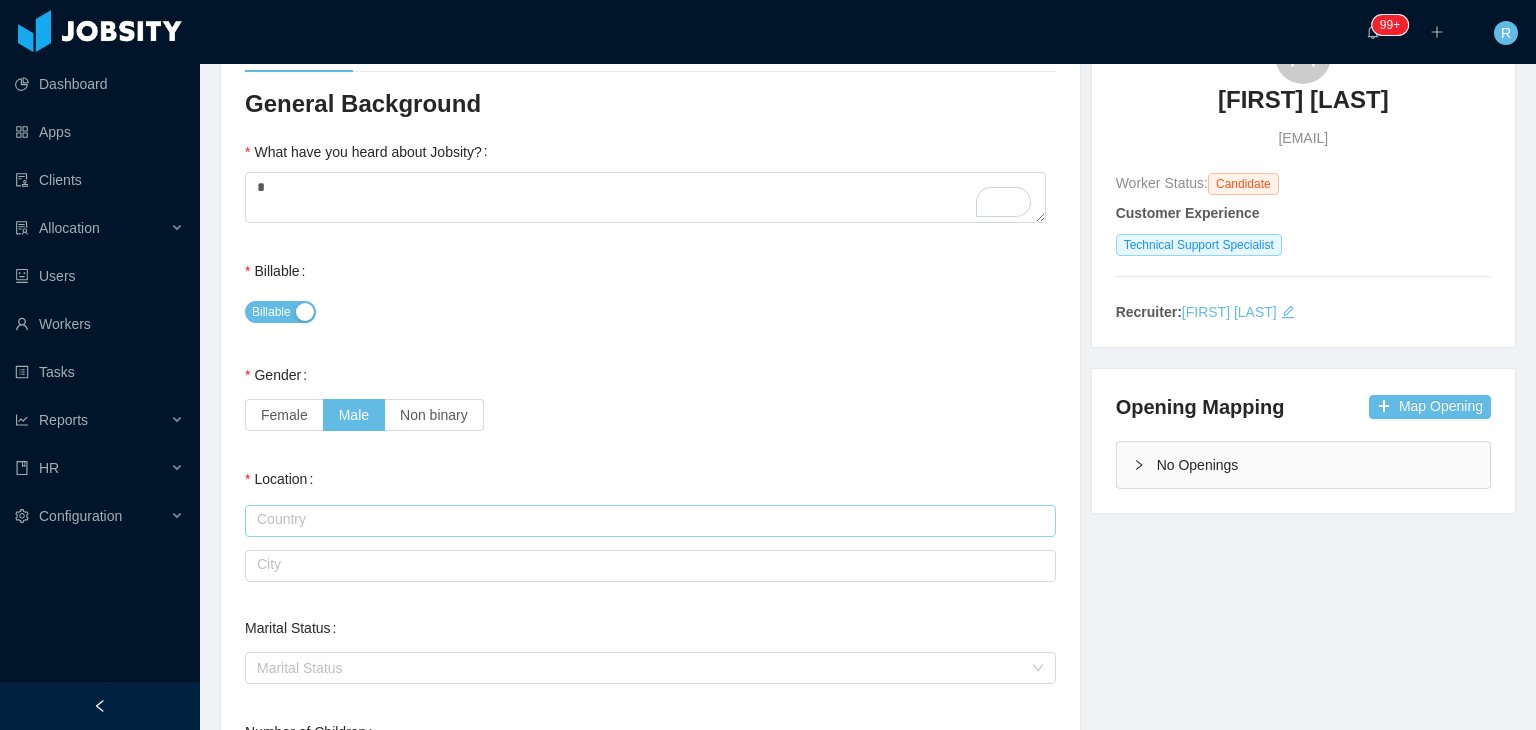 click at bounding box center (650, 521) 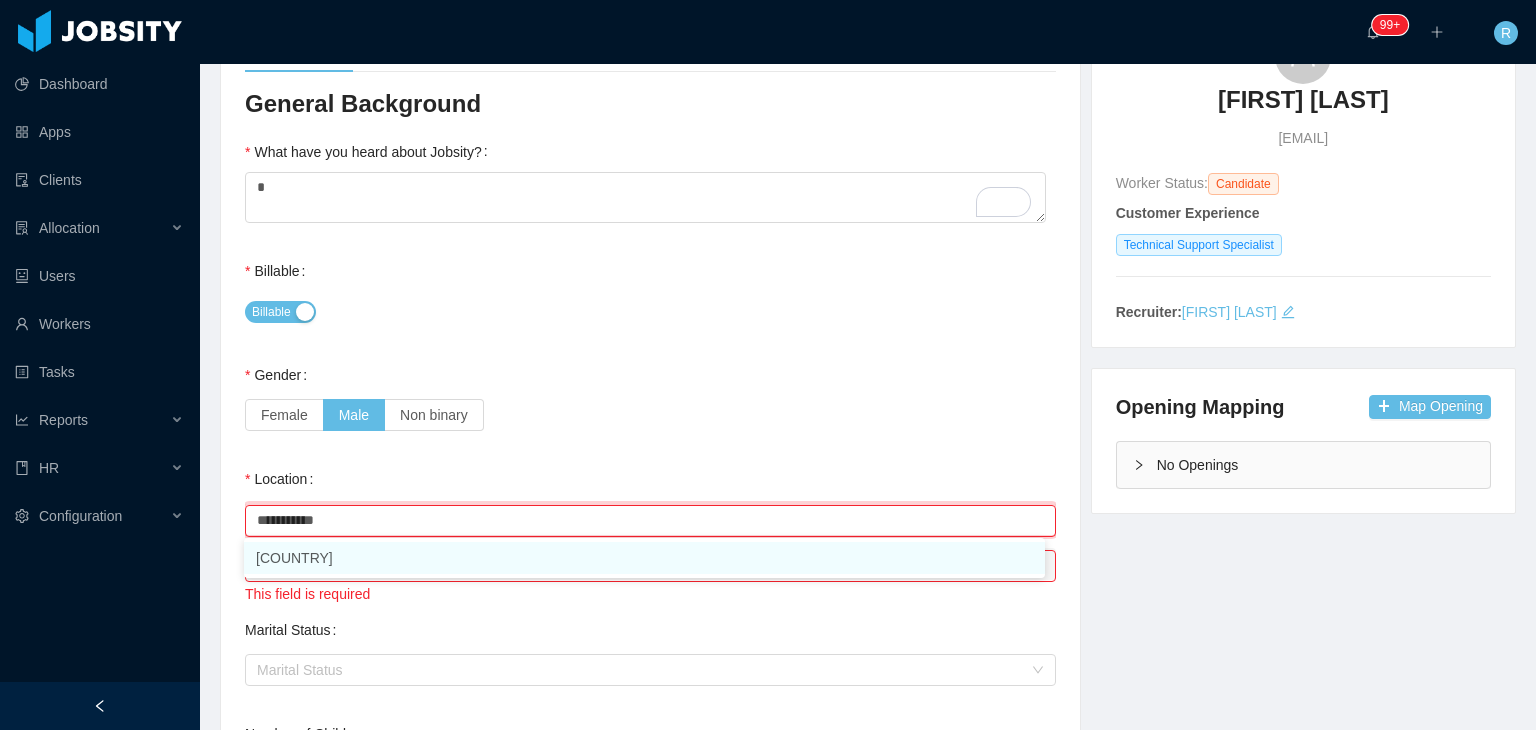 click on "[COUNTRY]" at bounding box center [644, 558] 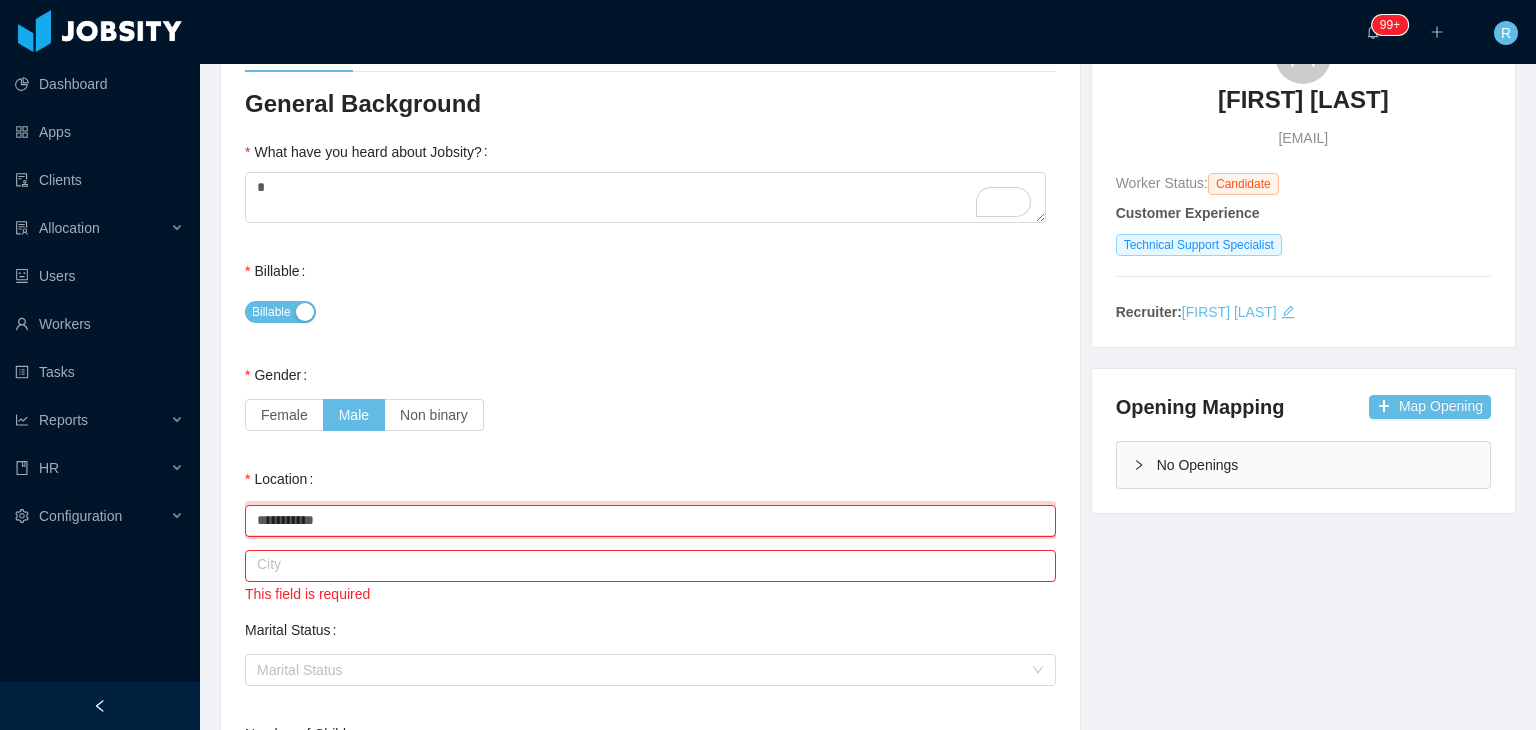 type on "**********" 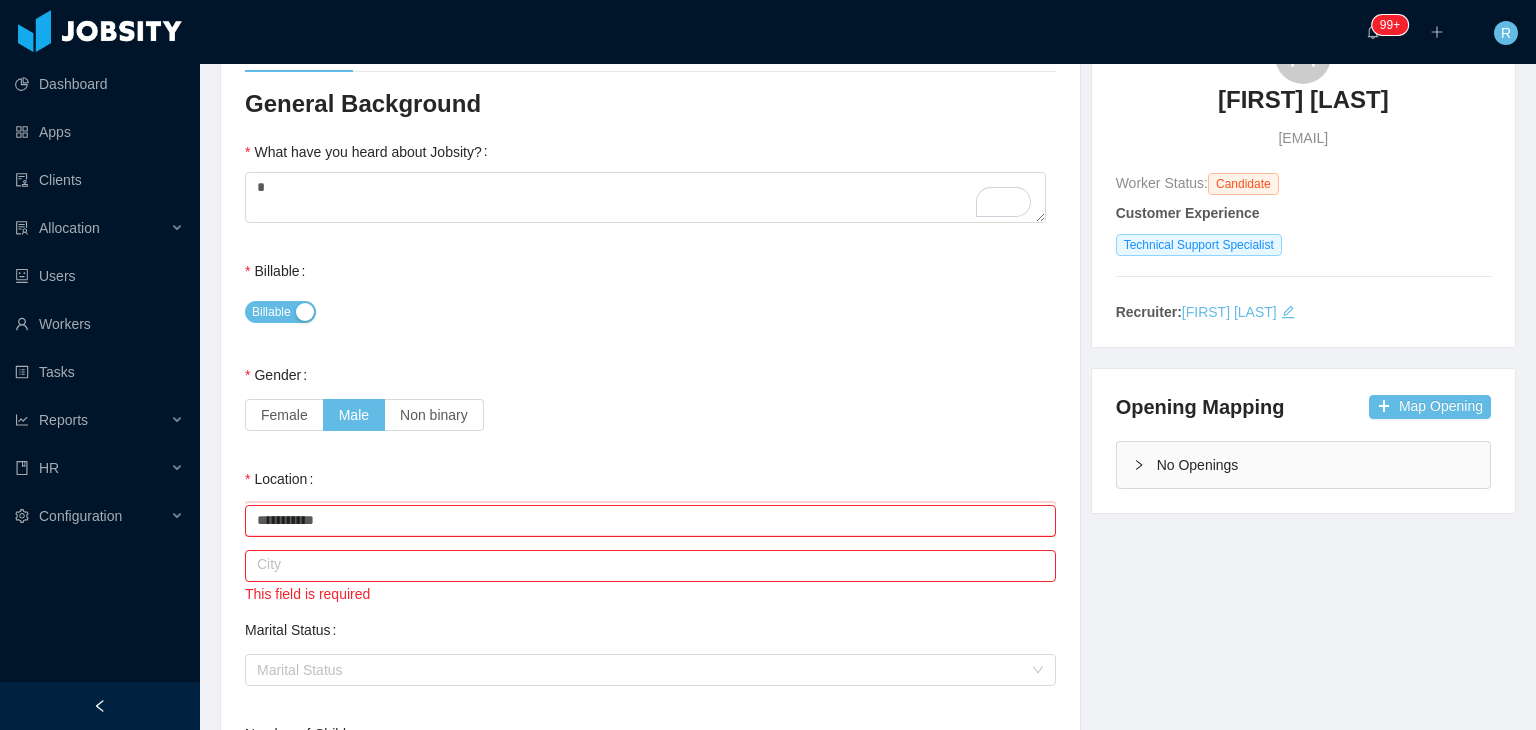 click on "**********" at bounding box center (650, 631) 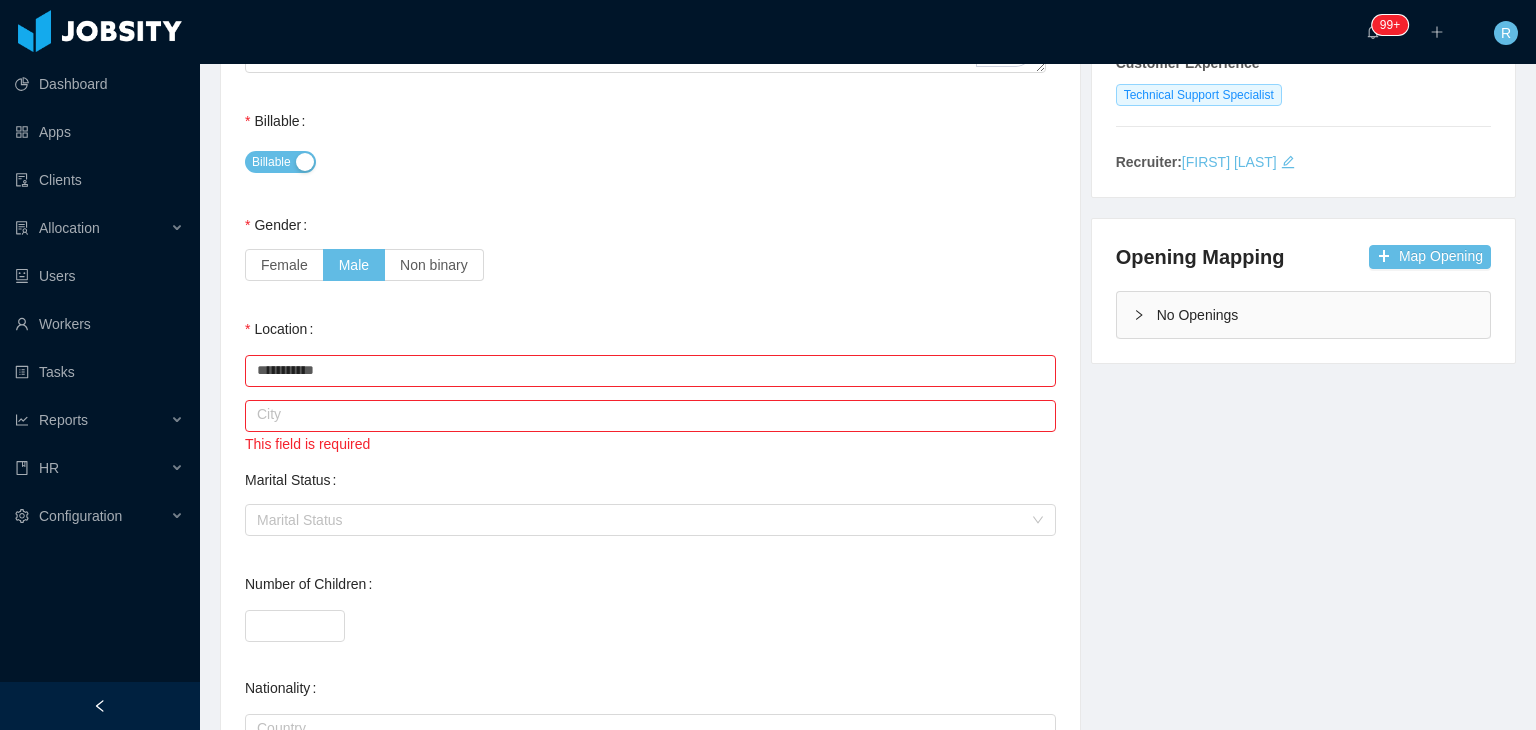 scroll, scrollTop: 344, scrollLeft: 0, axis: vertical 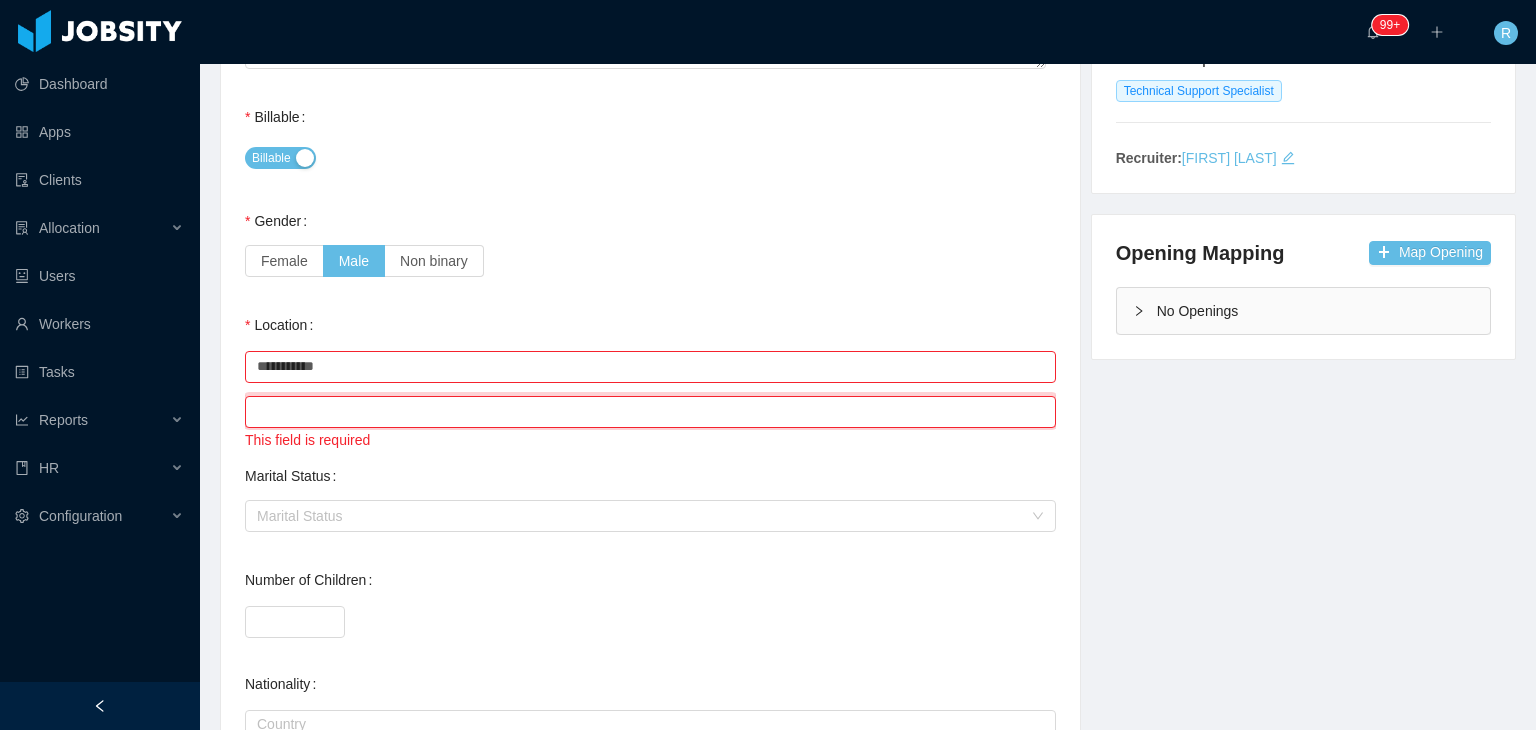 click at bounding box center [650, 412] 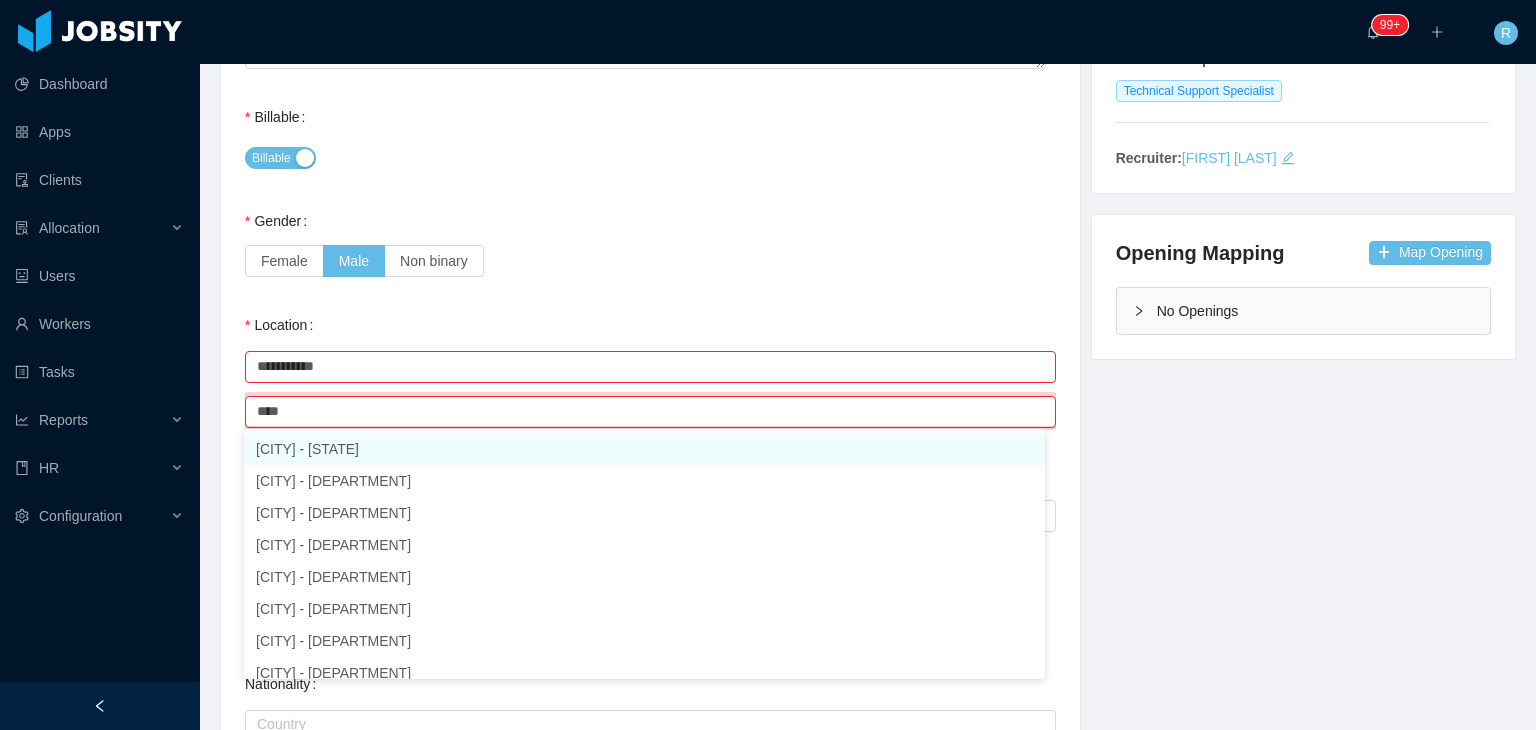 click on "[CITY] - [STATE]" at bounding box center [644, 449] 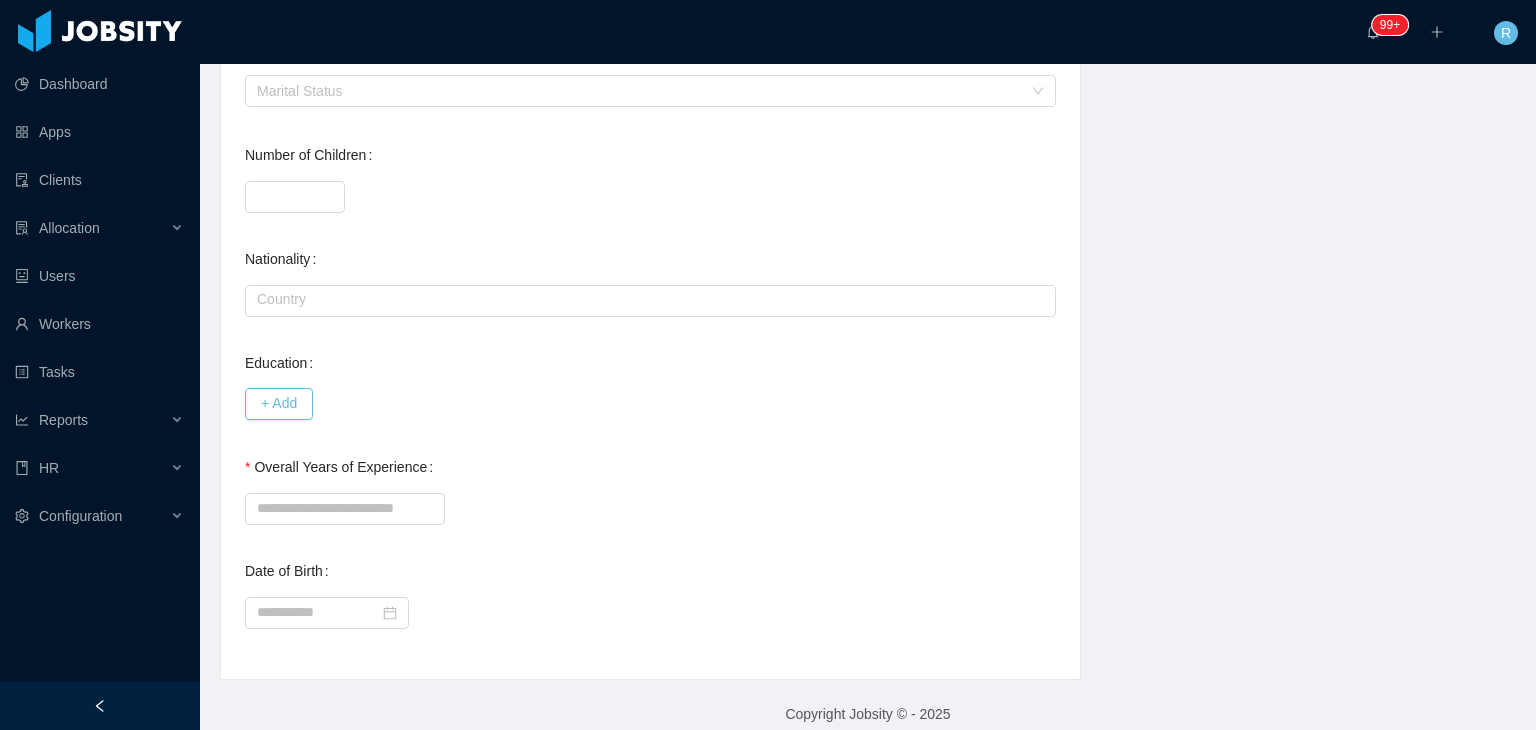 scroll, scrollTop: 786, scrollLeft: 0, axis: vertical 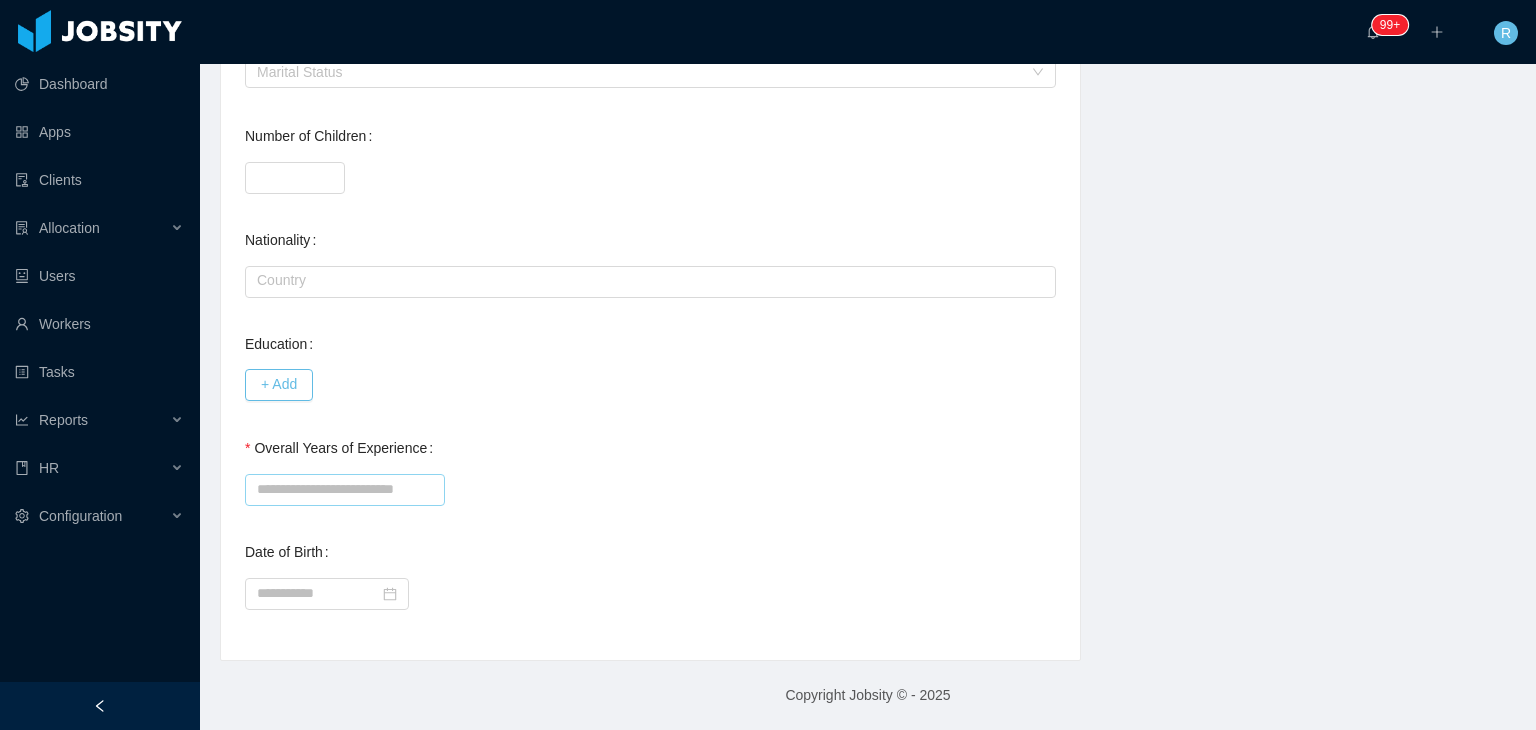 type on "**********" 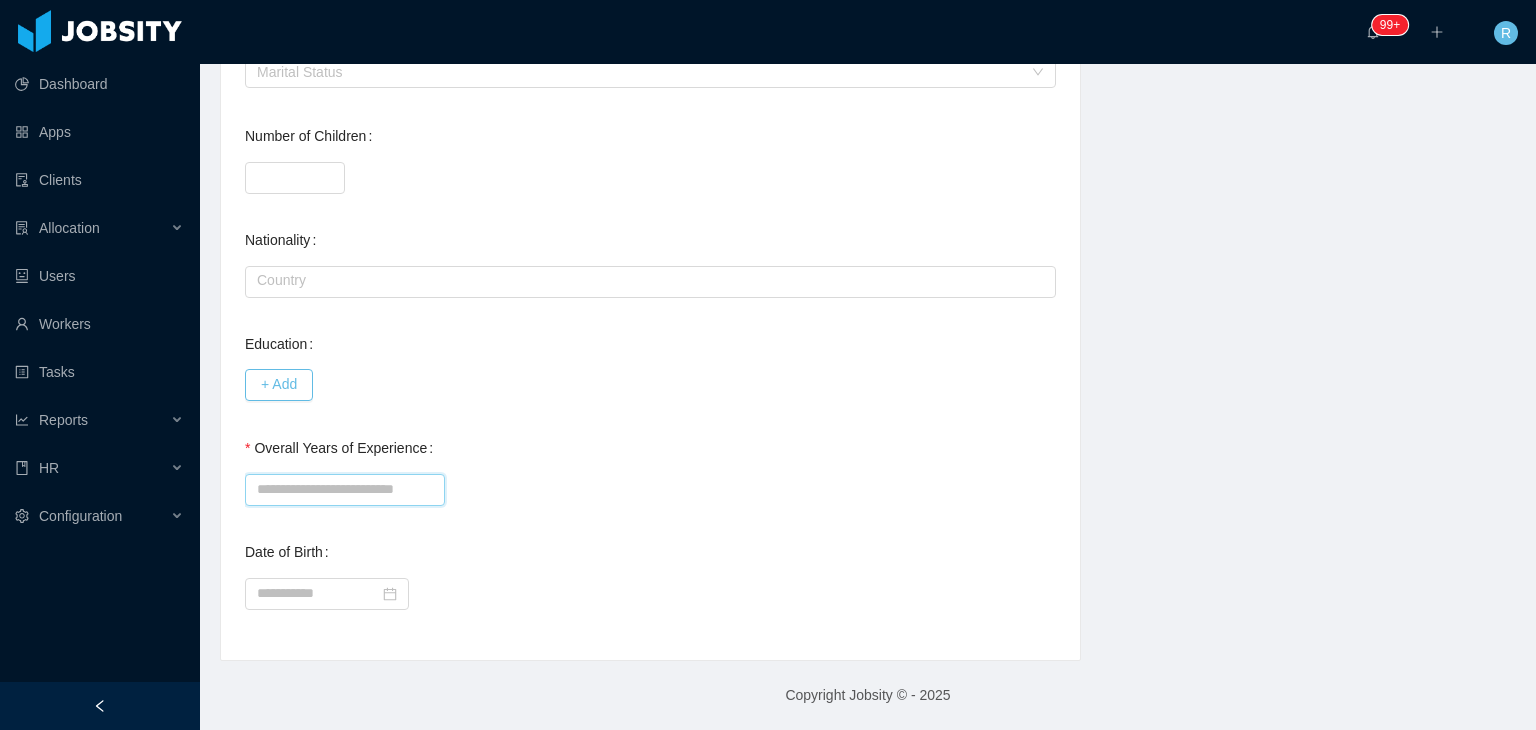 click on "Overall Years of Experience" at bounding box center (345, 490) 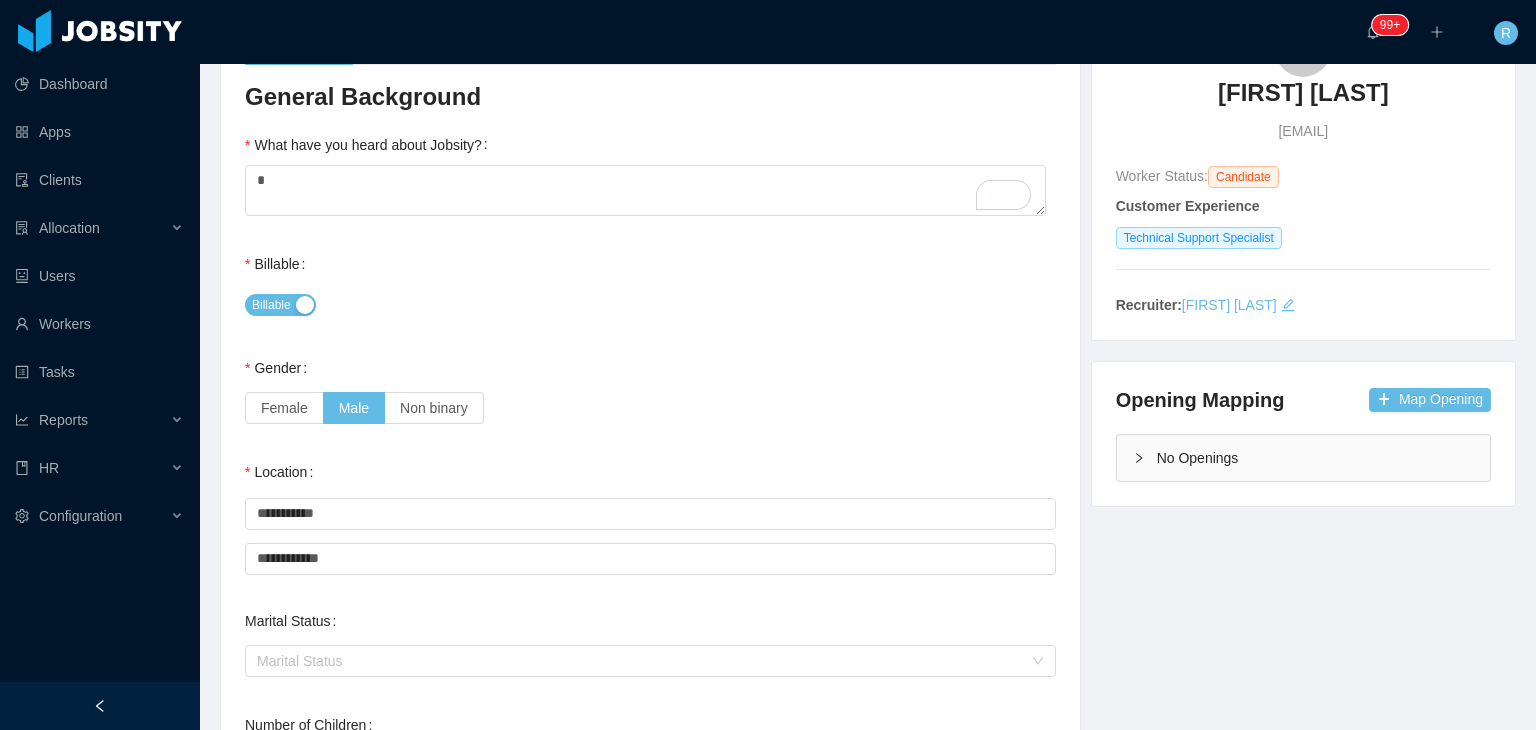 scroll, scrollTop: 0, scrollLeft: 0, axis: both 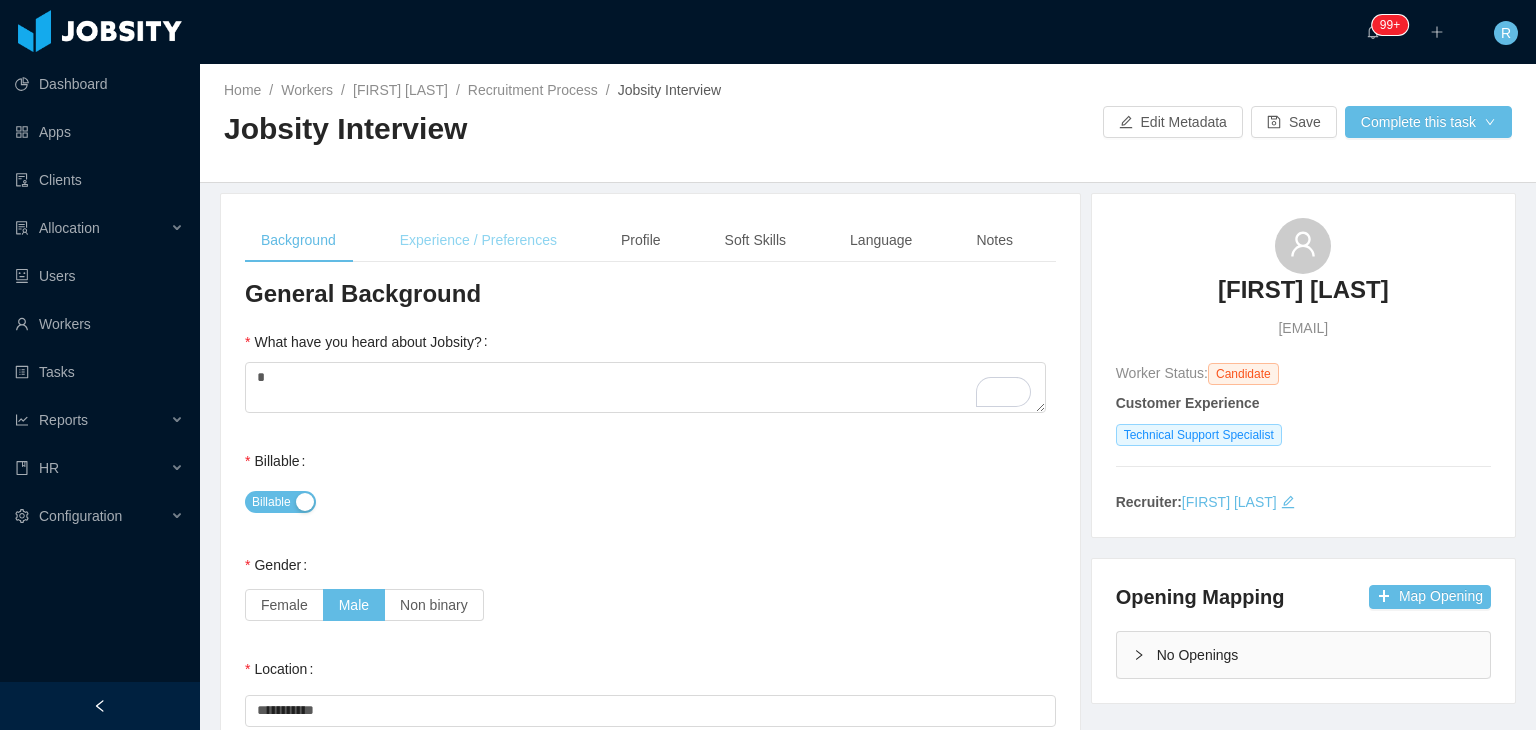 type on "*" 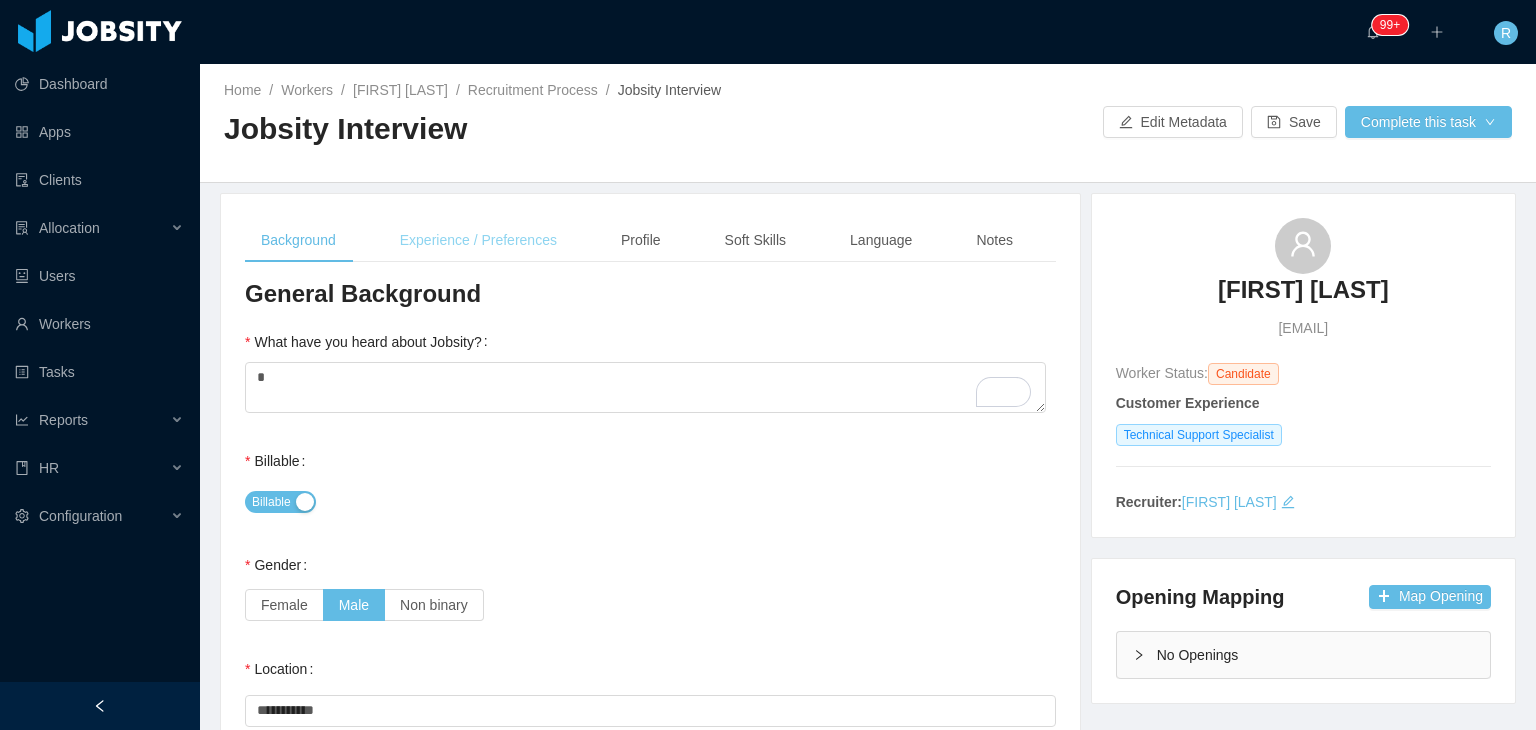 click on "Experience / Preferences" at bounding box center (478, 240) 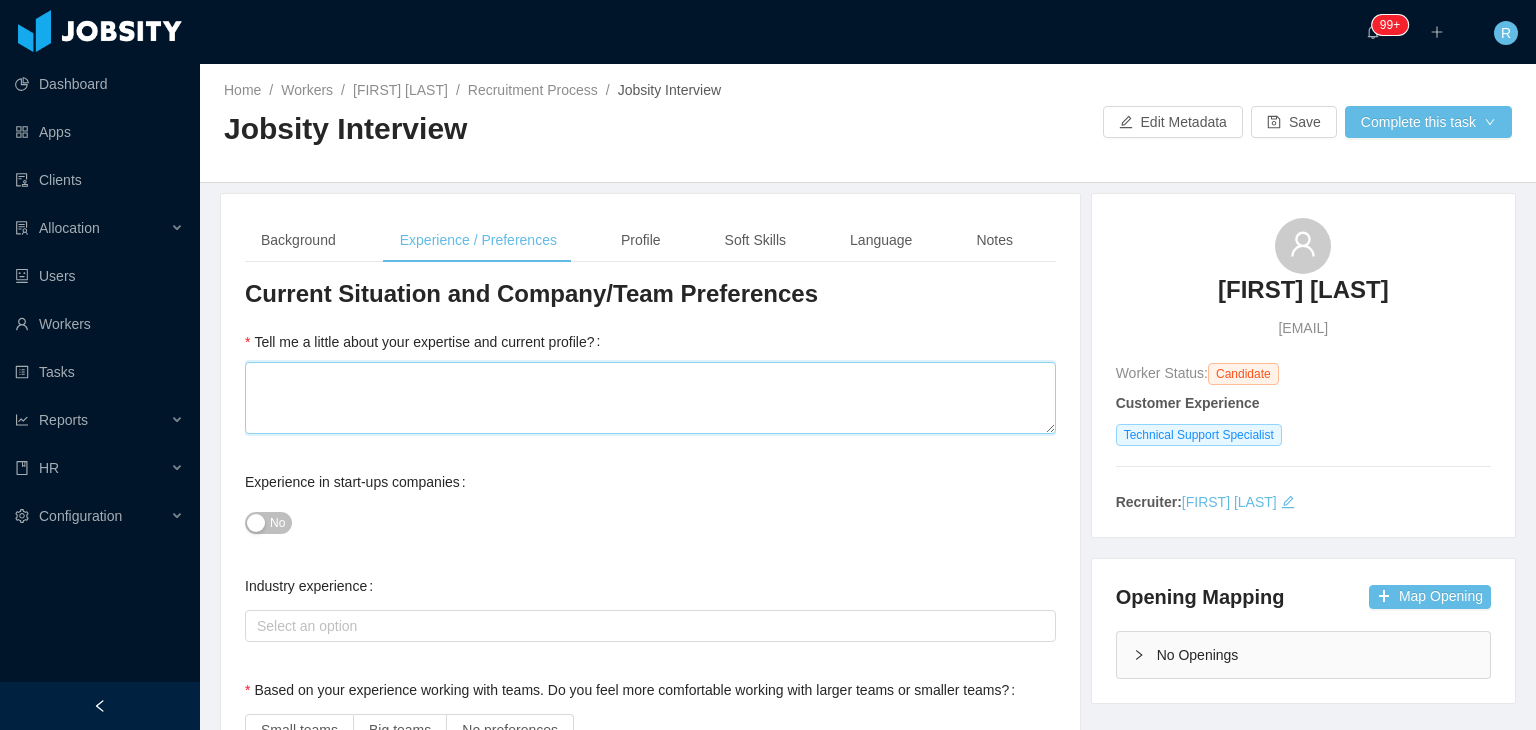 click on "Tell me a little about your expertise and current profile?" at bounding box center [650, 398] 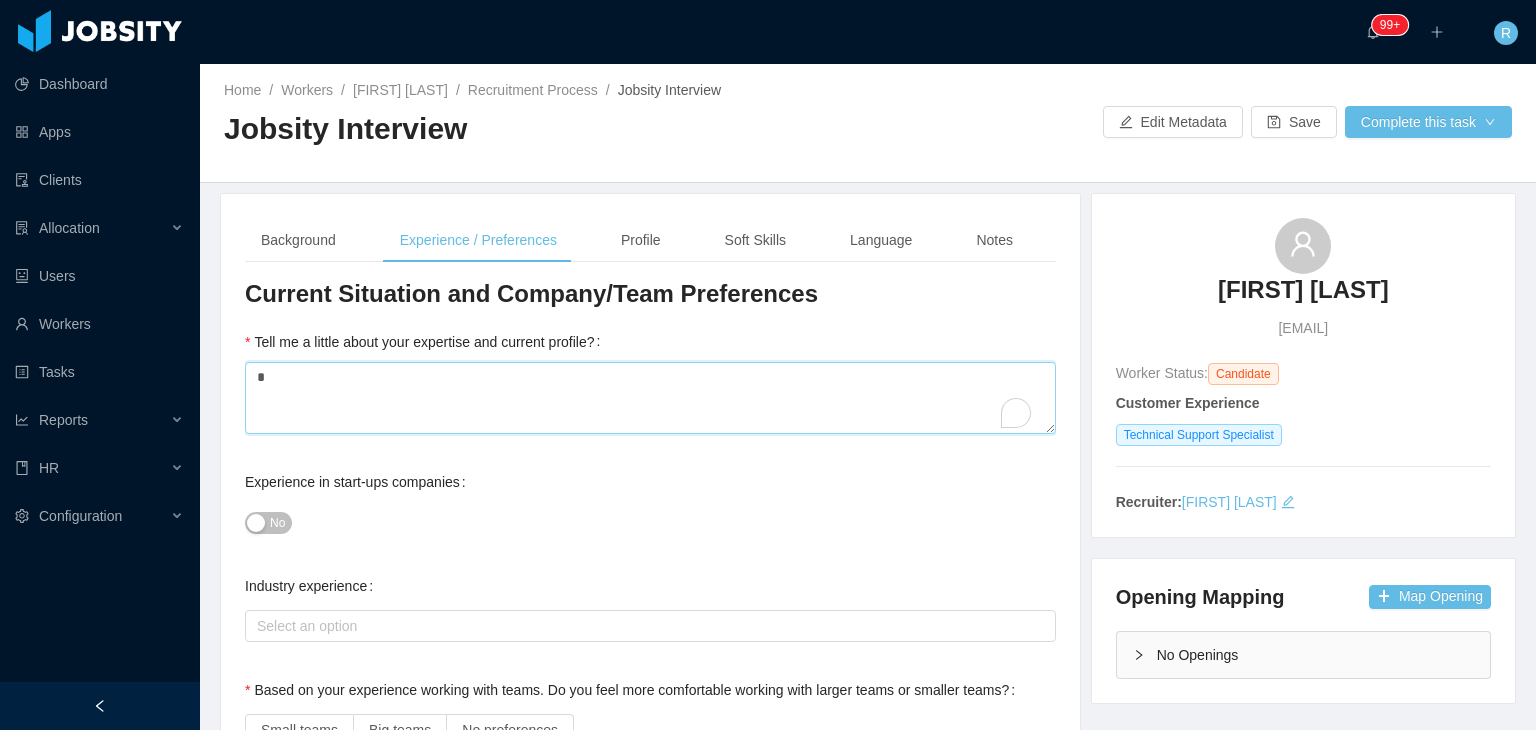 type 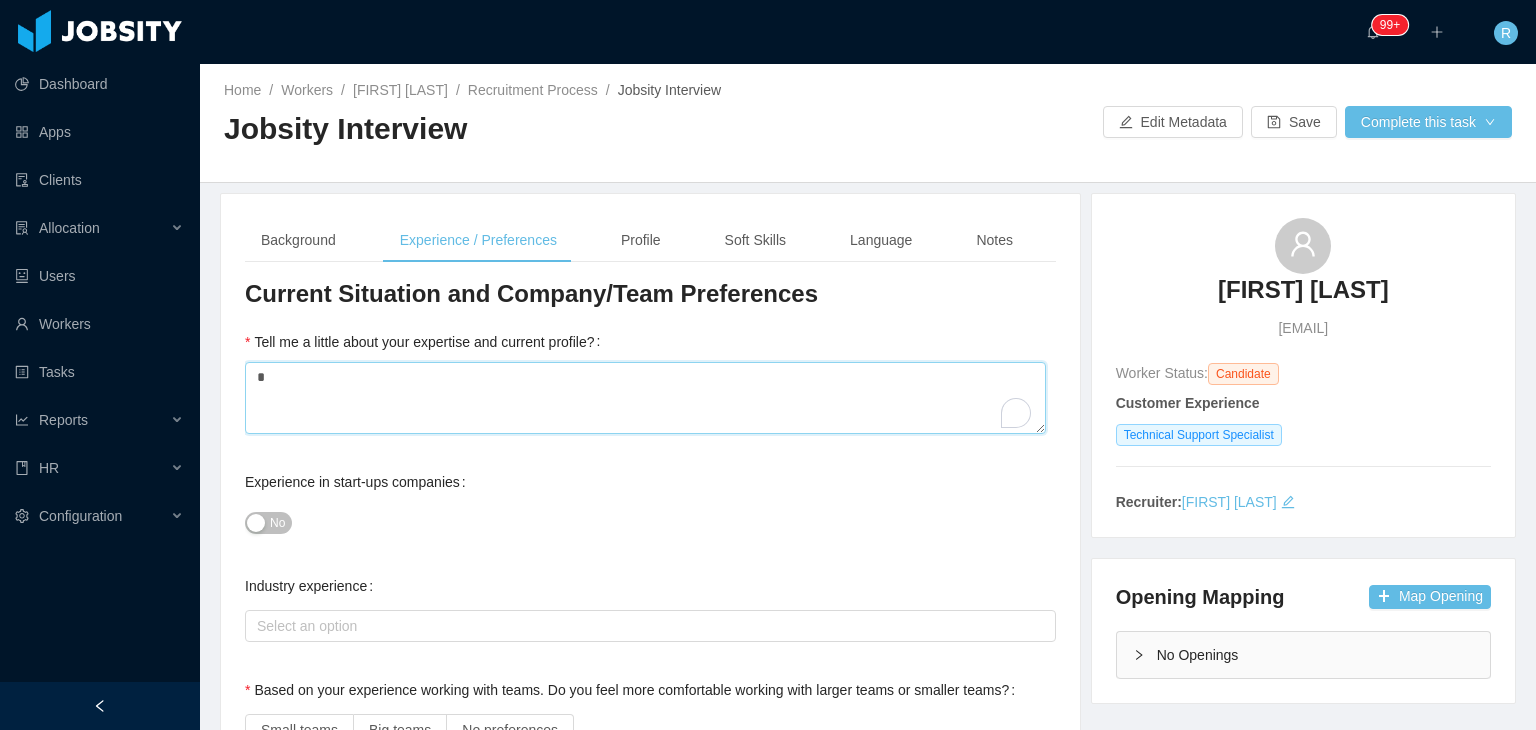 type 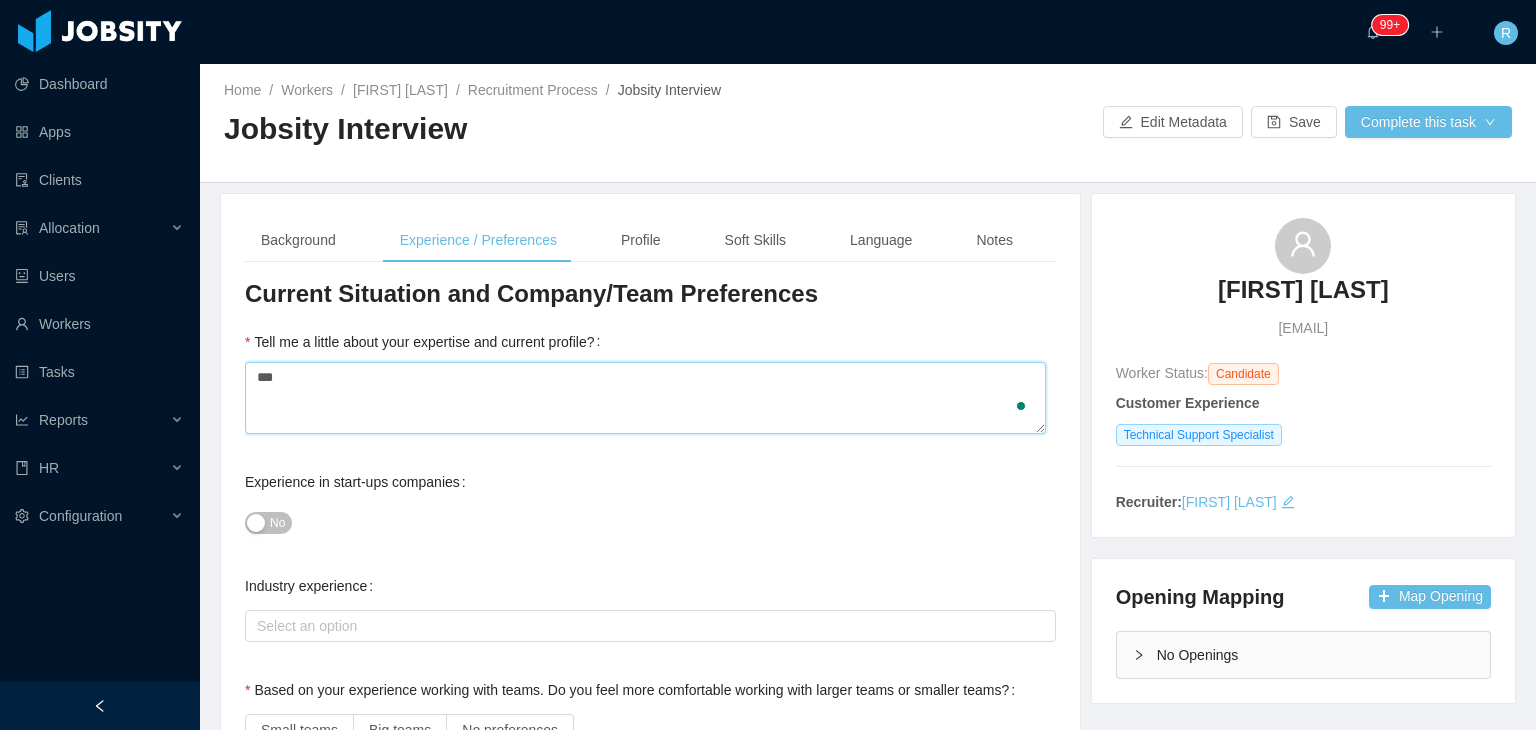 type on "****" 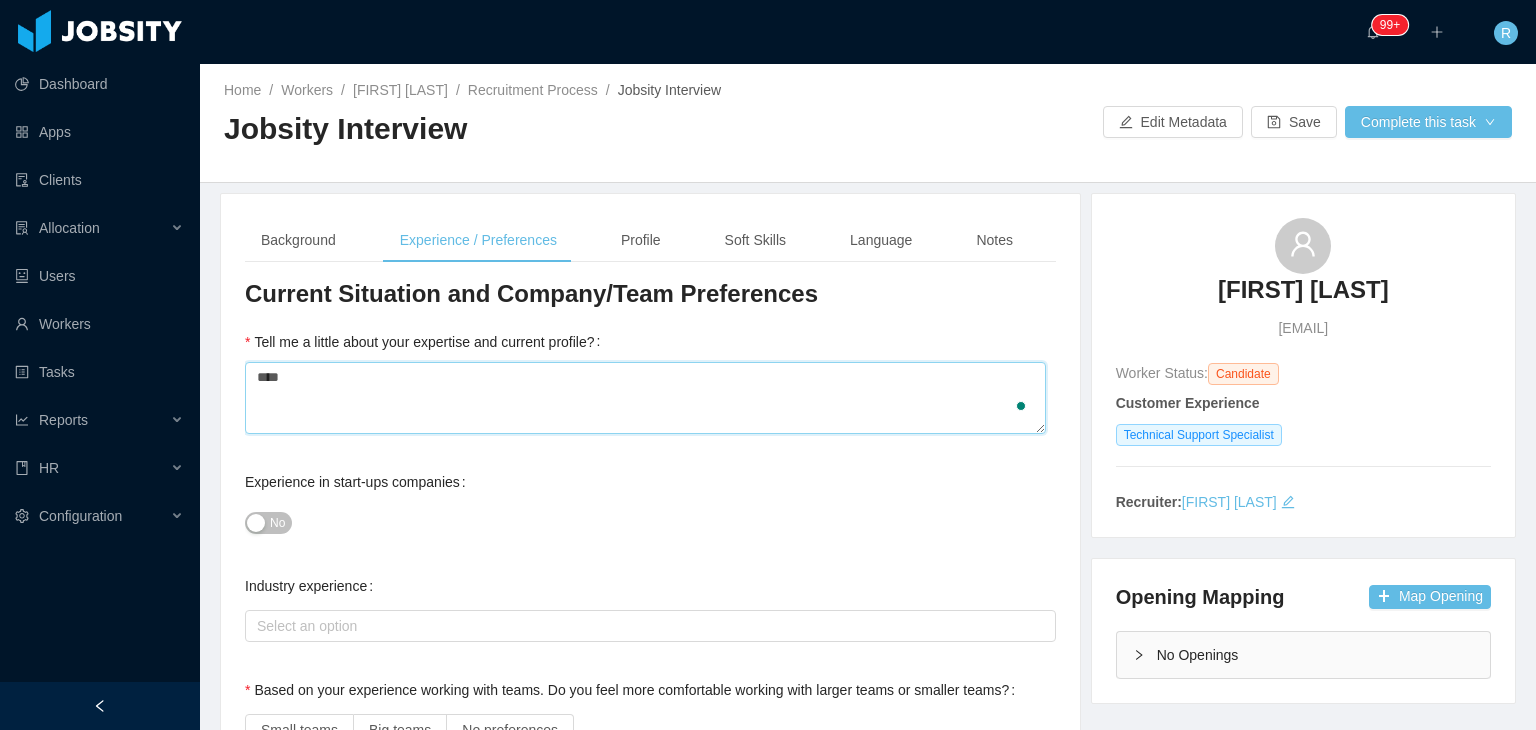 type 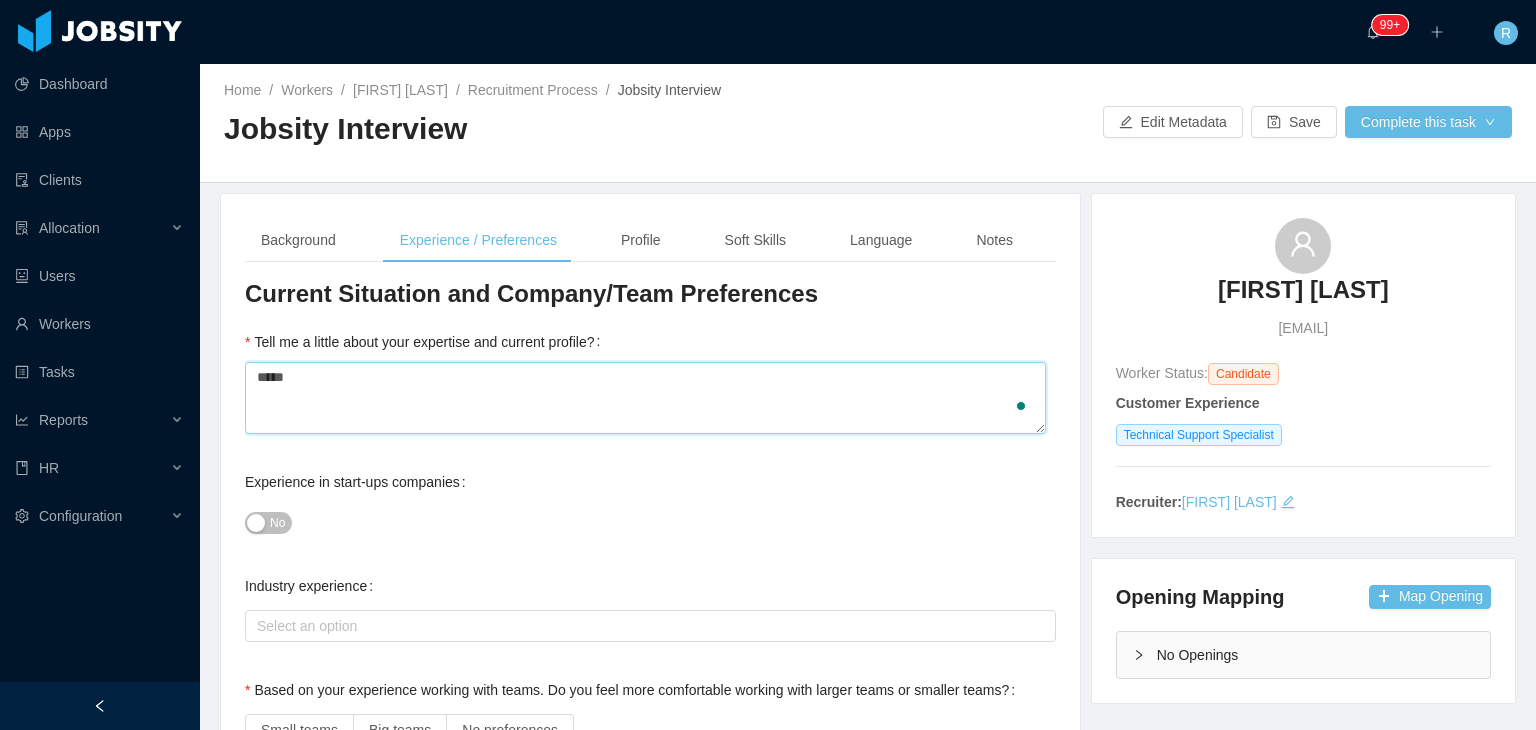 type 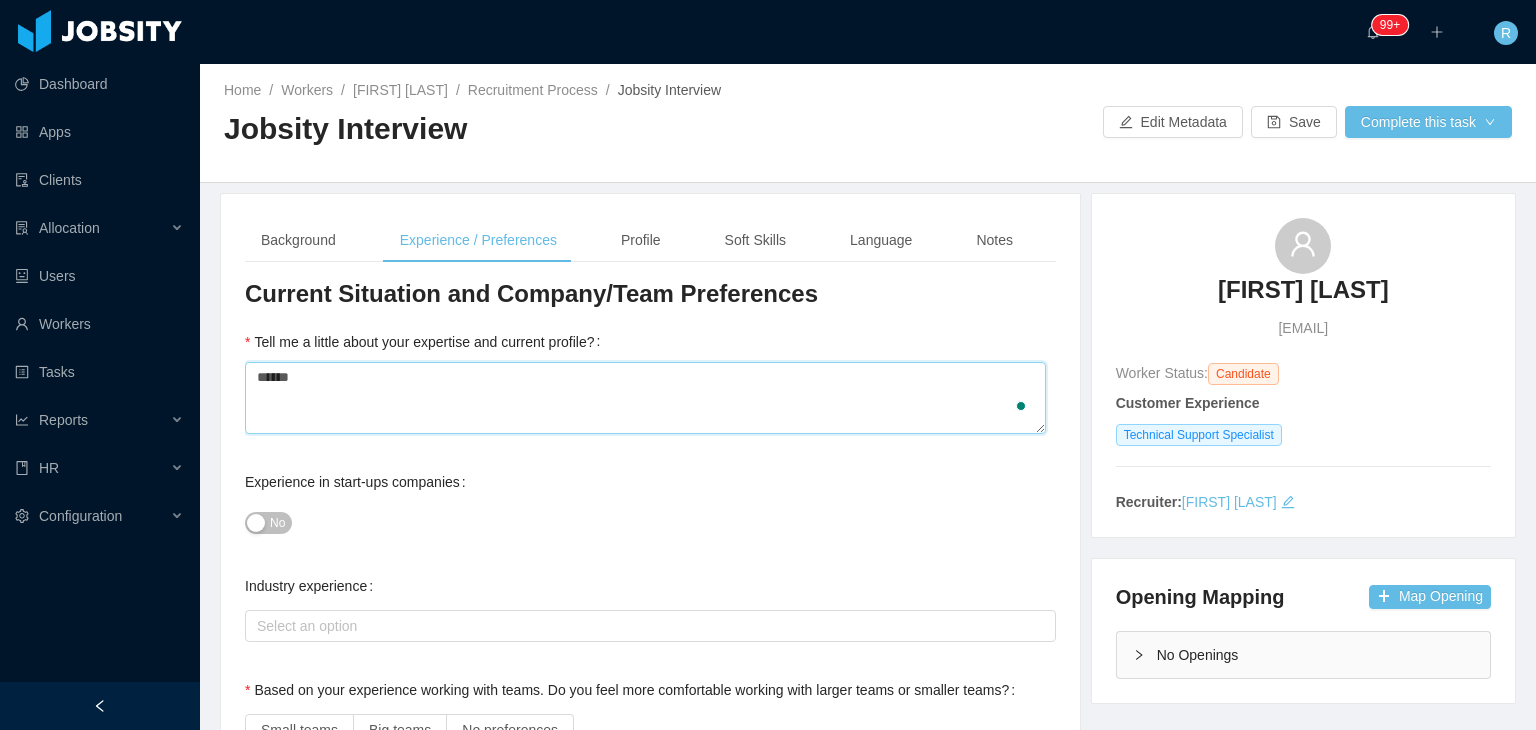 type on "*******" 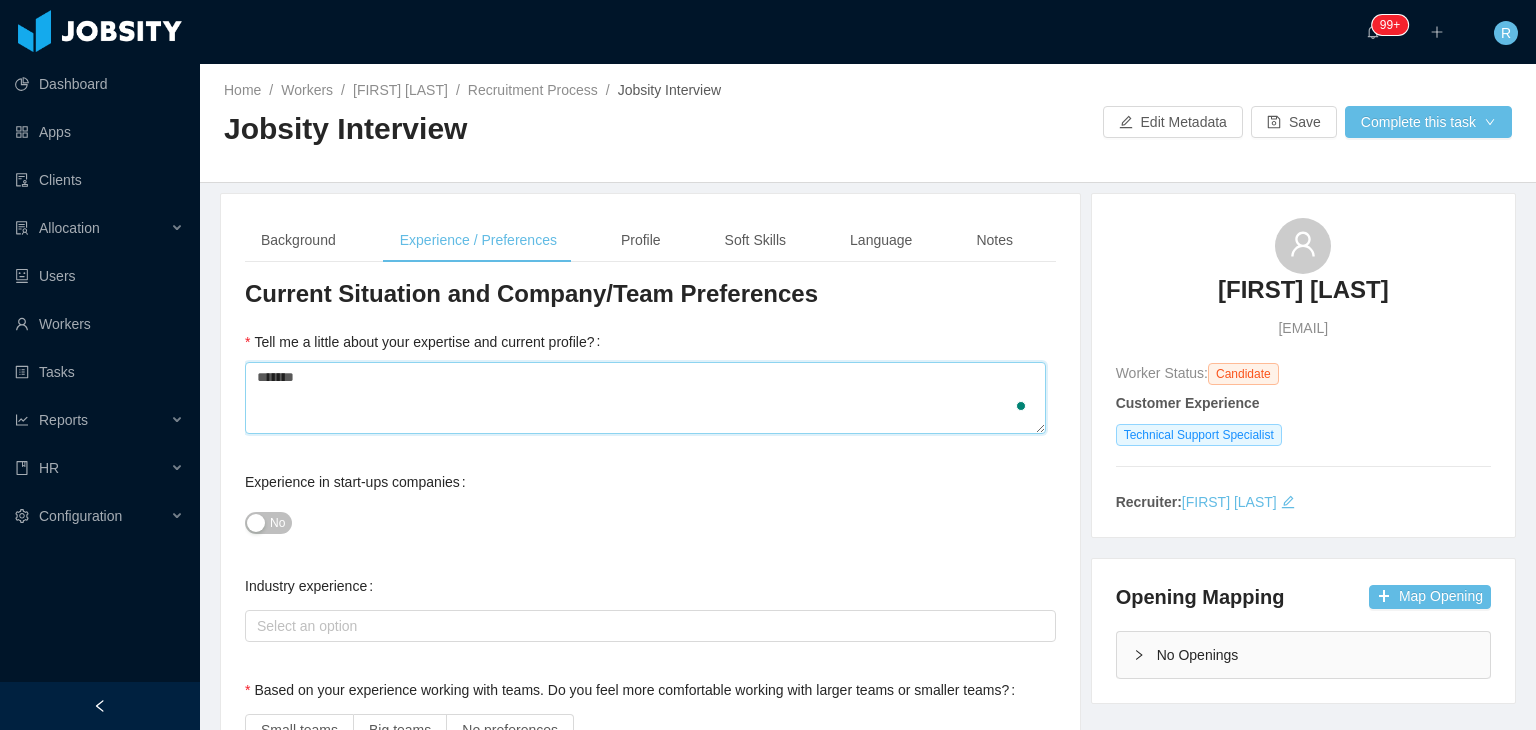 type 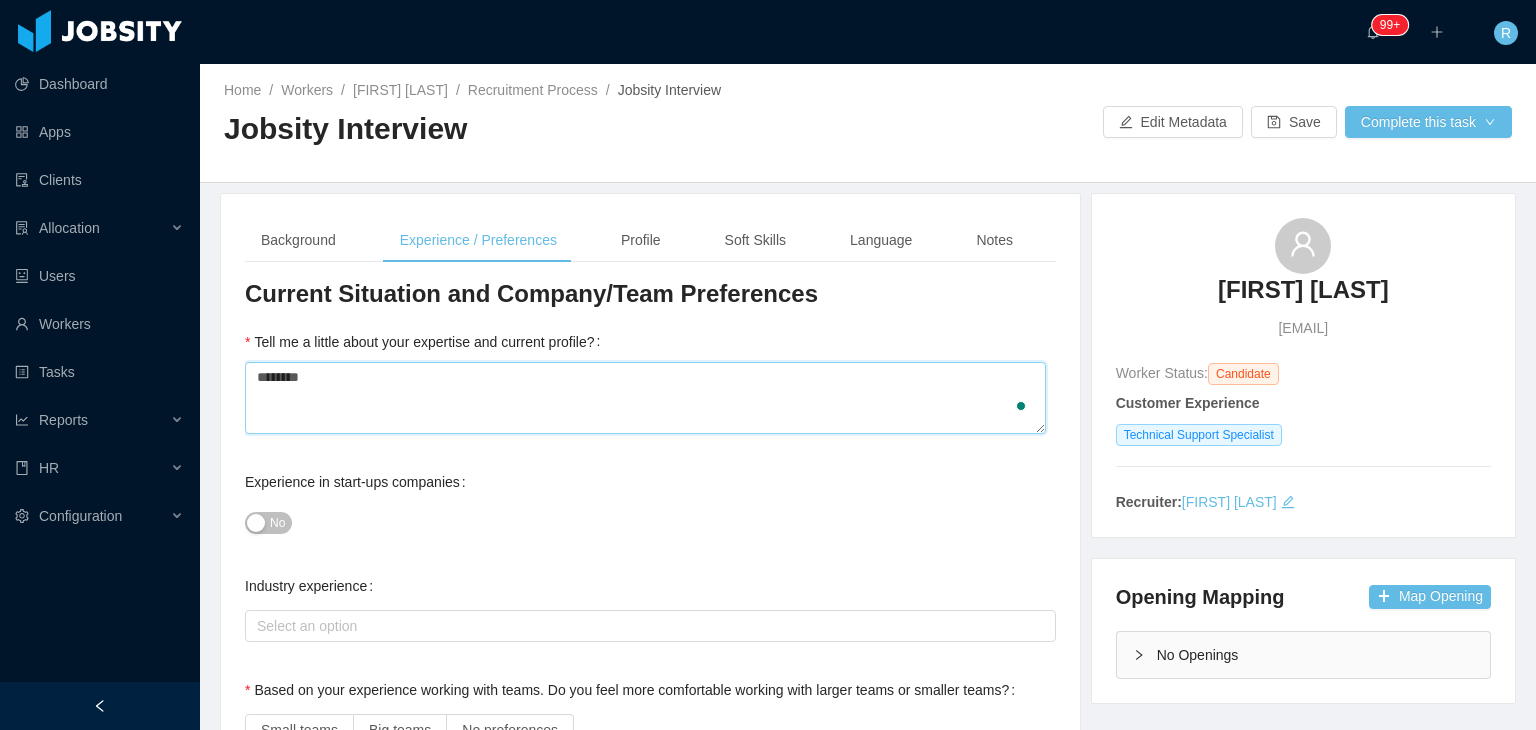 type 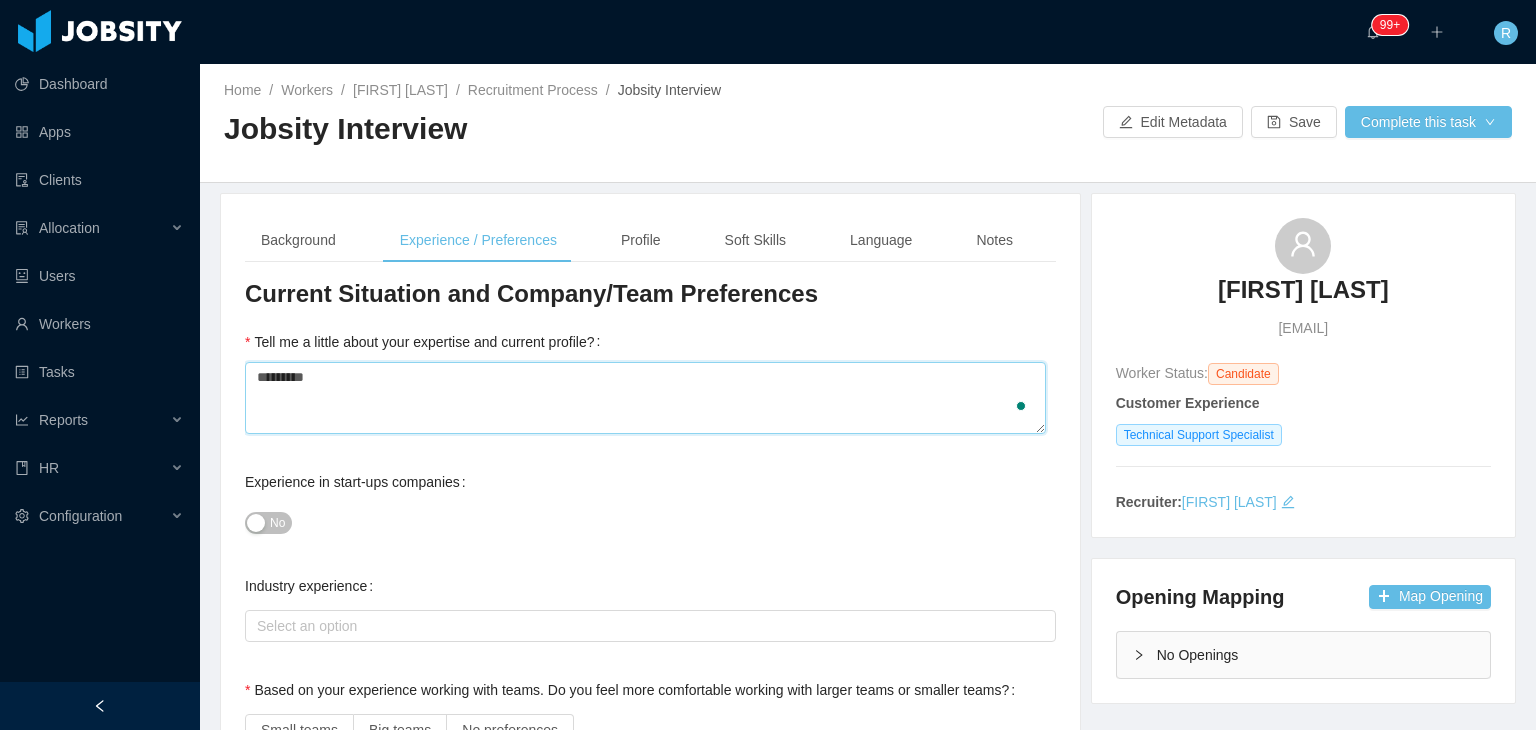 type 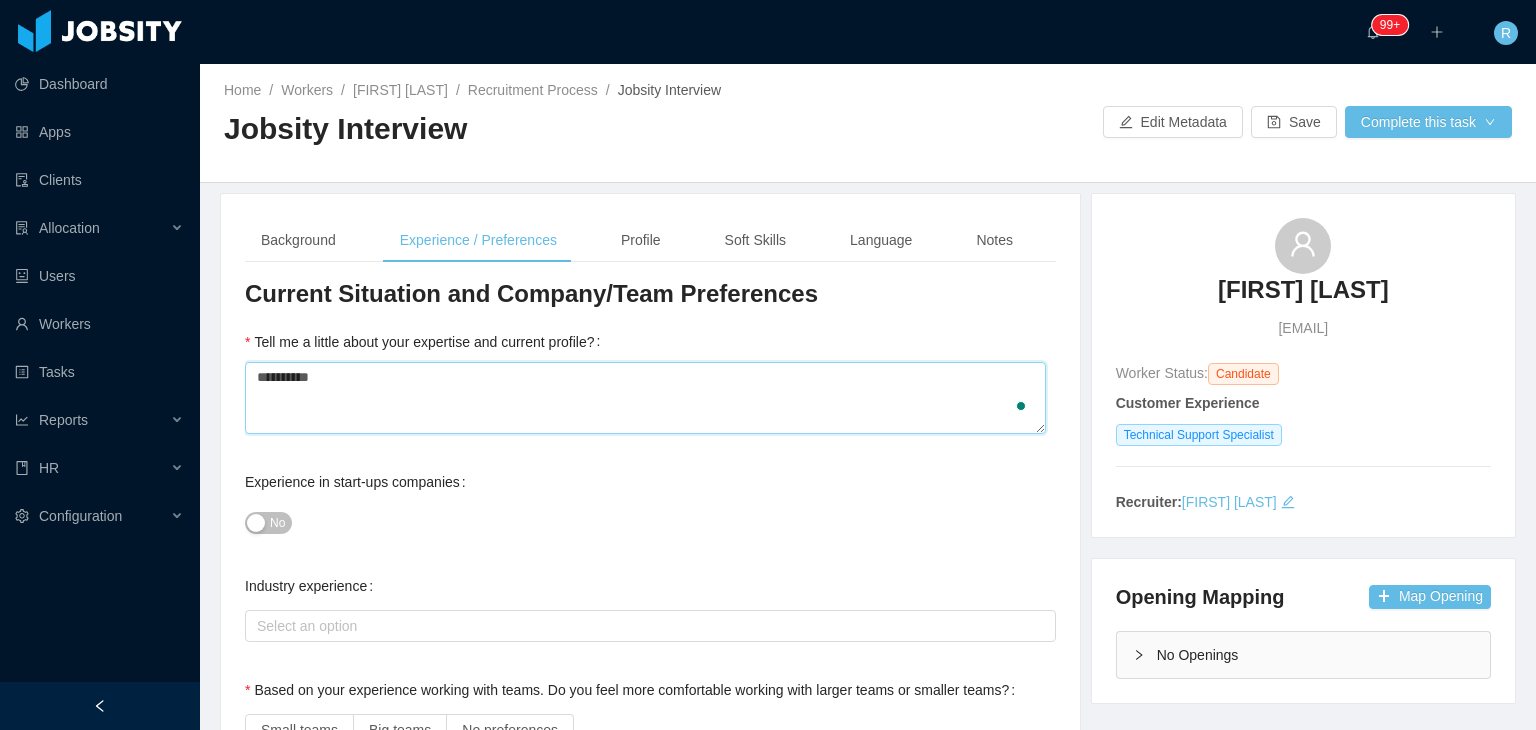 type 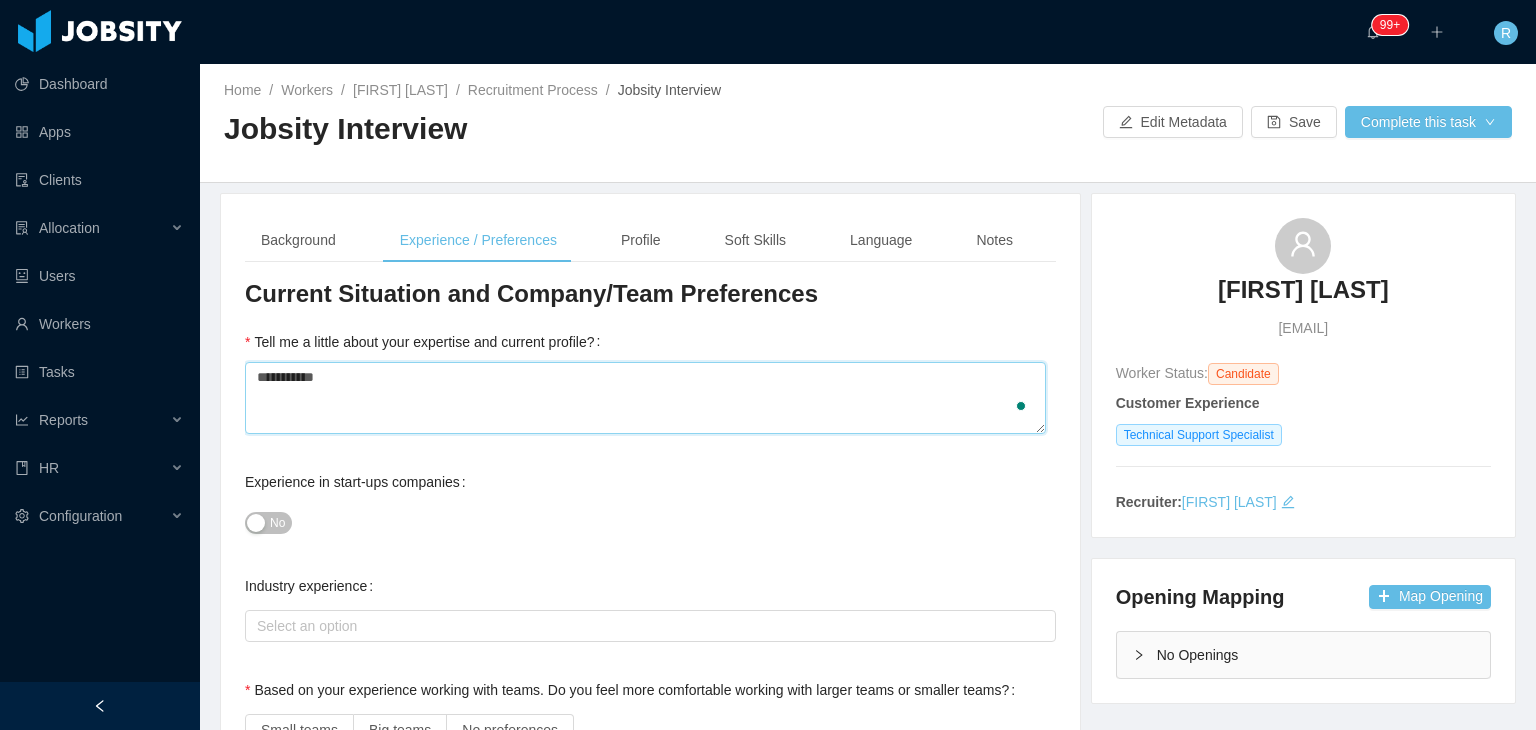 type 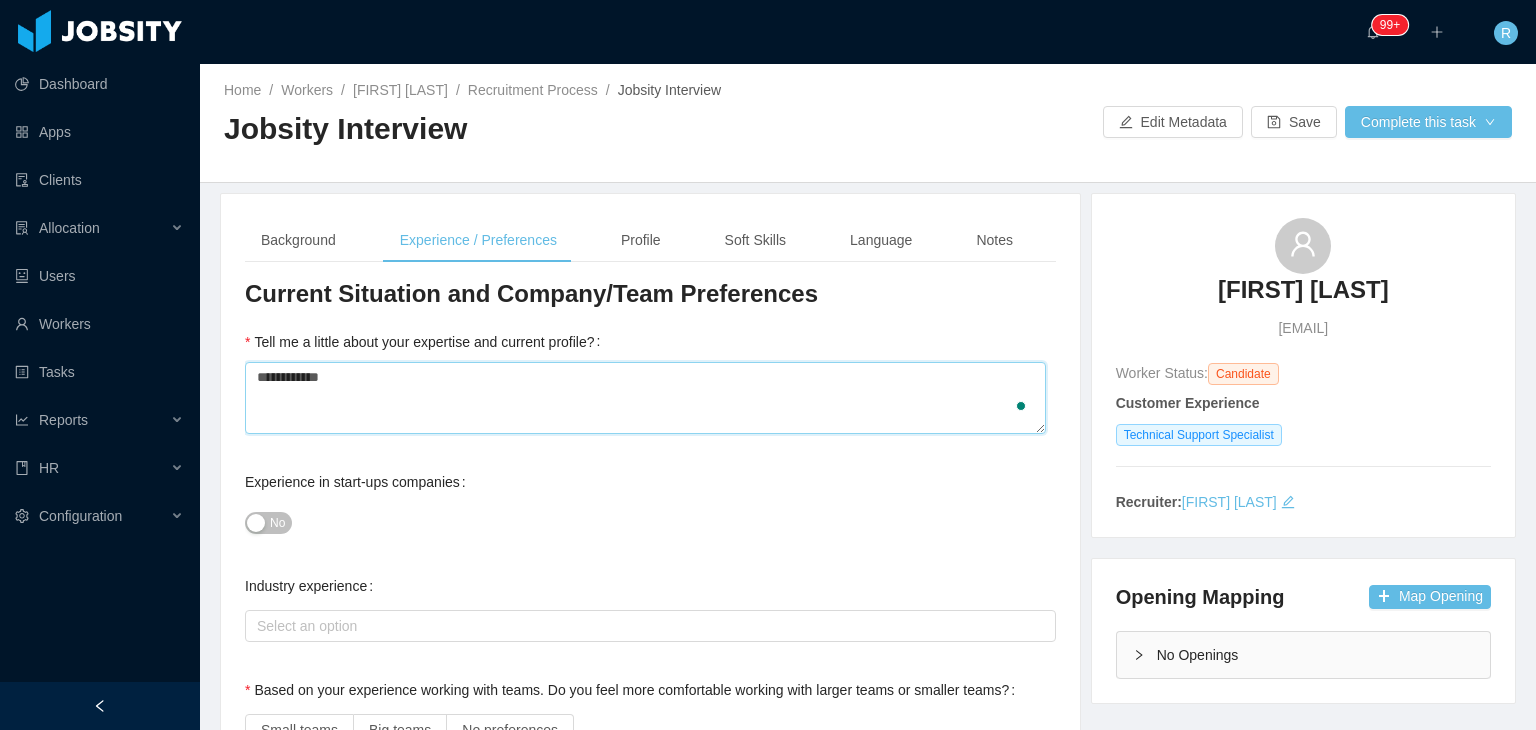 type 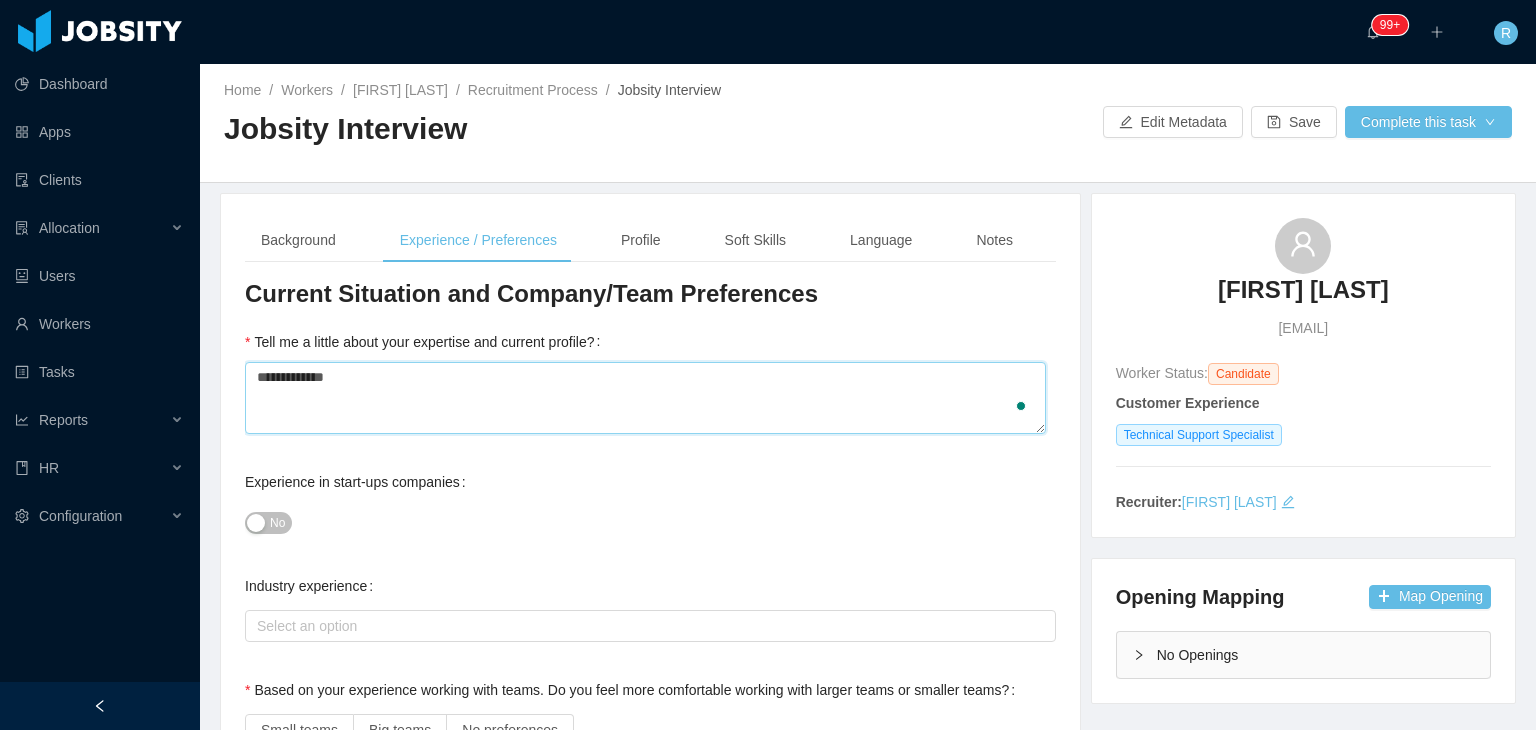 type 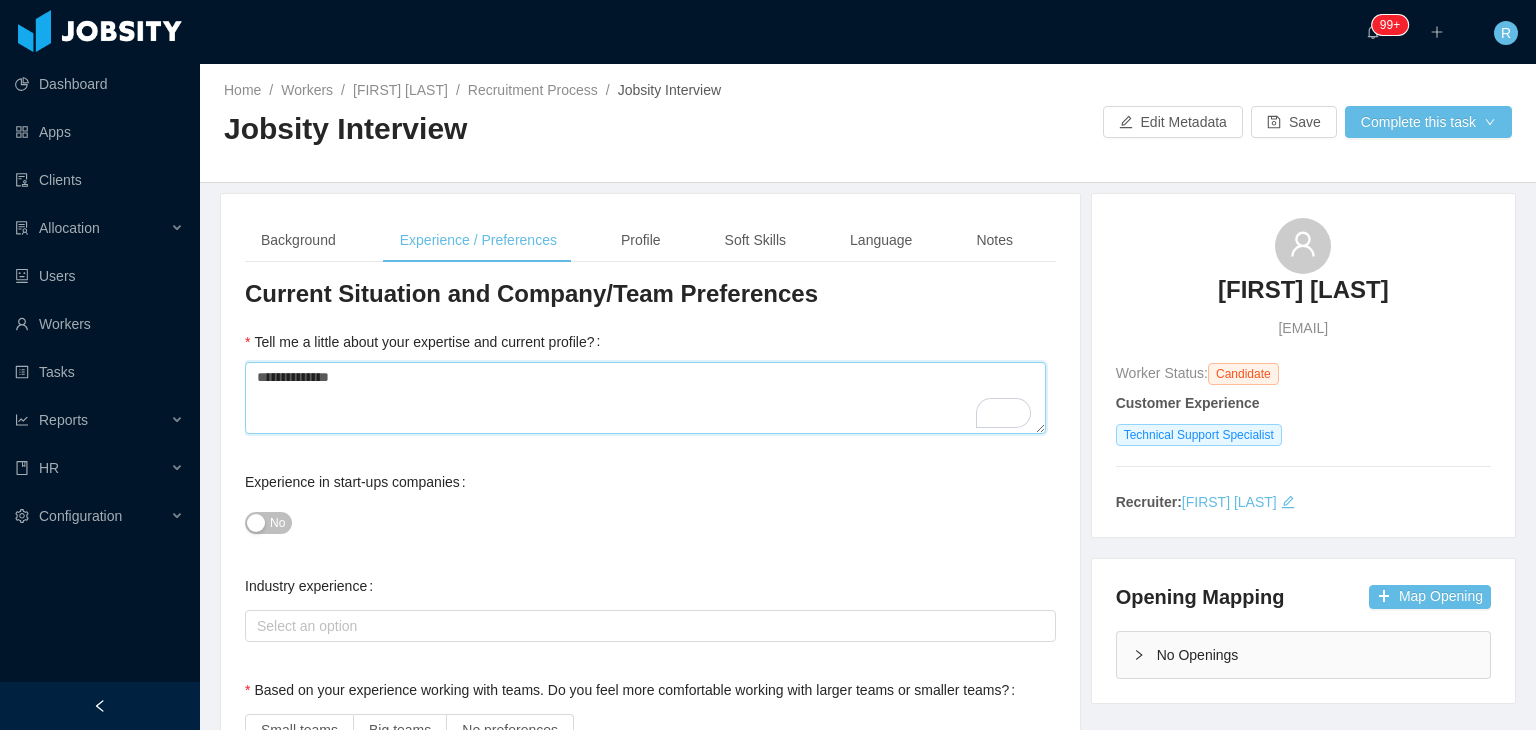 type 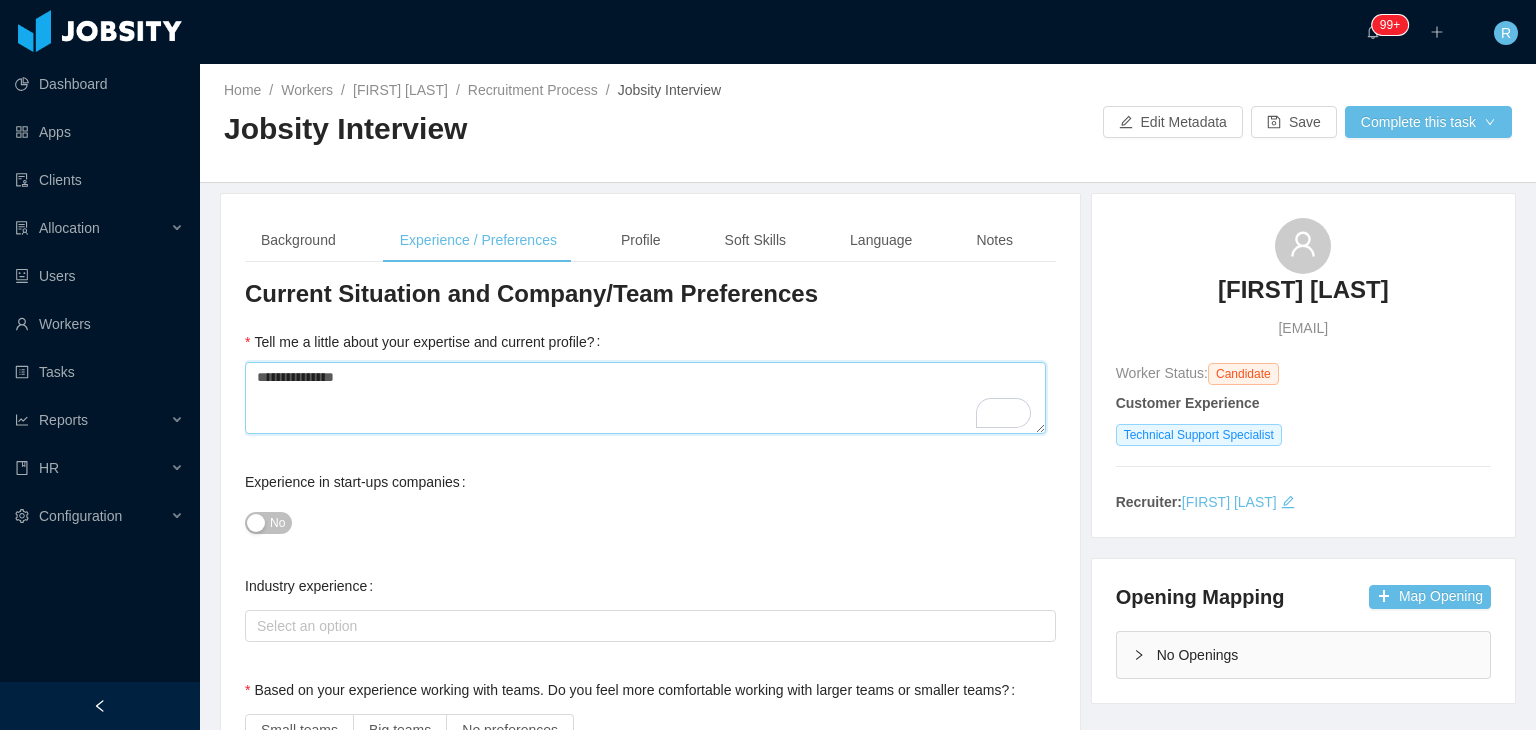 type 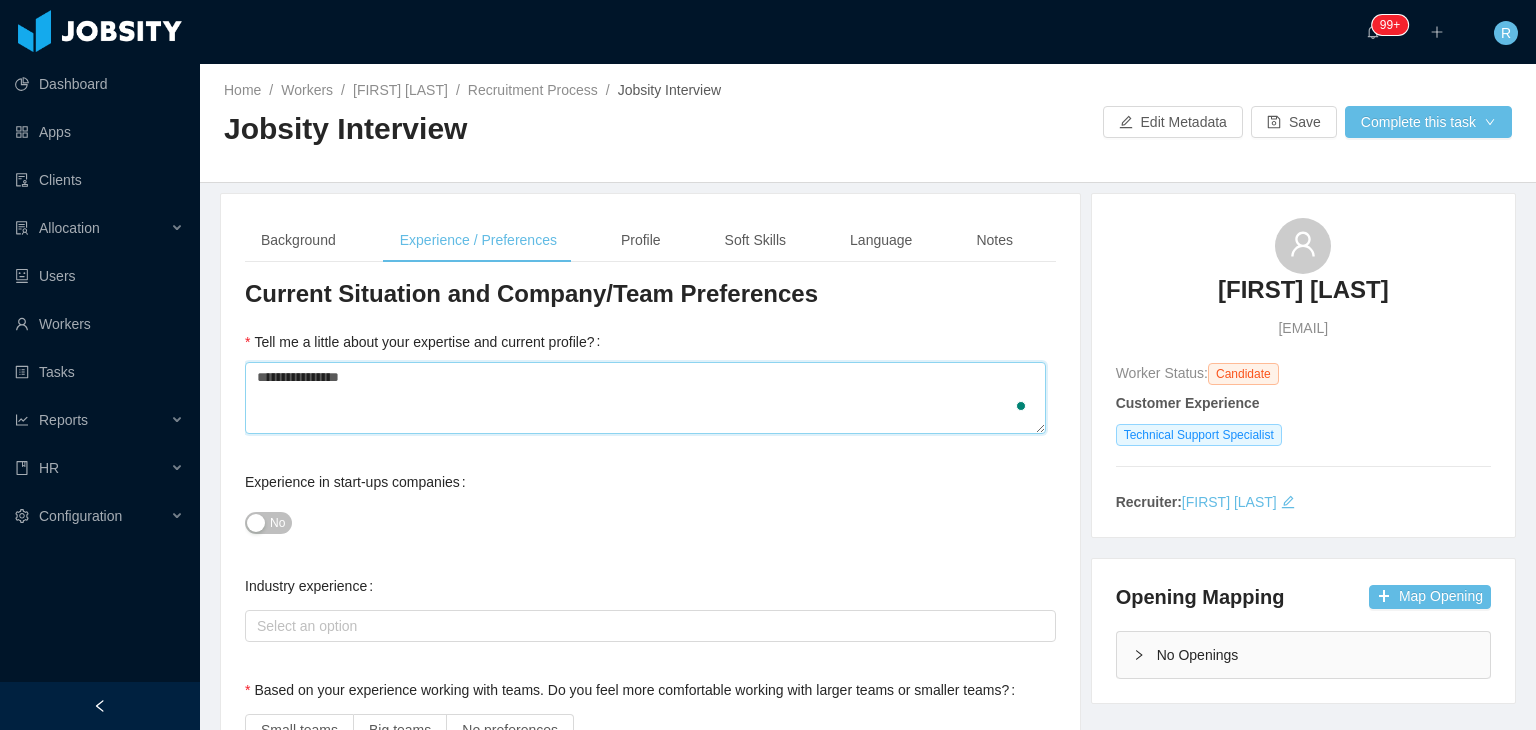 type 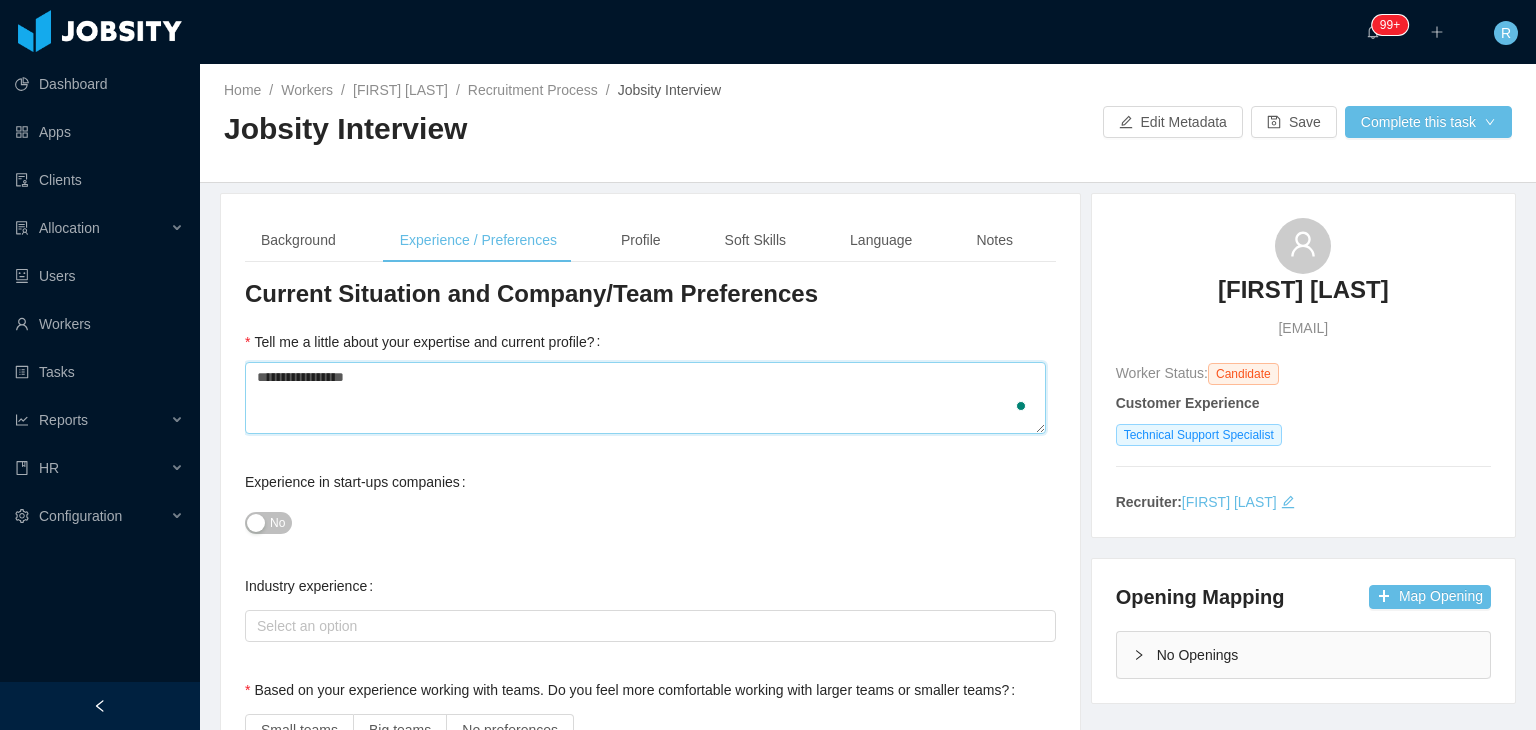 type 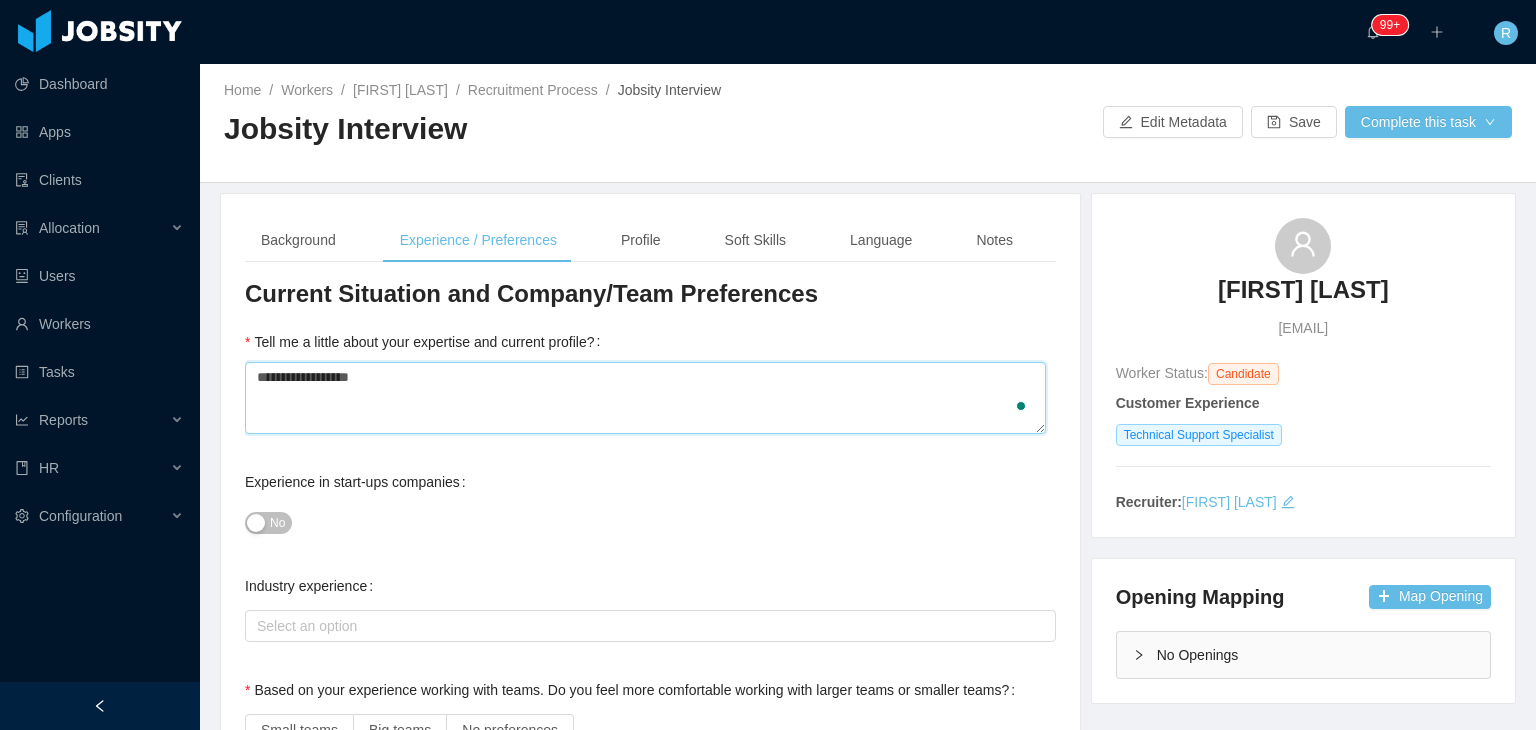 type 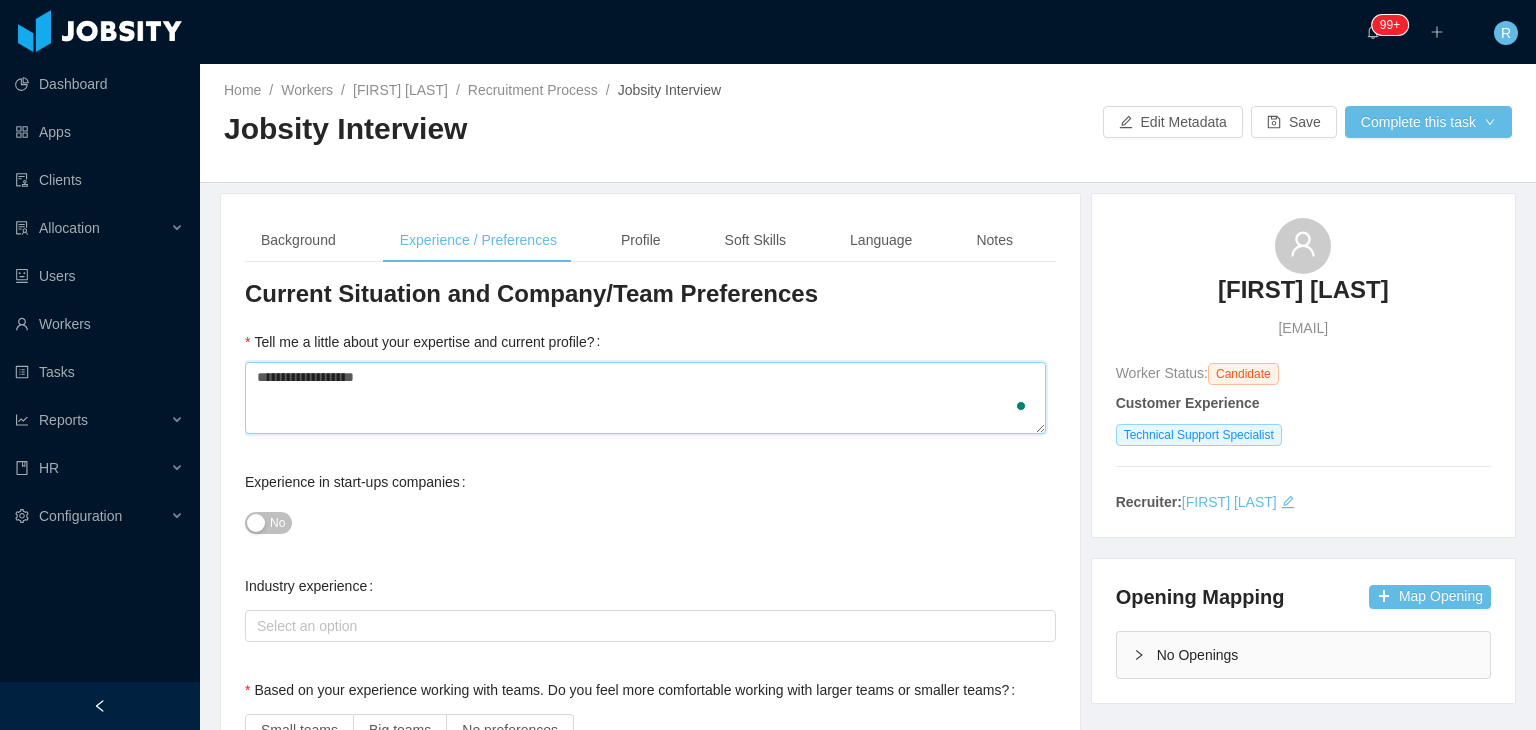 type 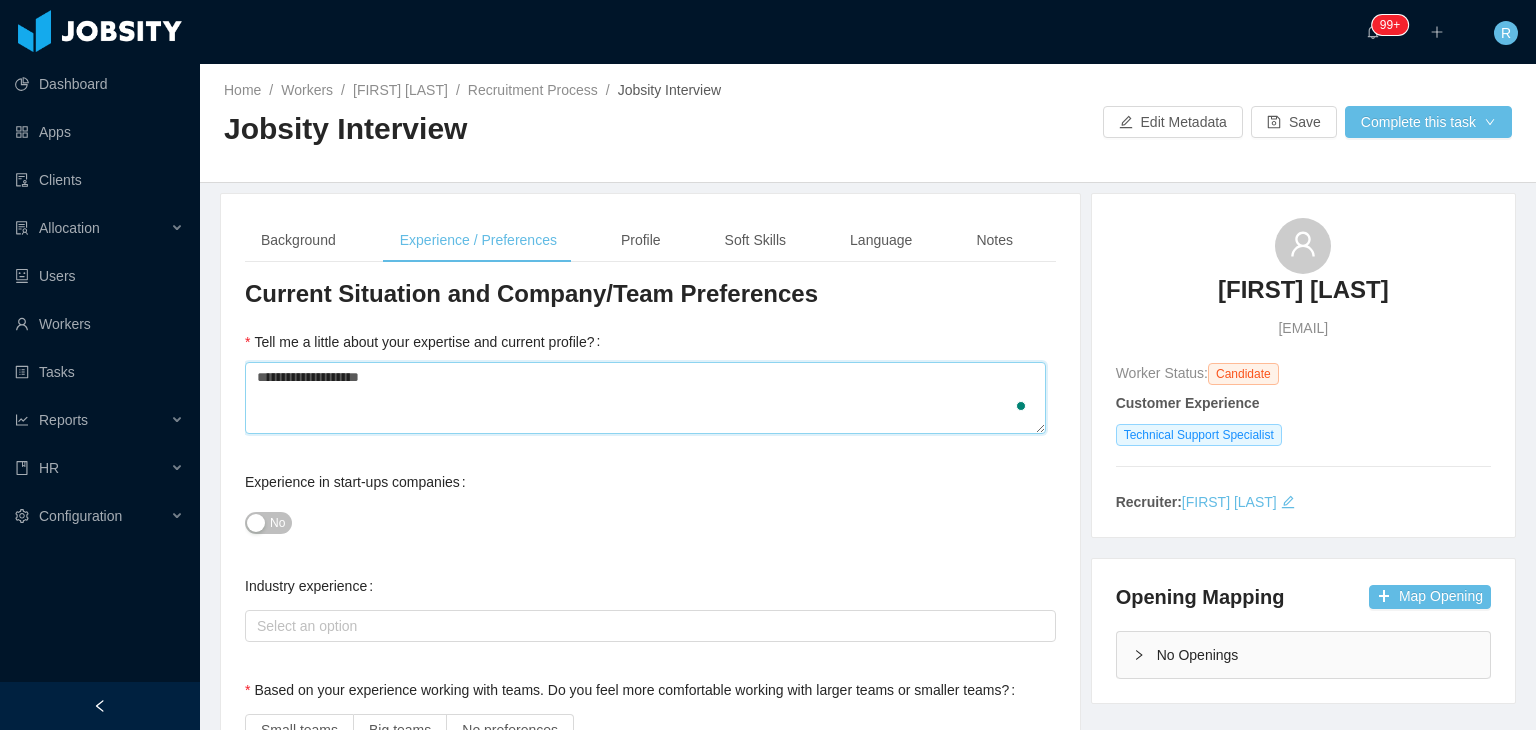 type 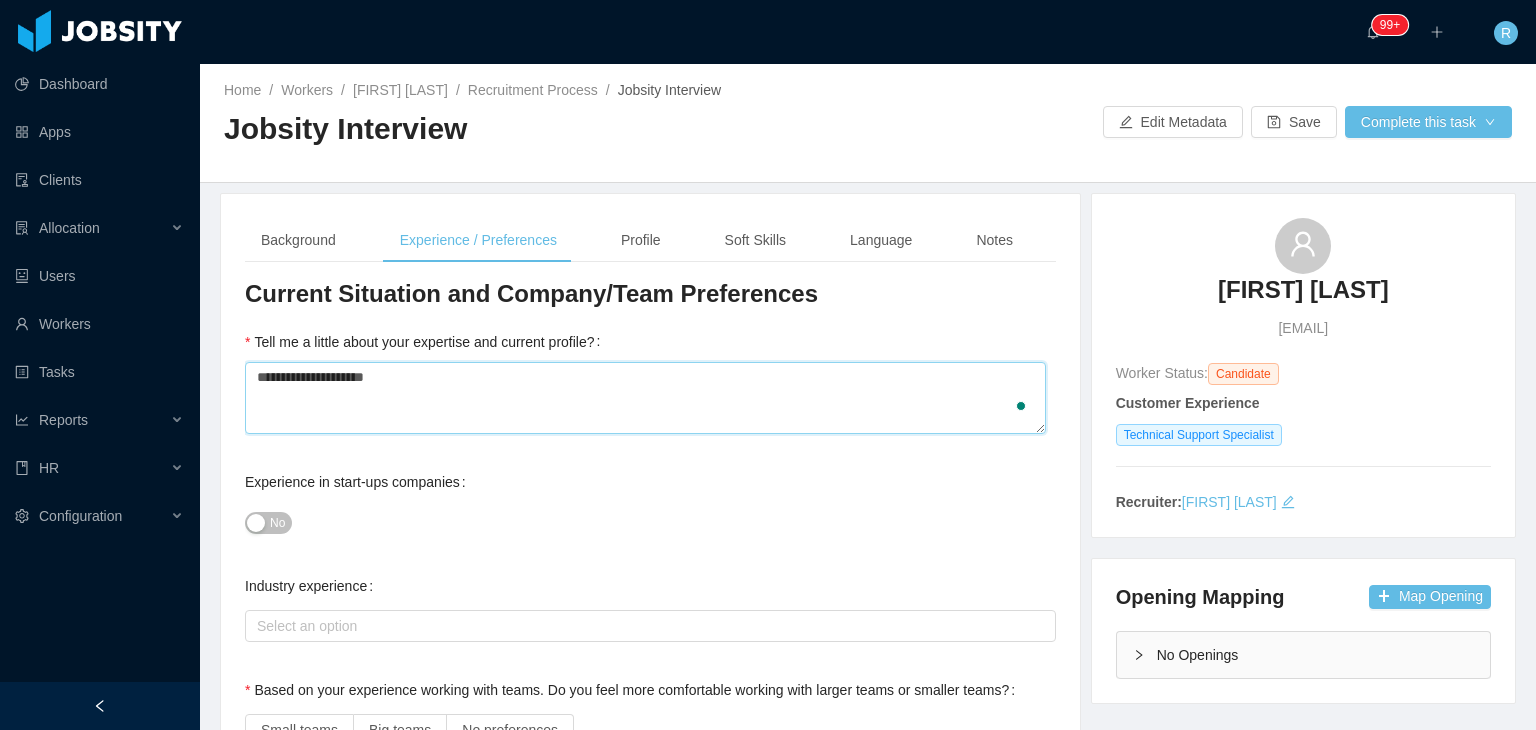 type on "**********" 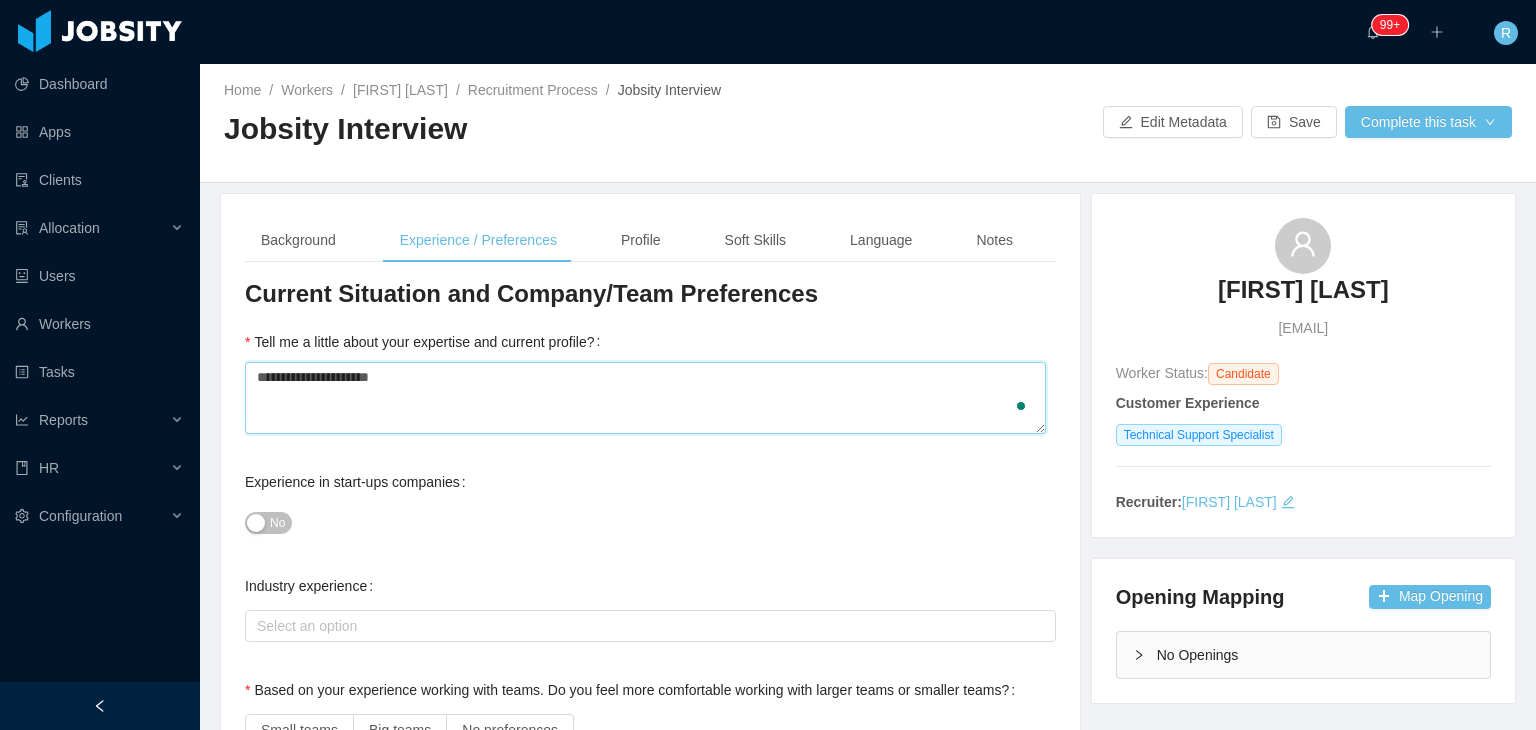 type 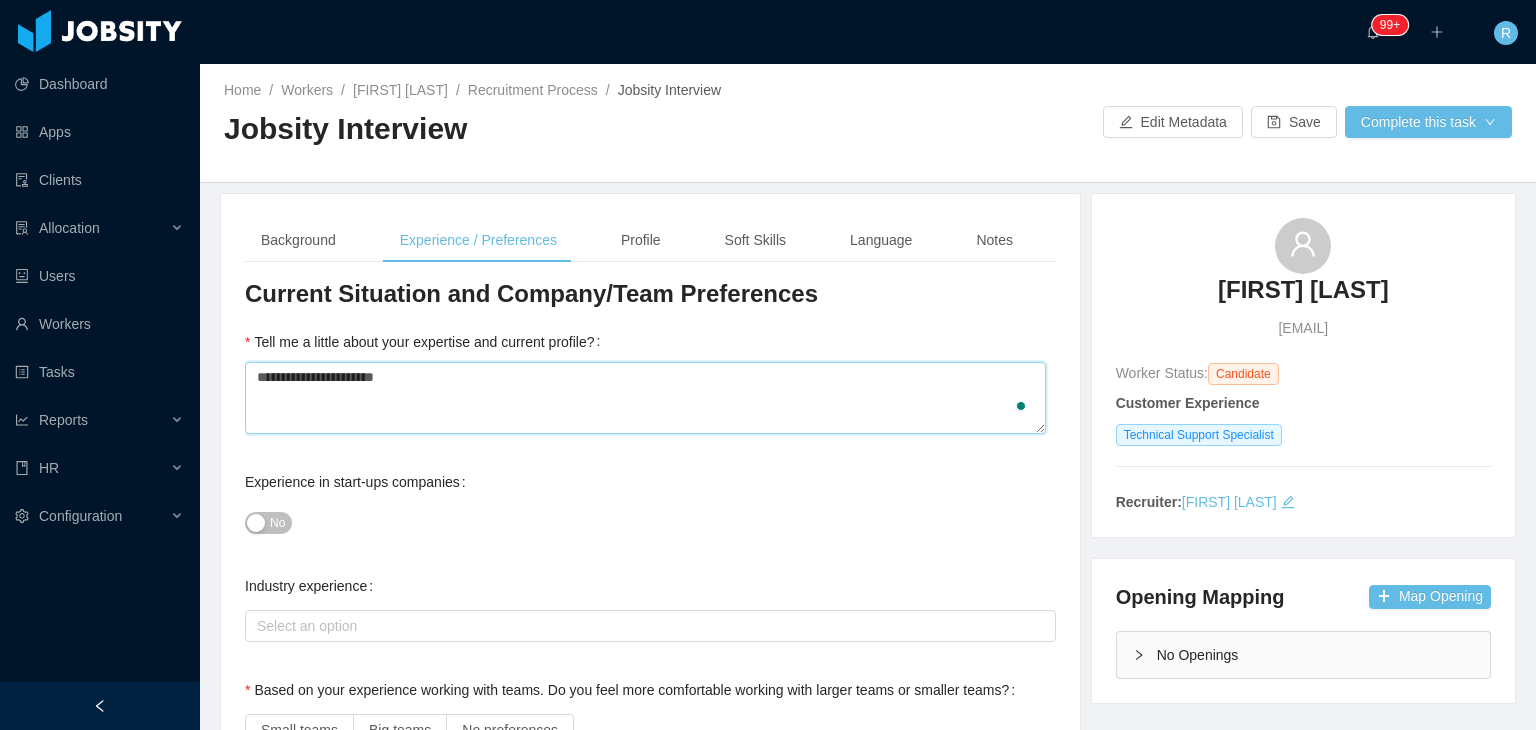 type on "**********" 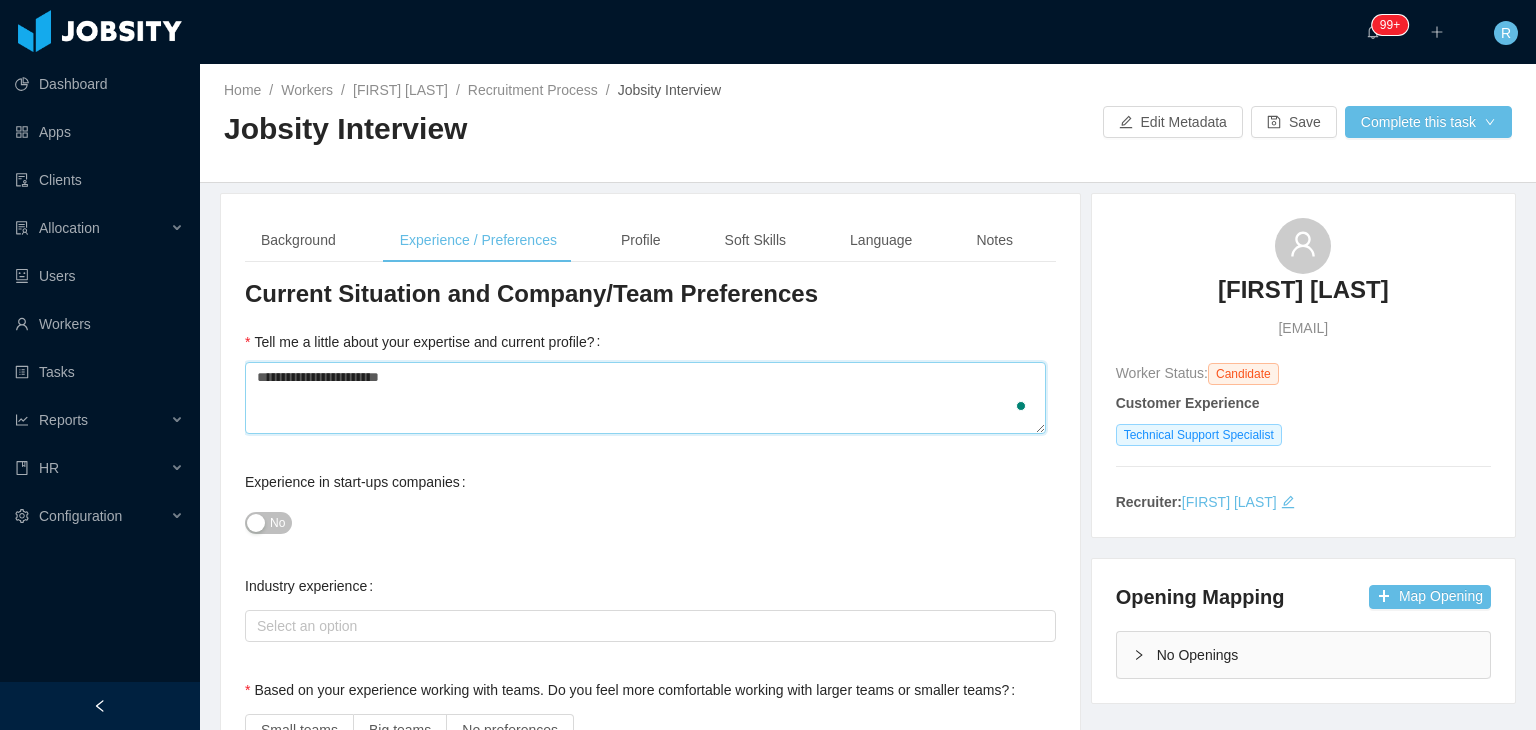 type 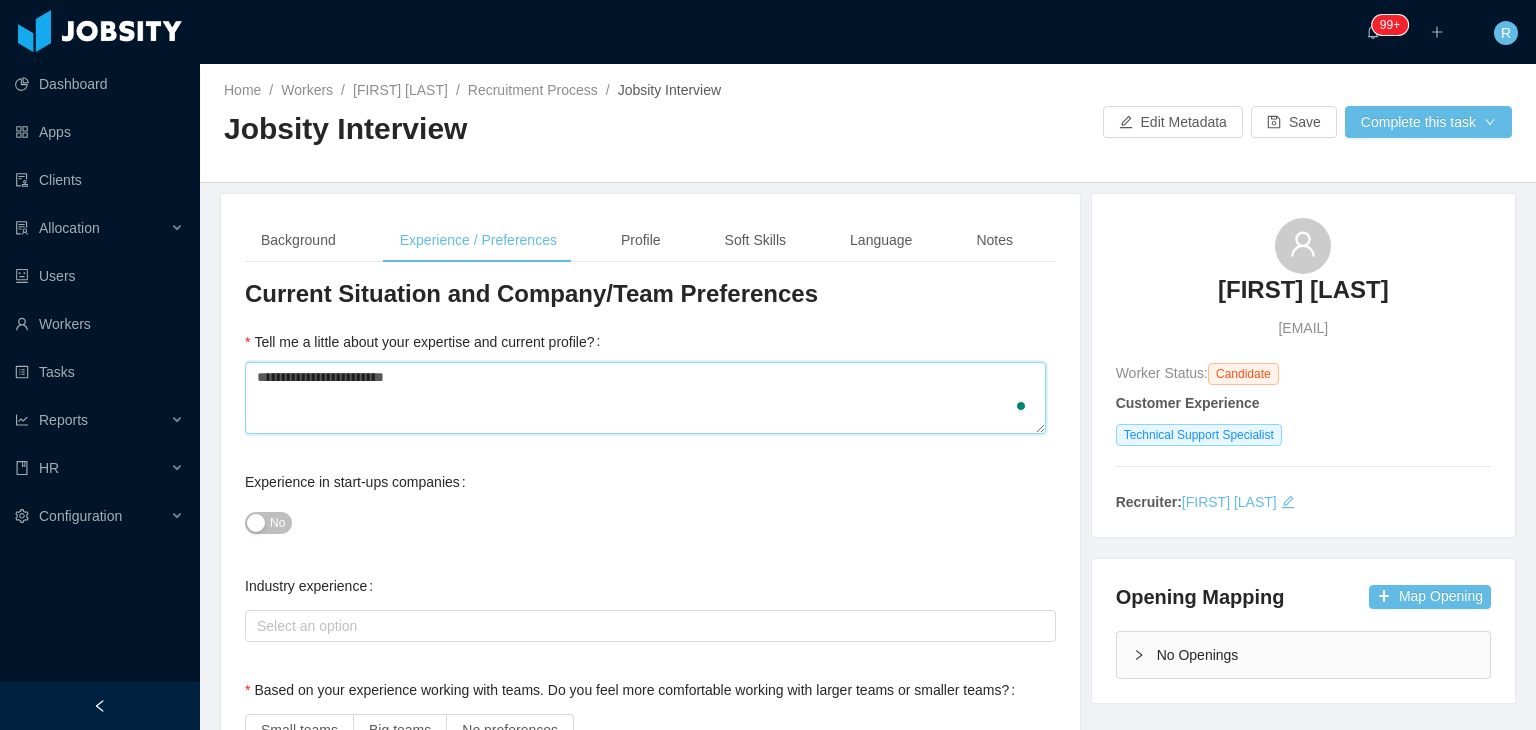 type 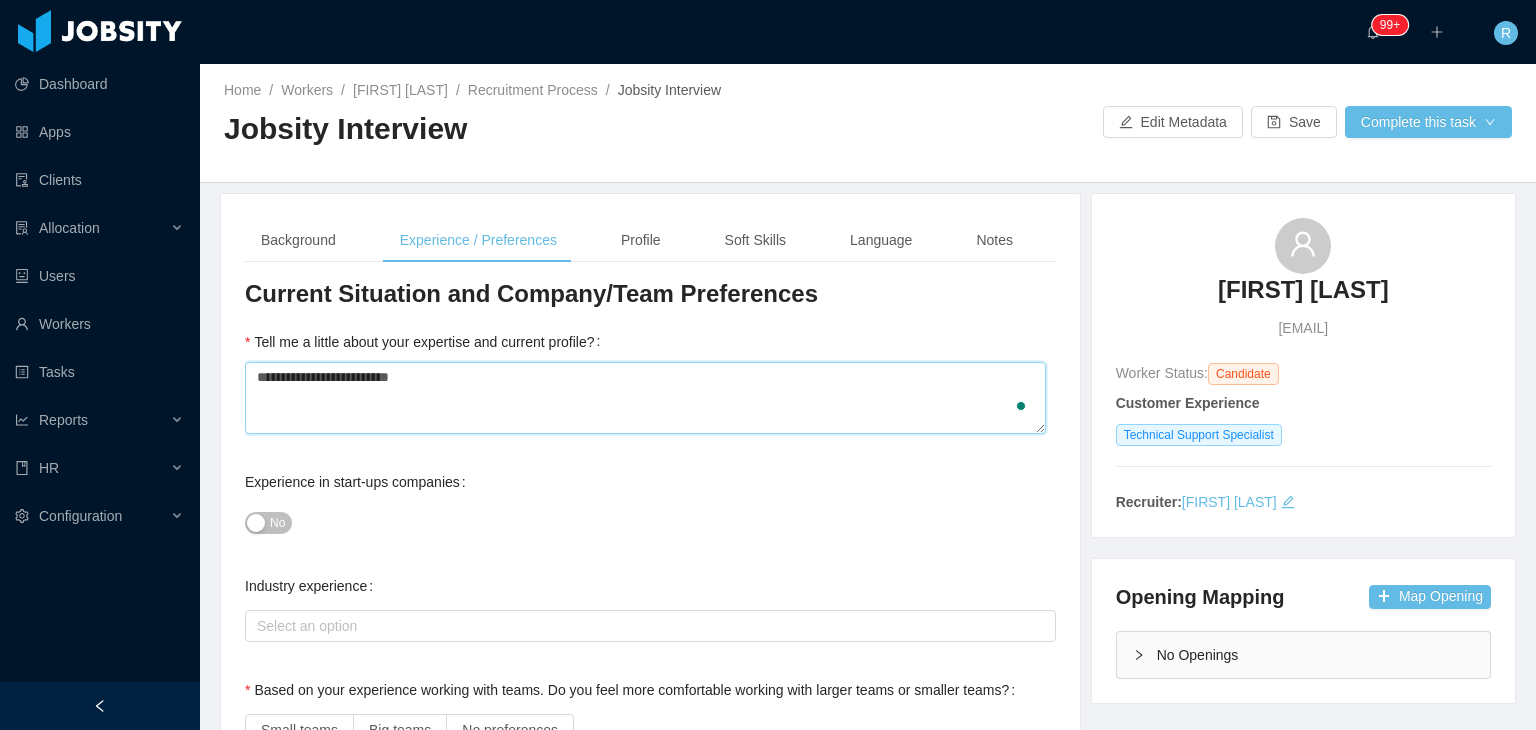type 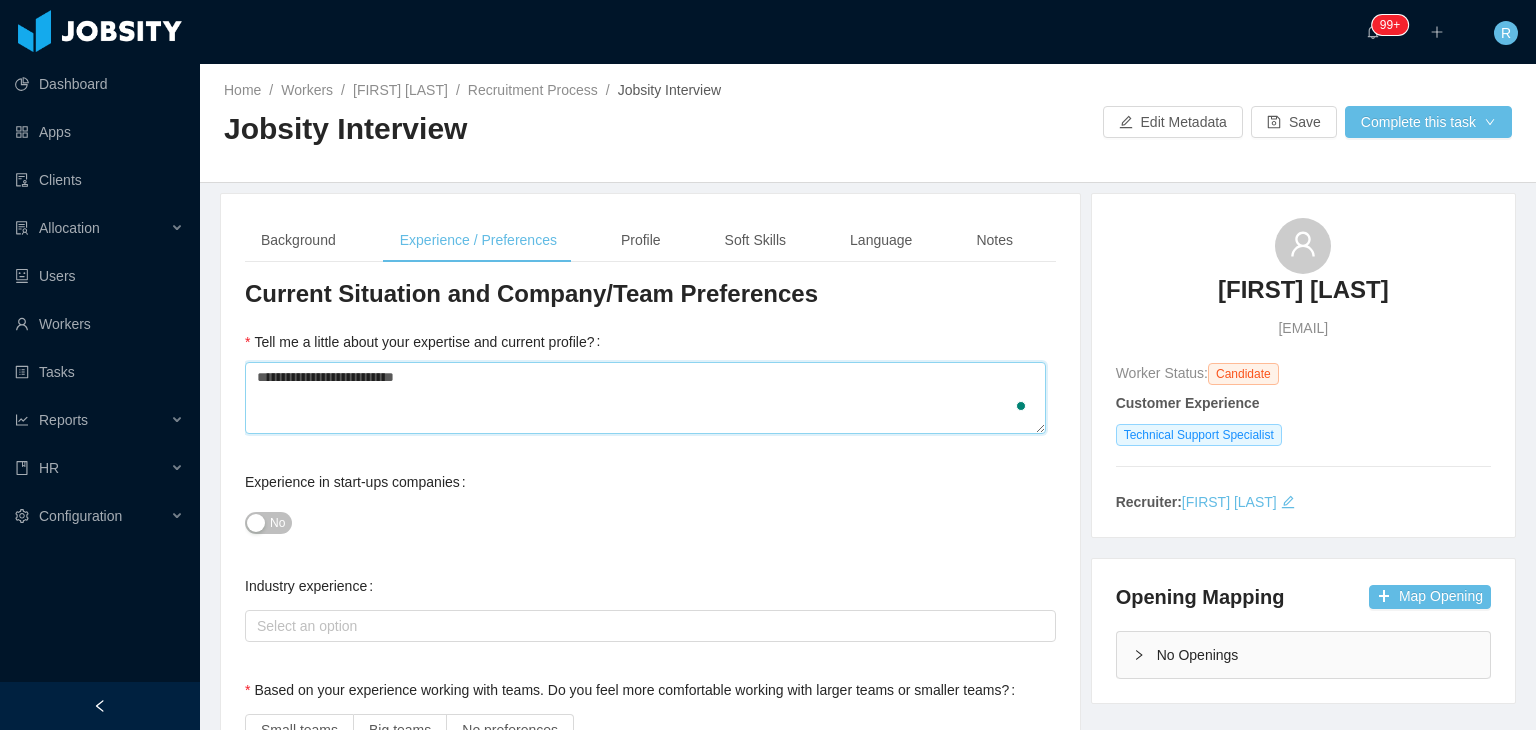 type 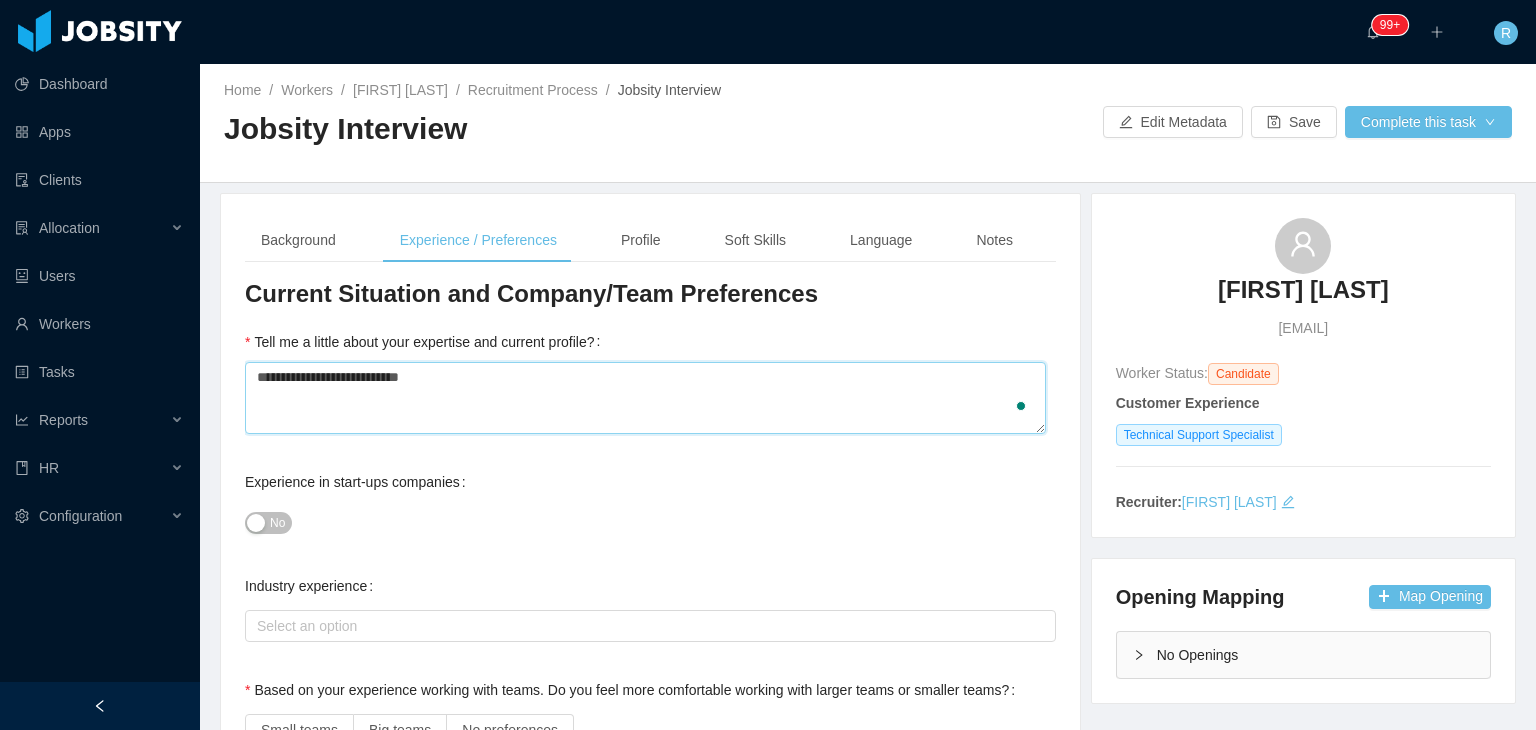 type 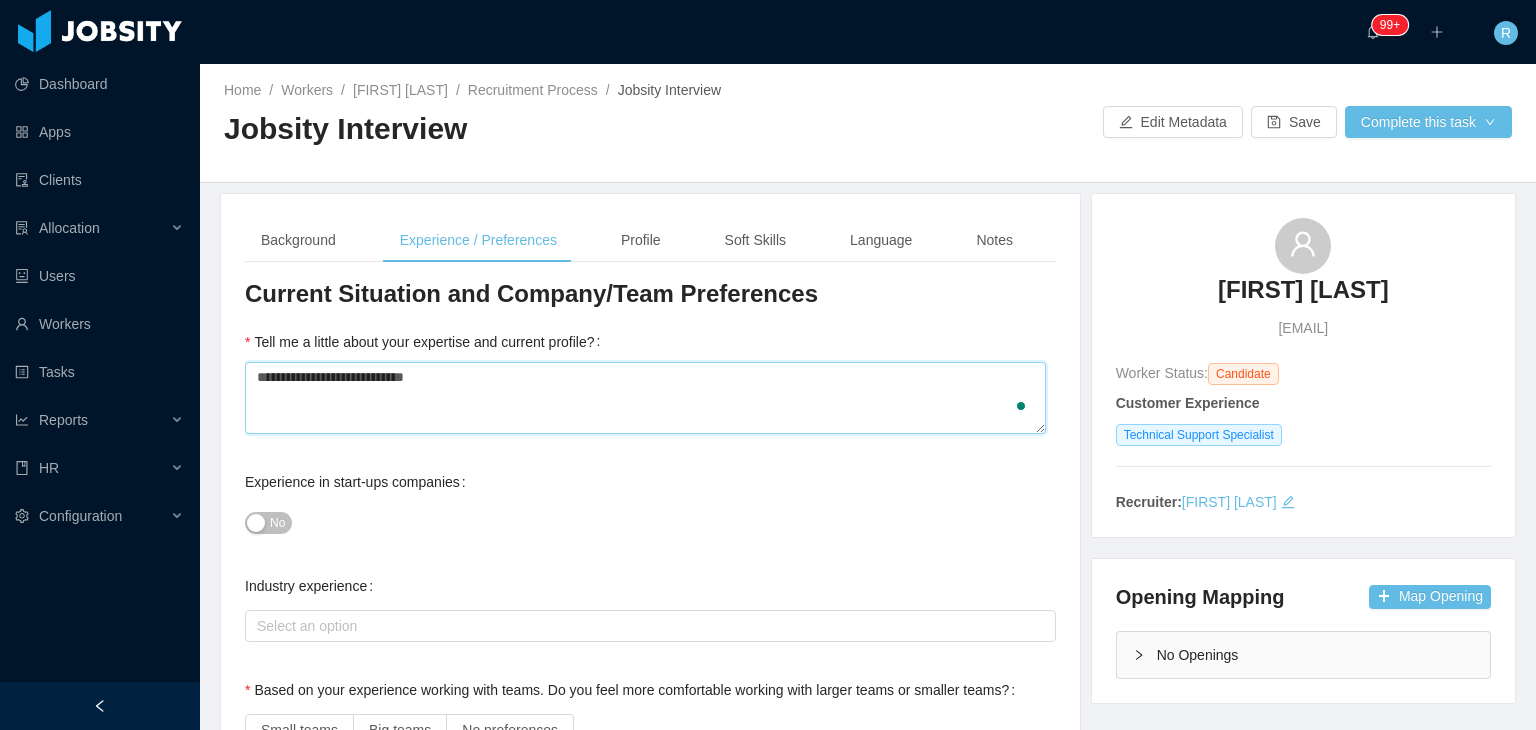 type 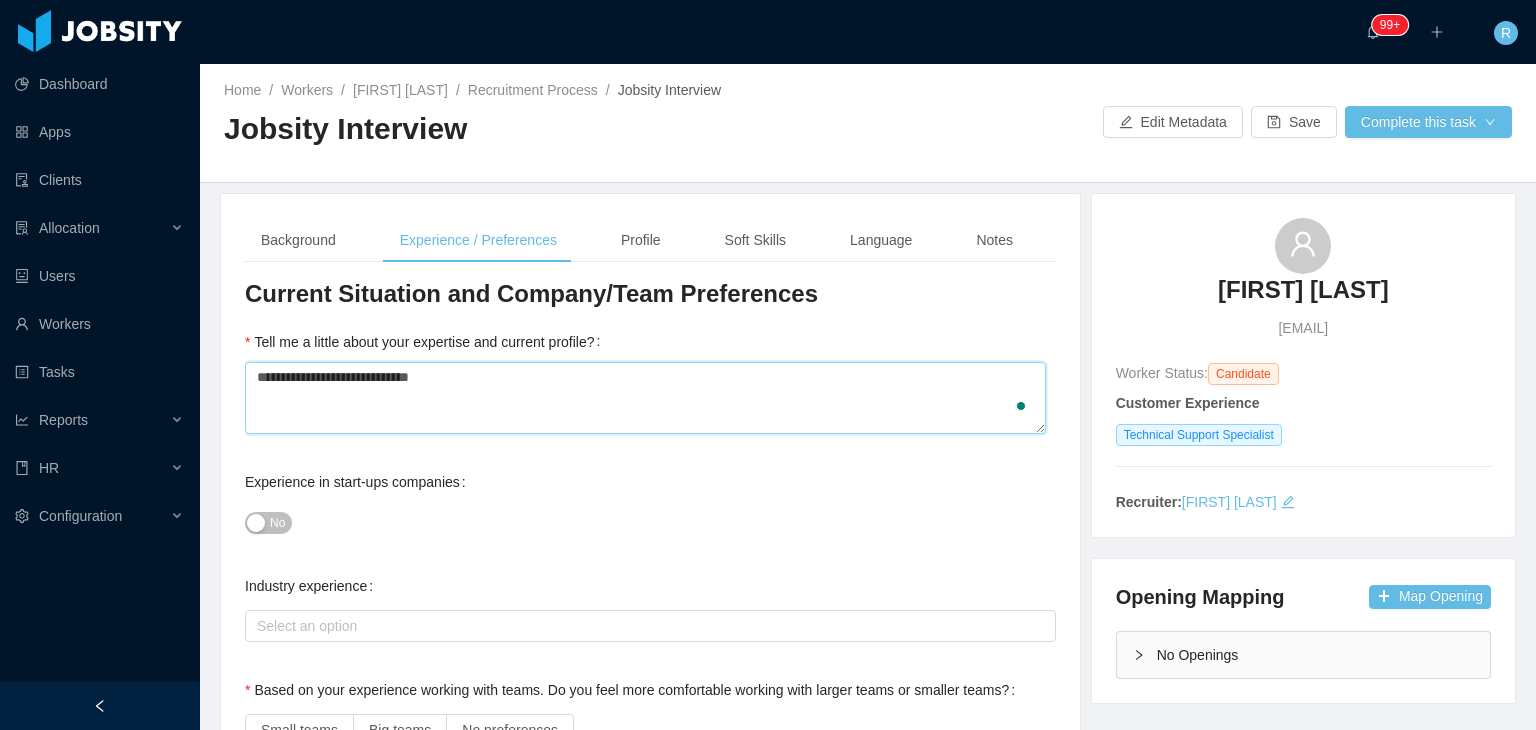 type 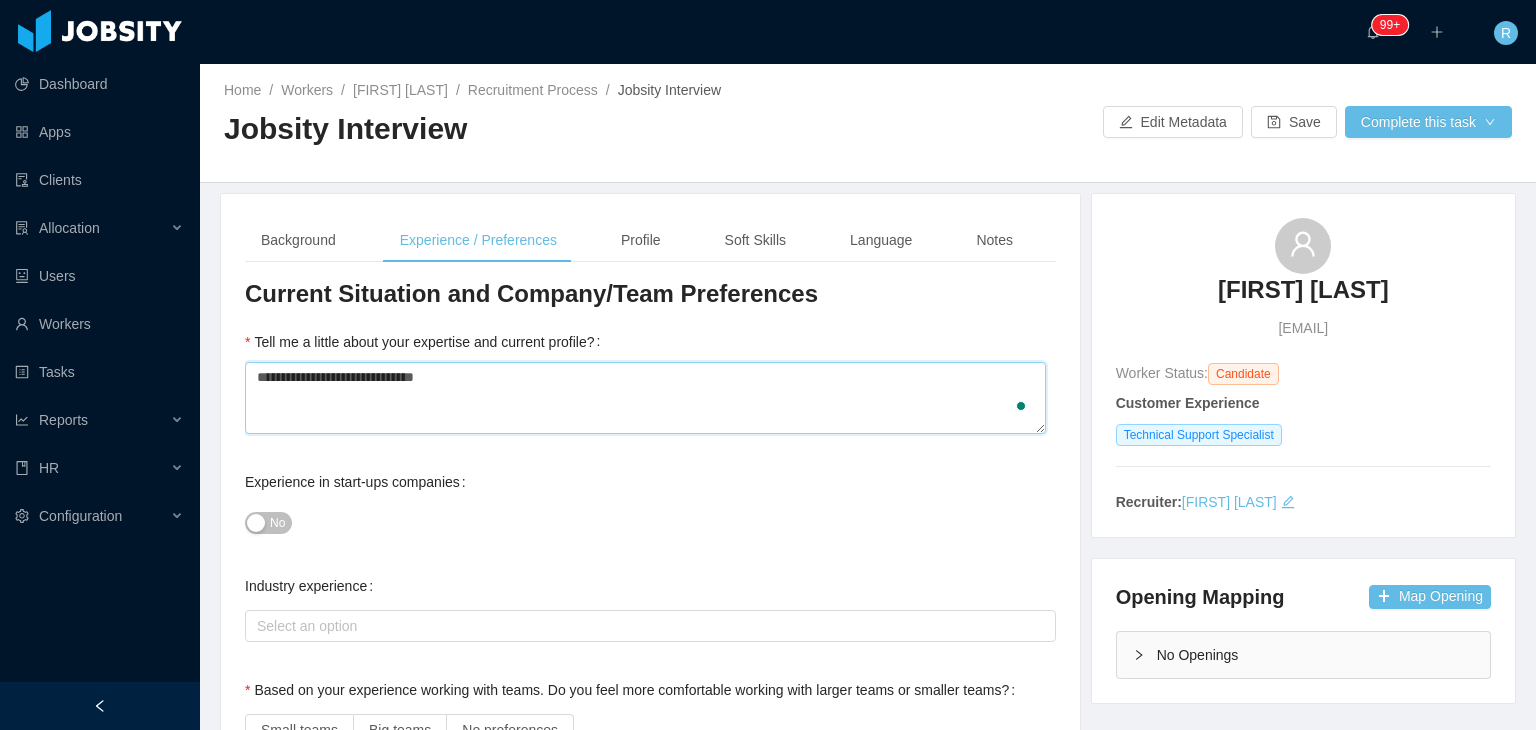 type on "**********" 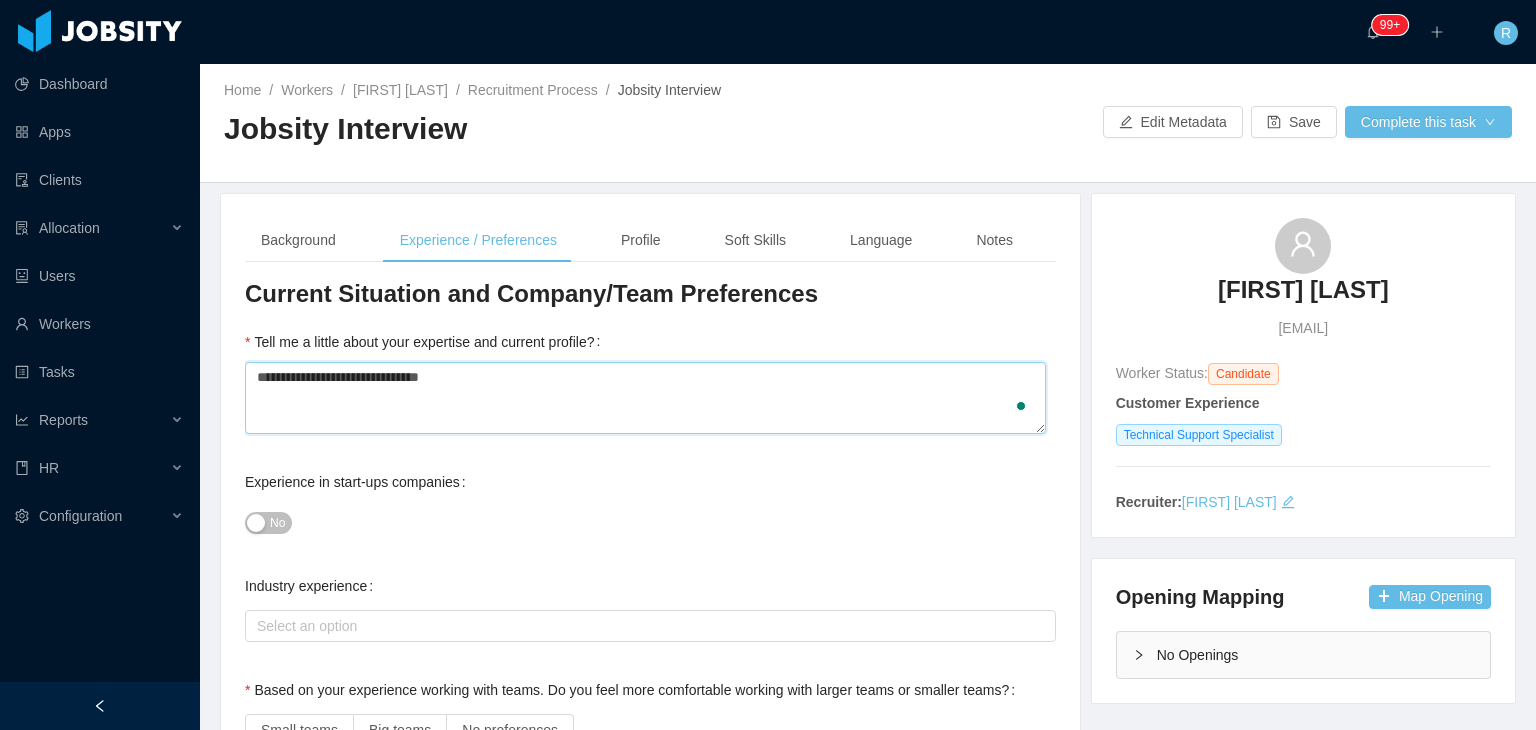 type 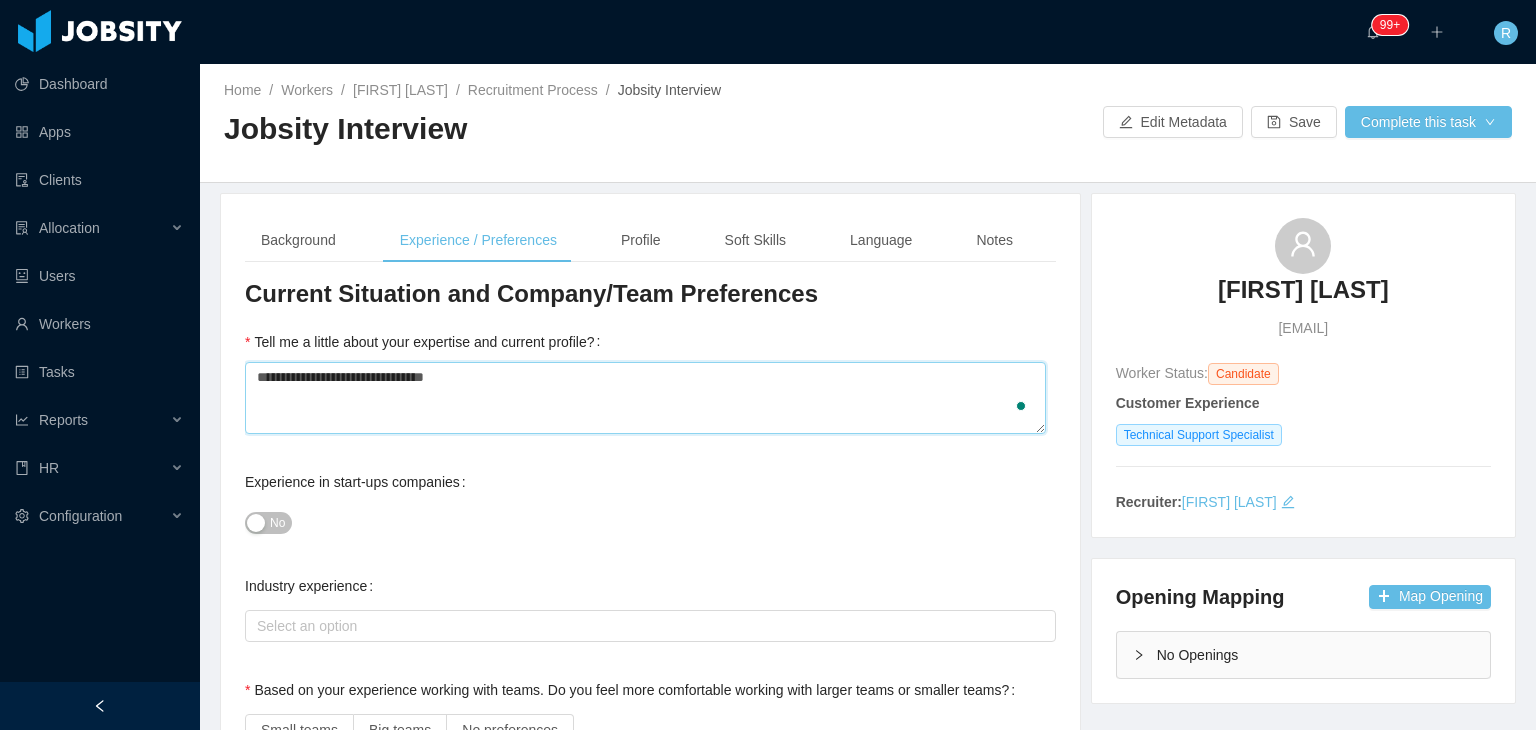 type 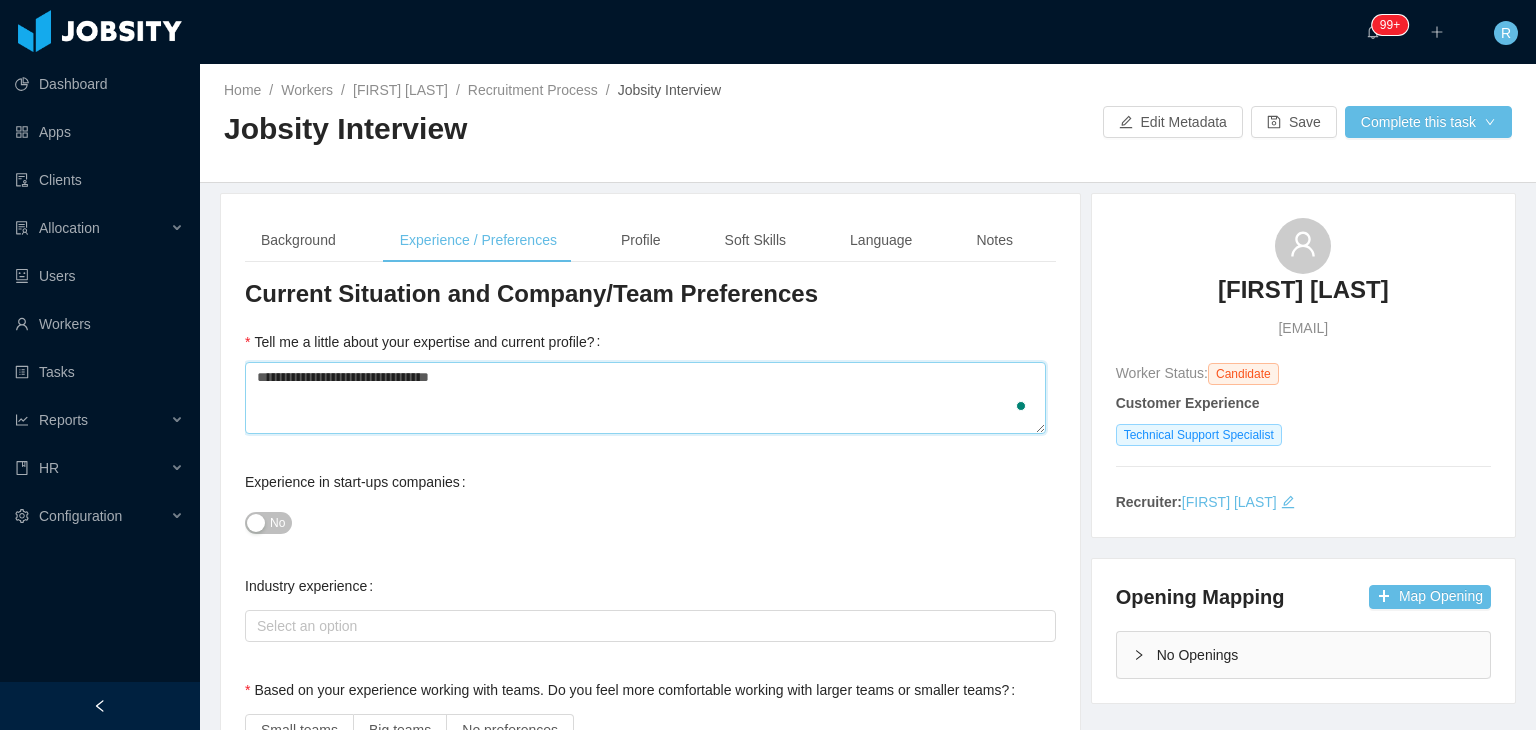 type 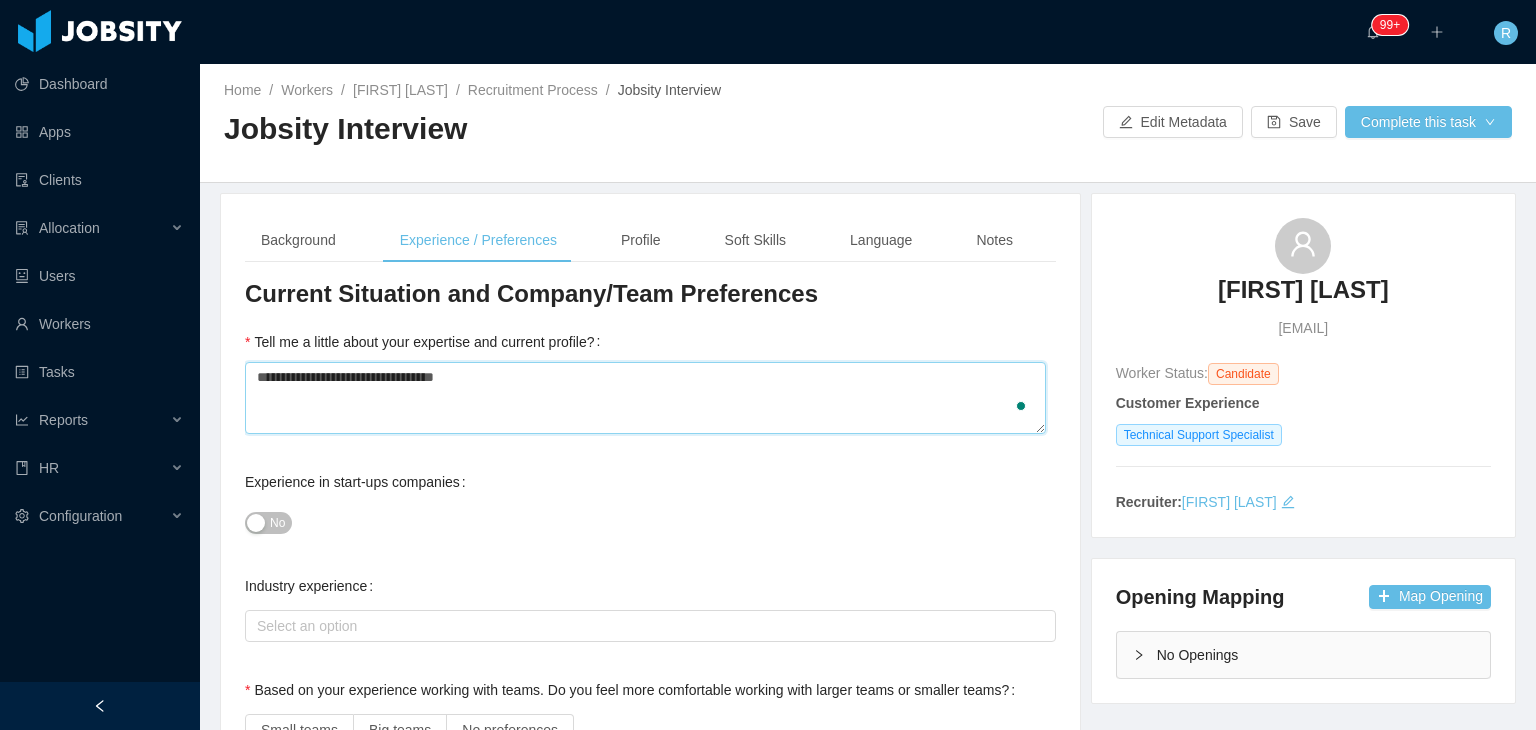 type 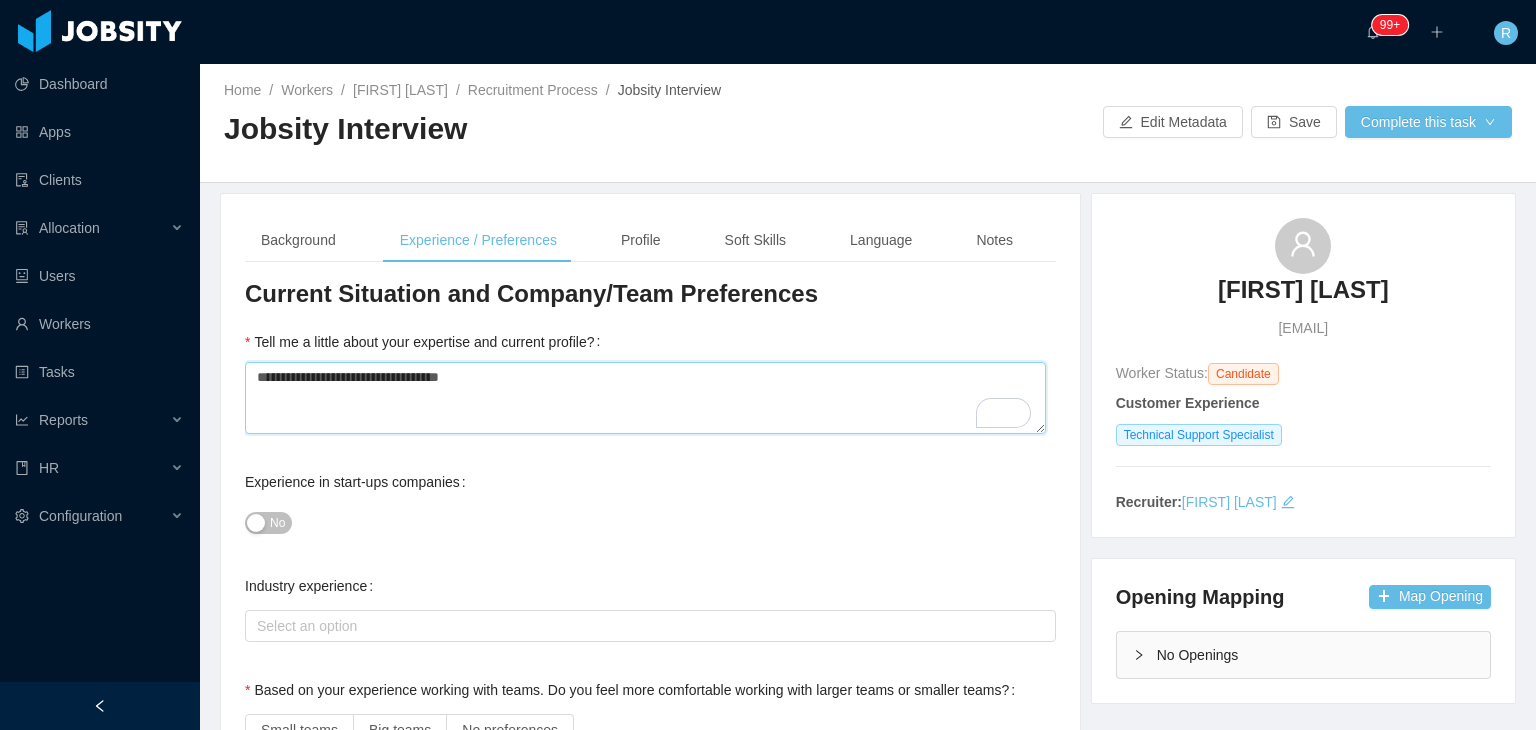 type 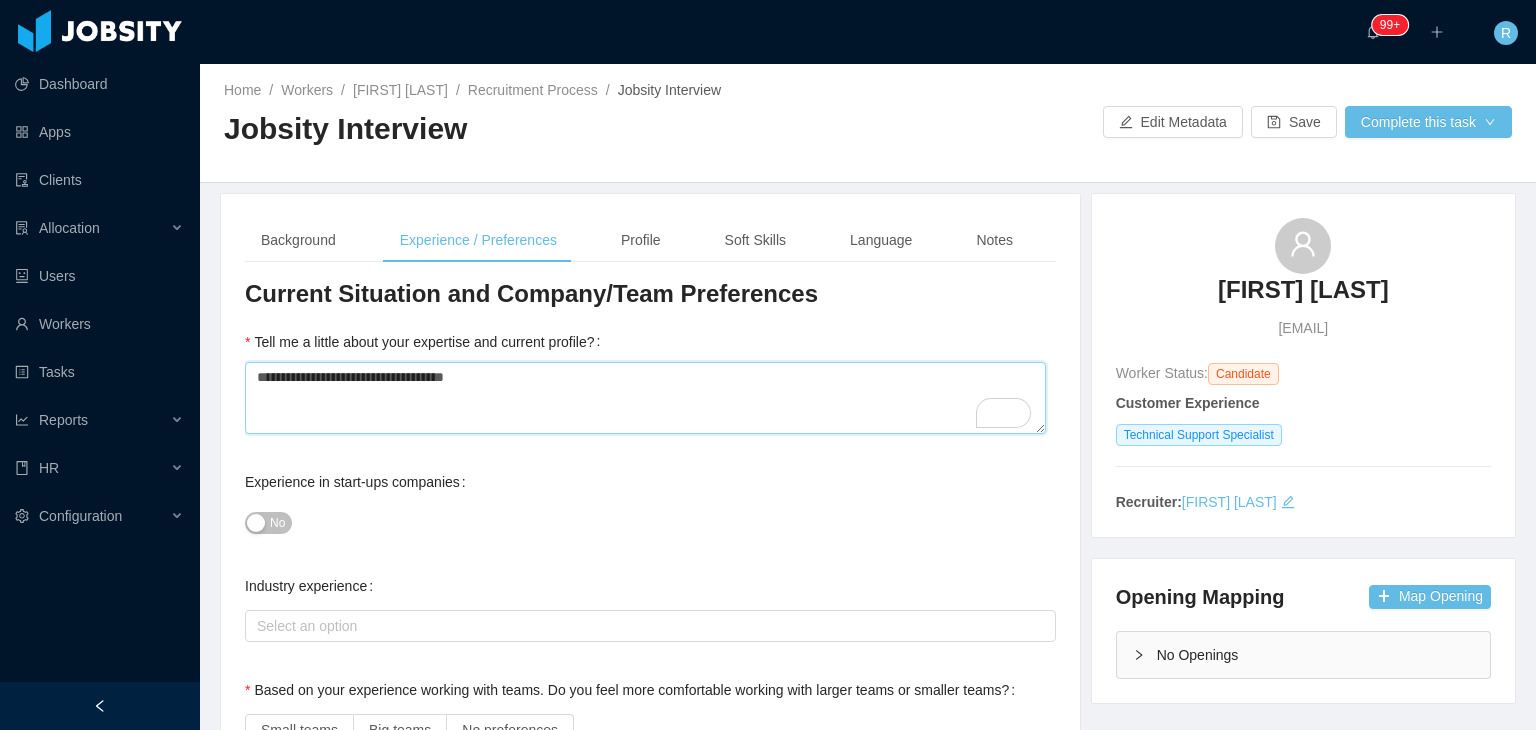 type 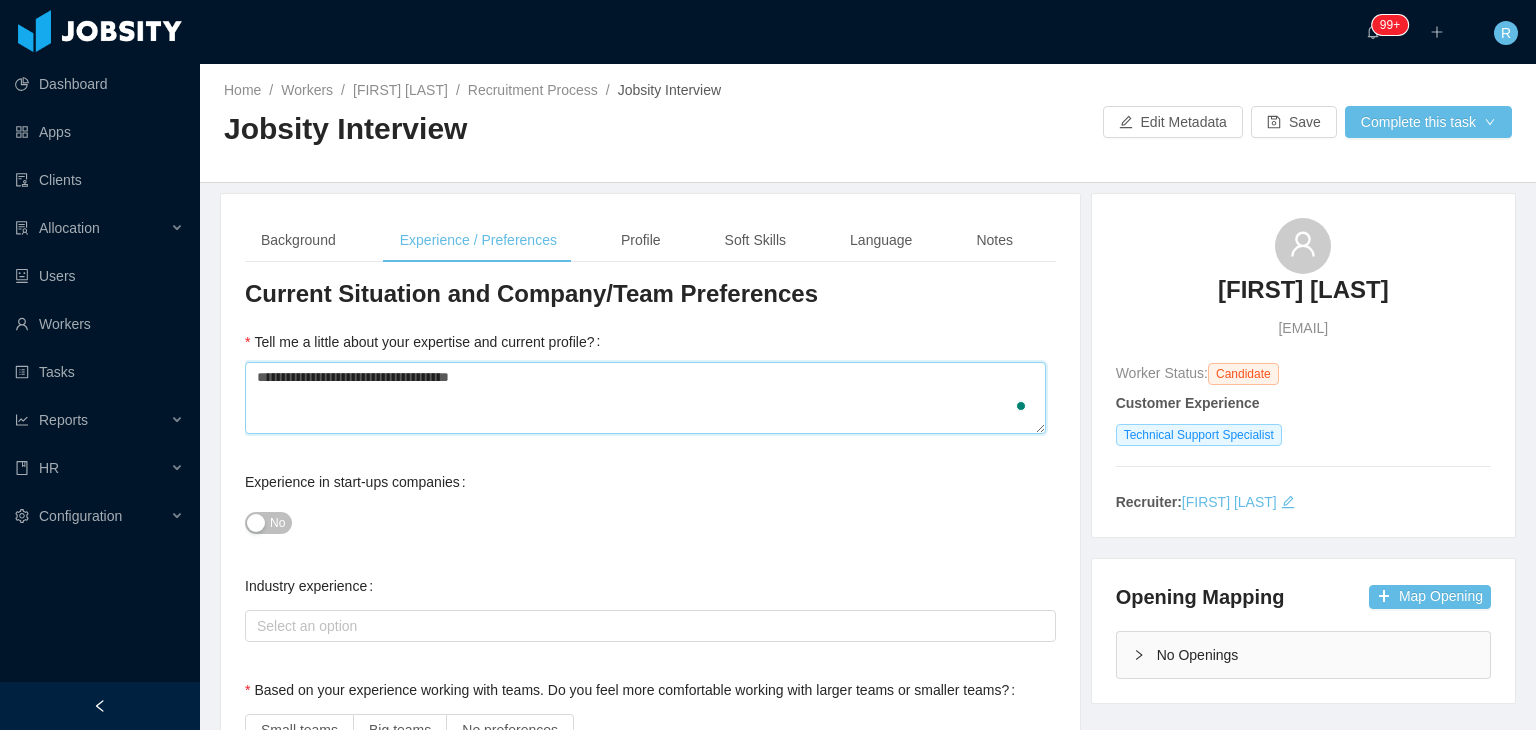 type 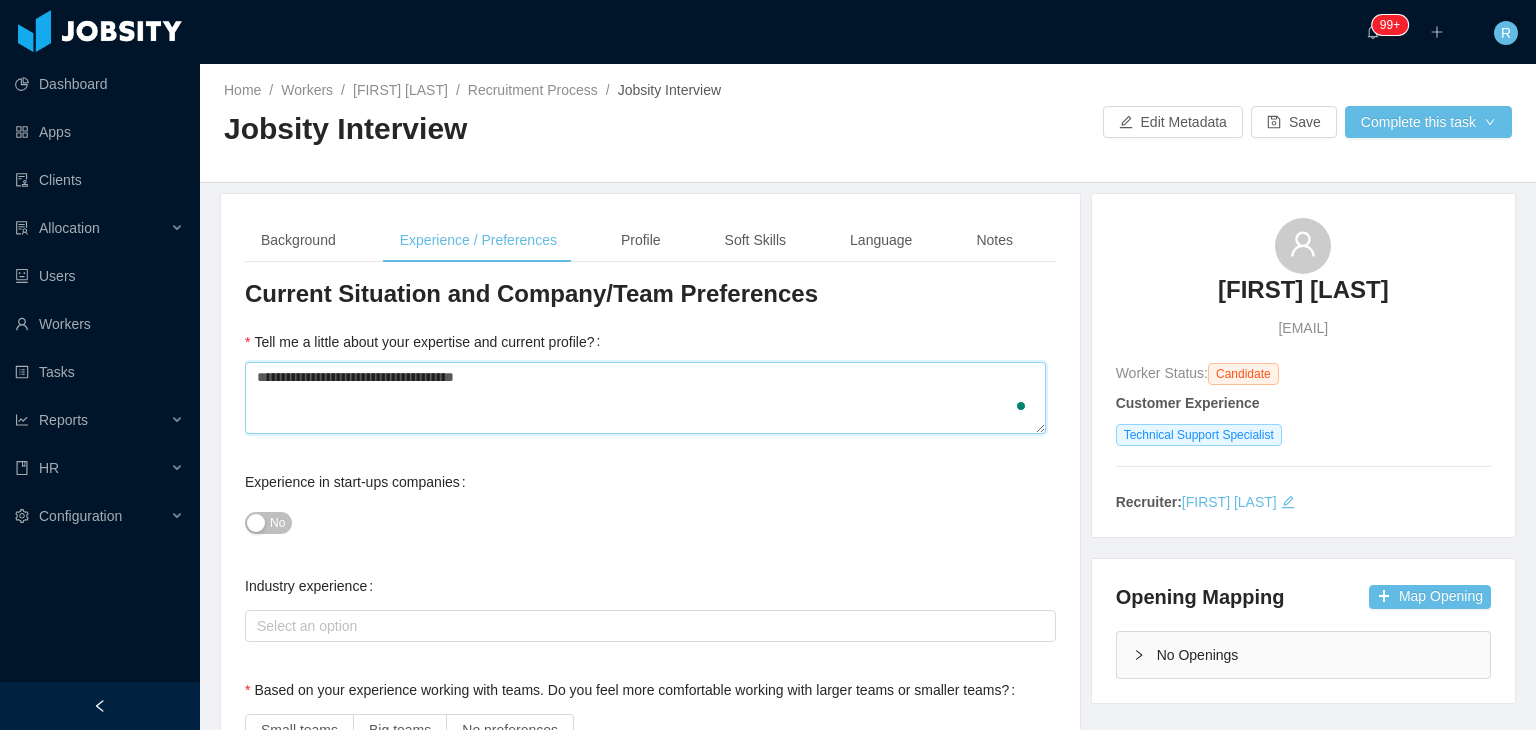 type 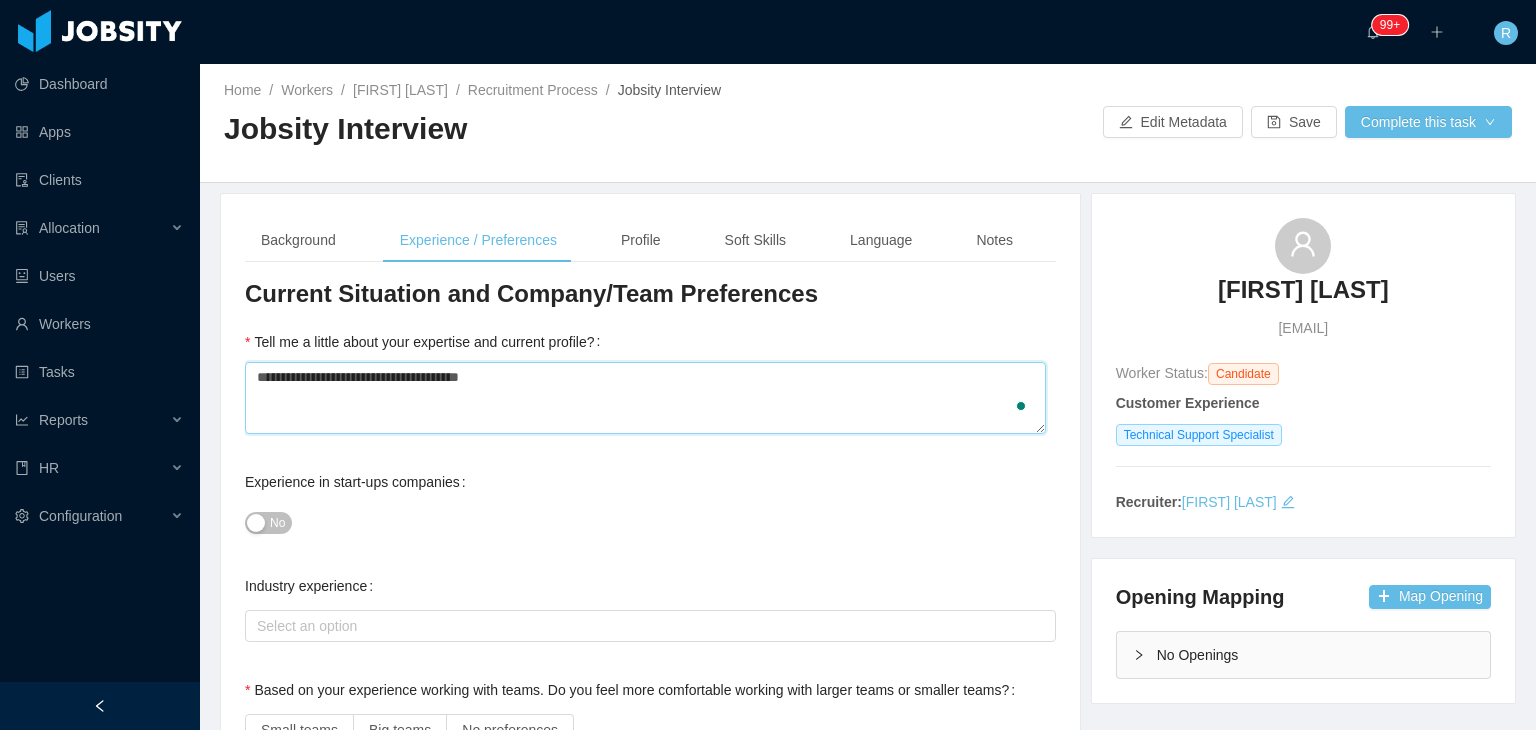 type on "**********" 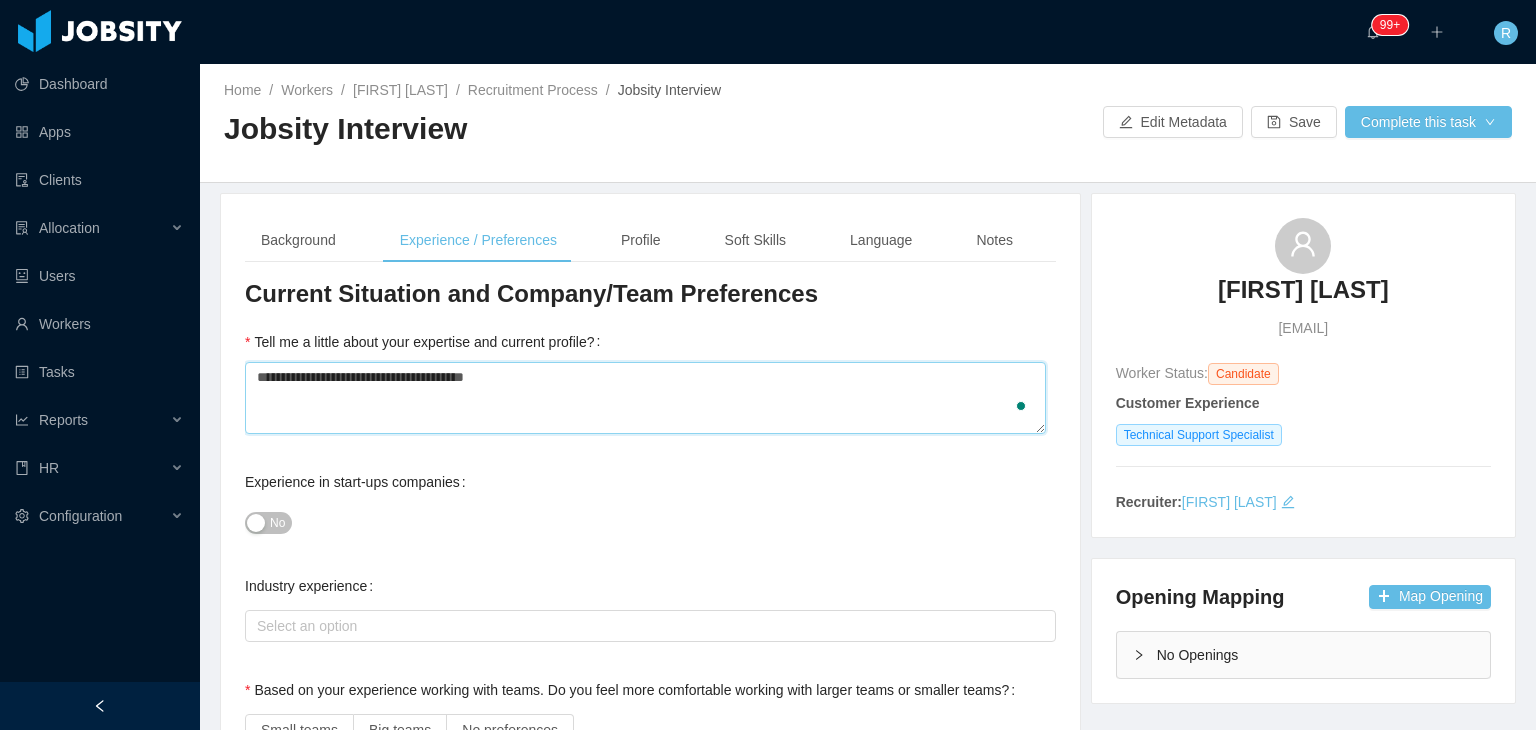 type 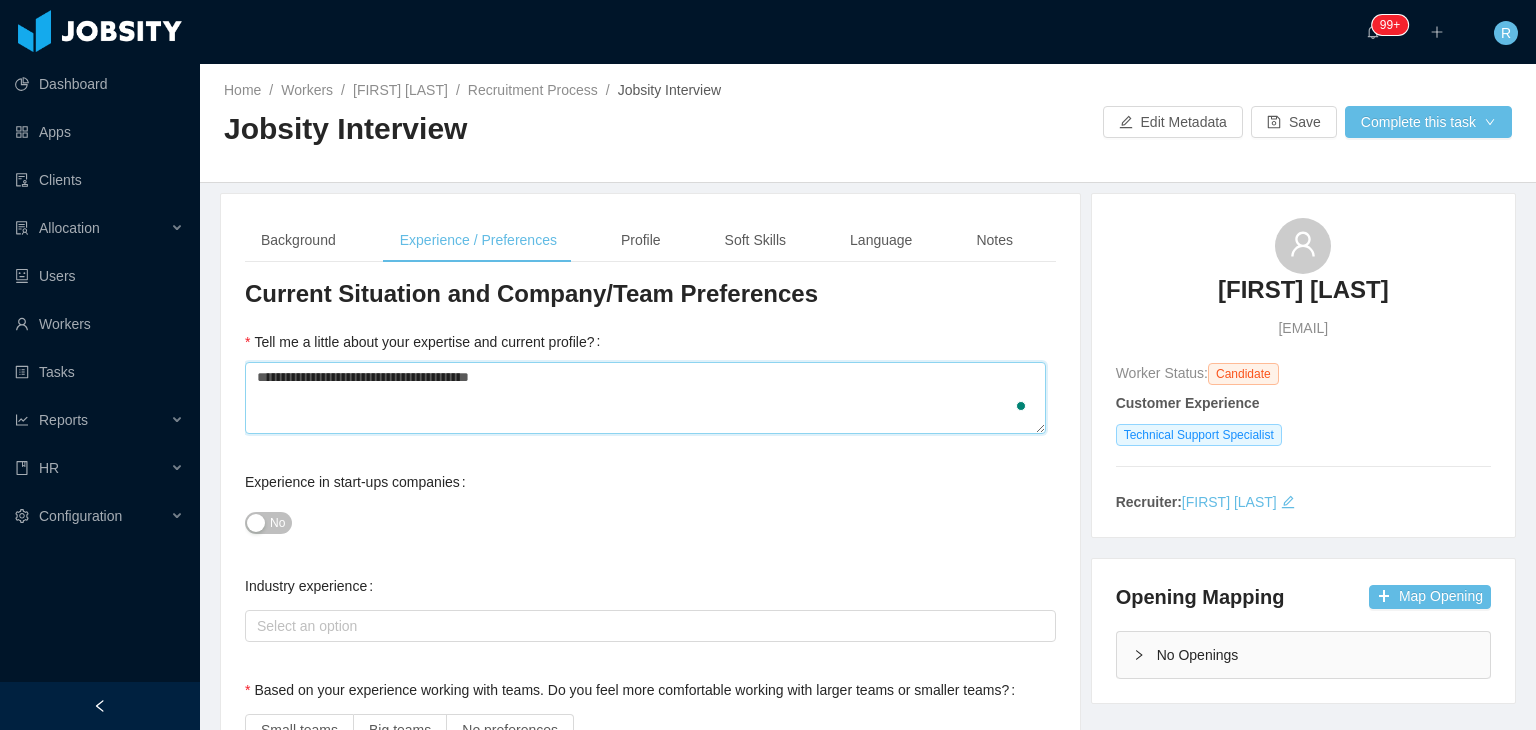 type 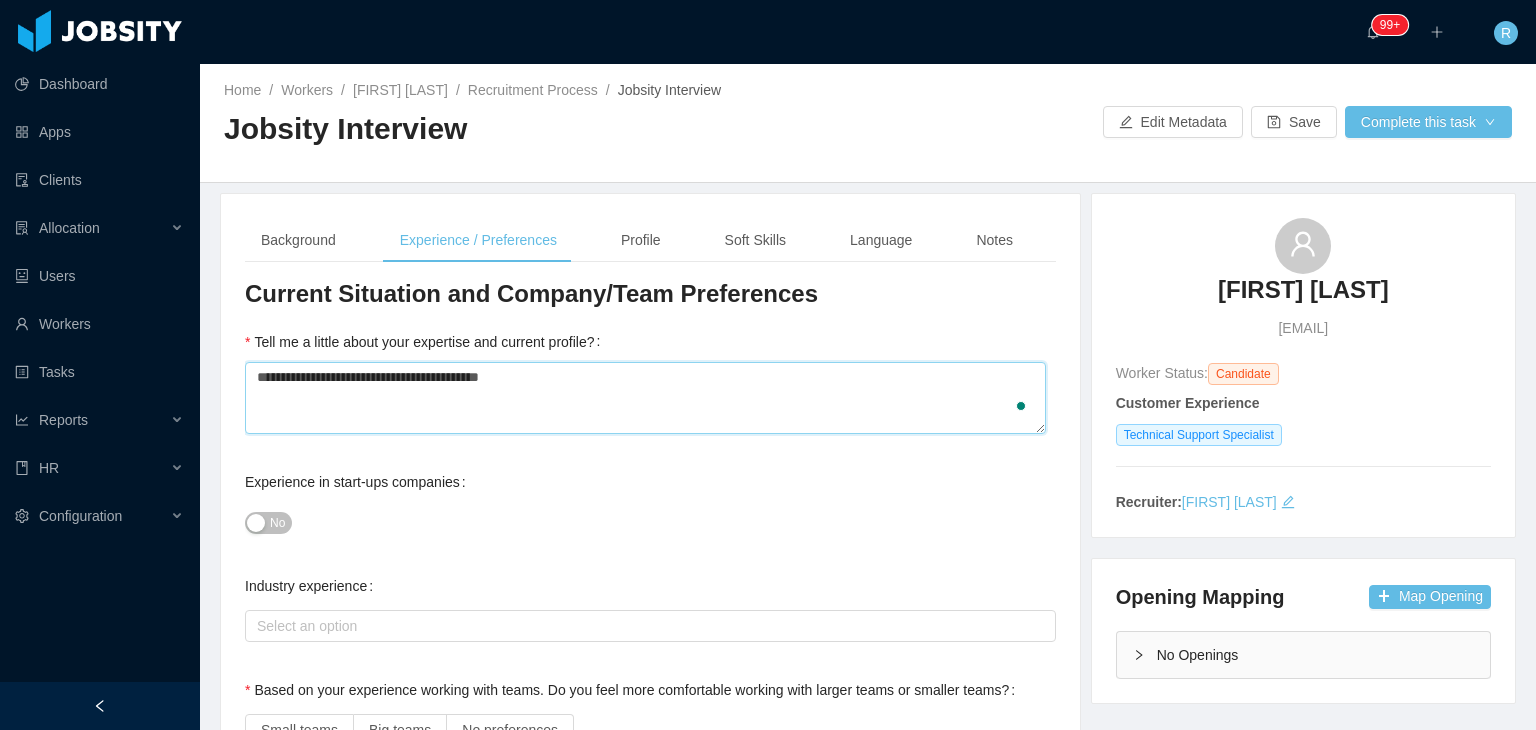 type on "**********" 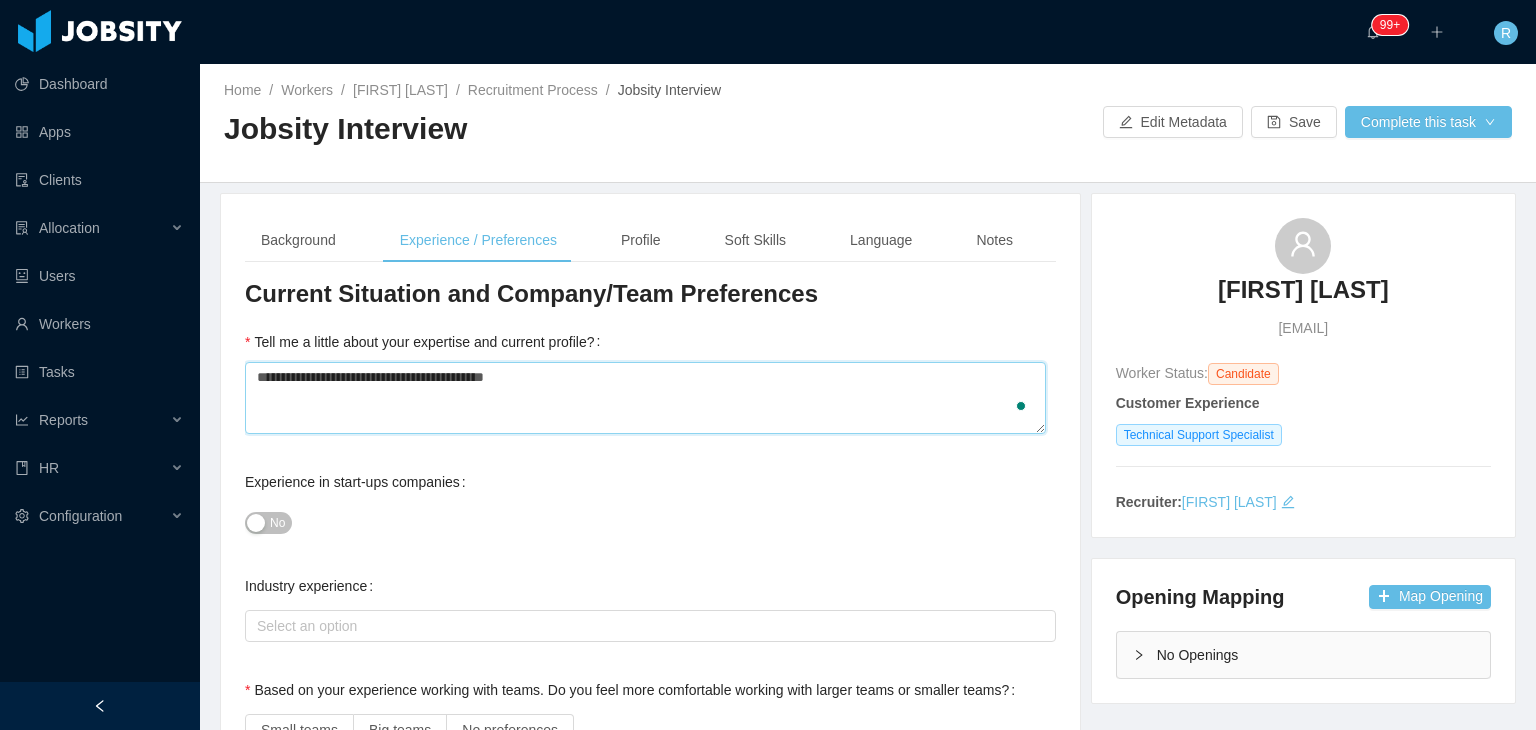 type 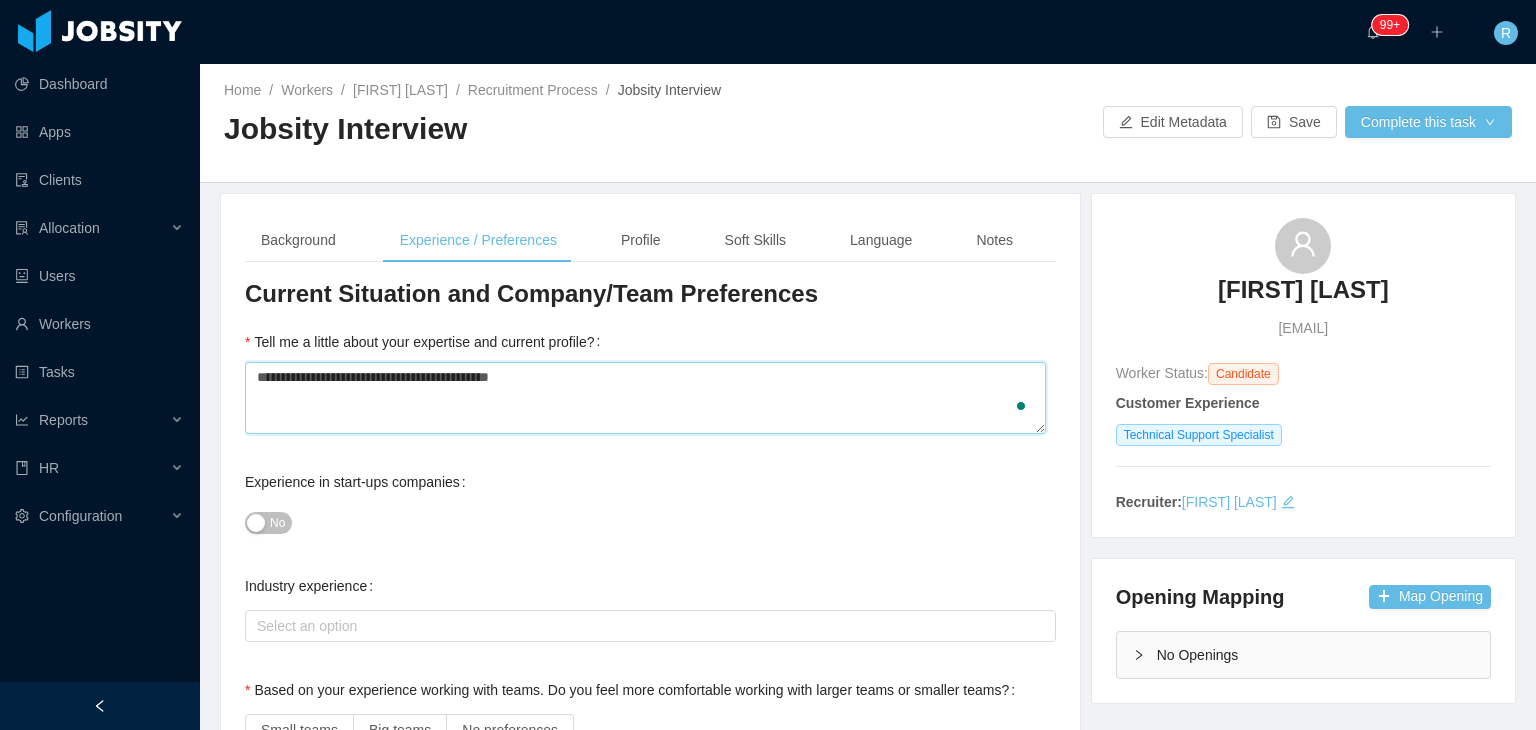 type 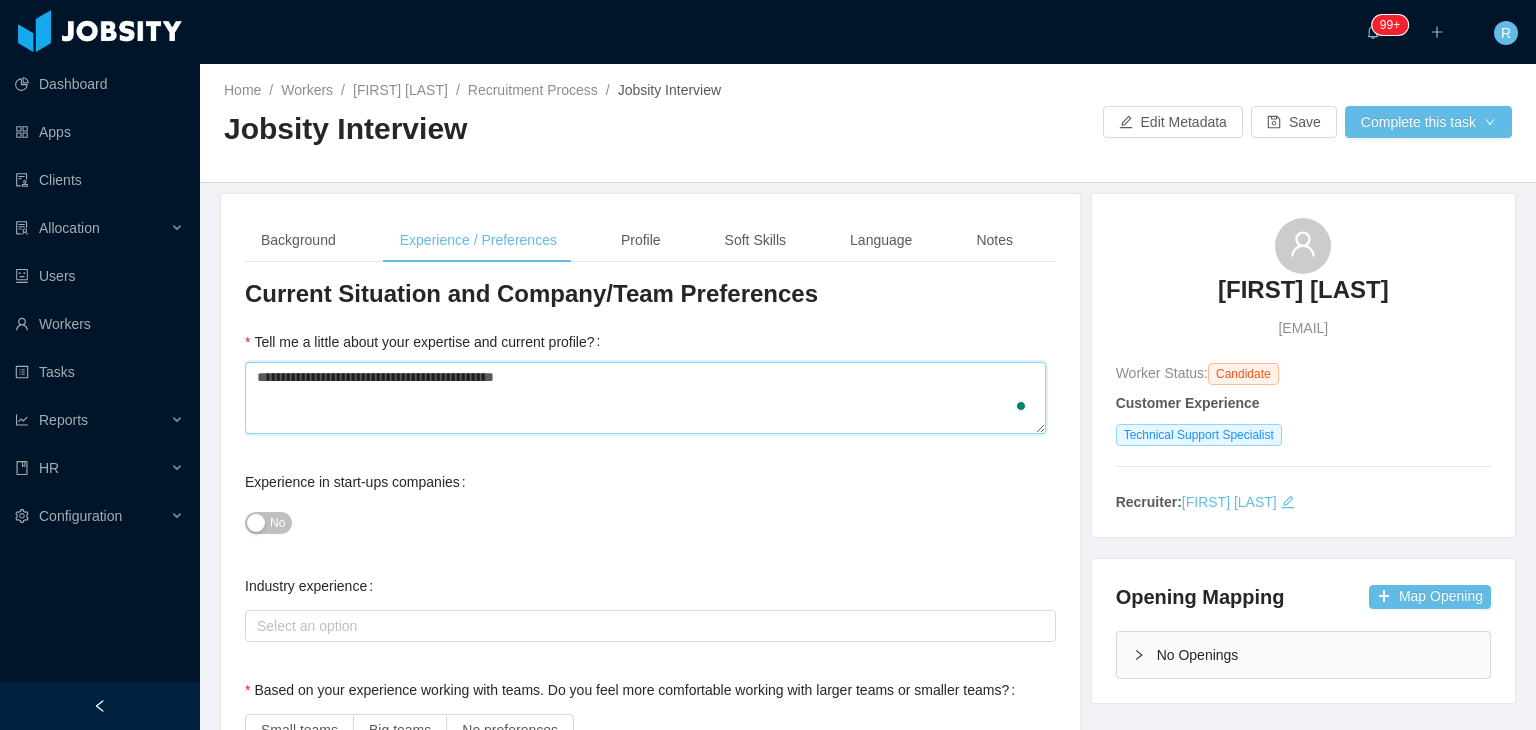 type 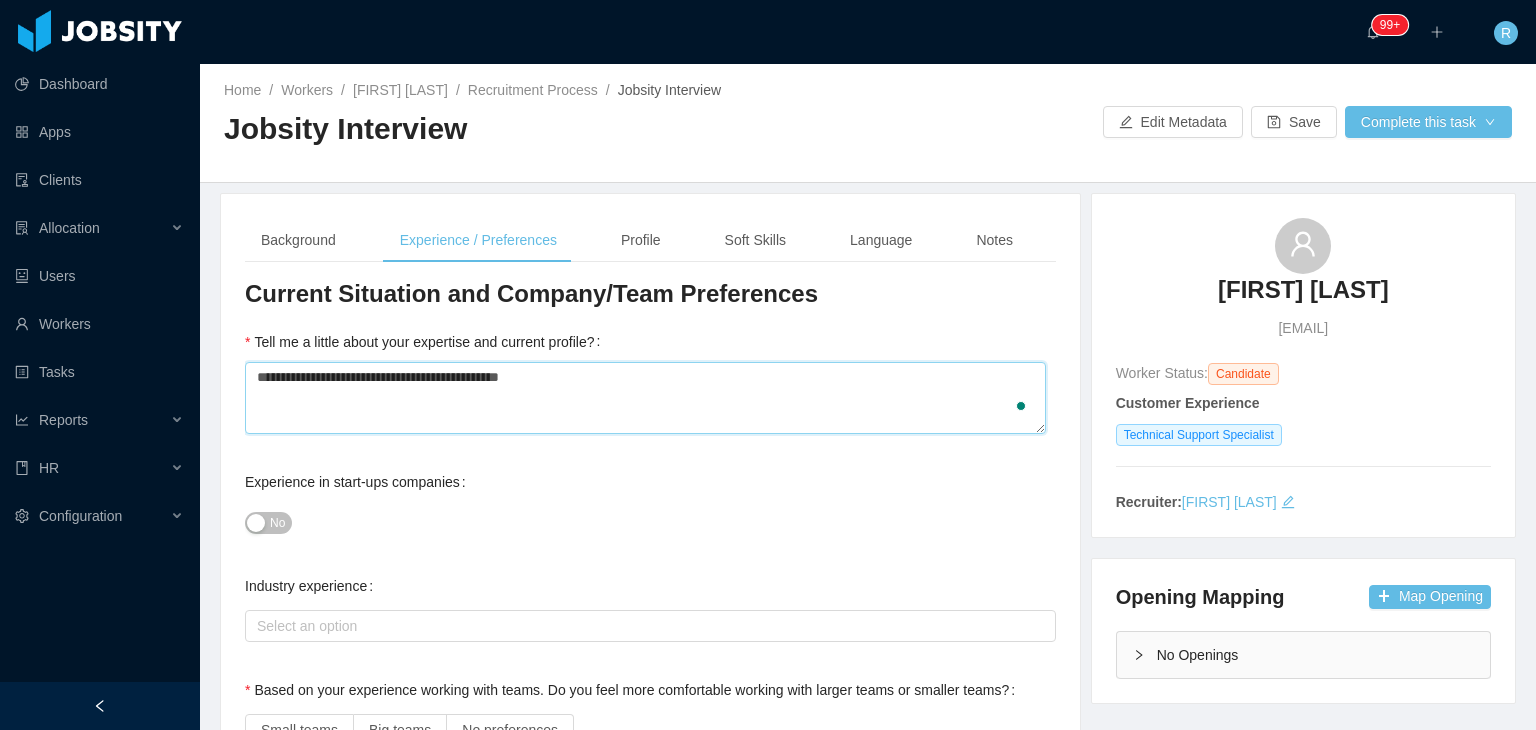 type 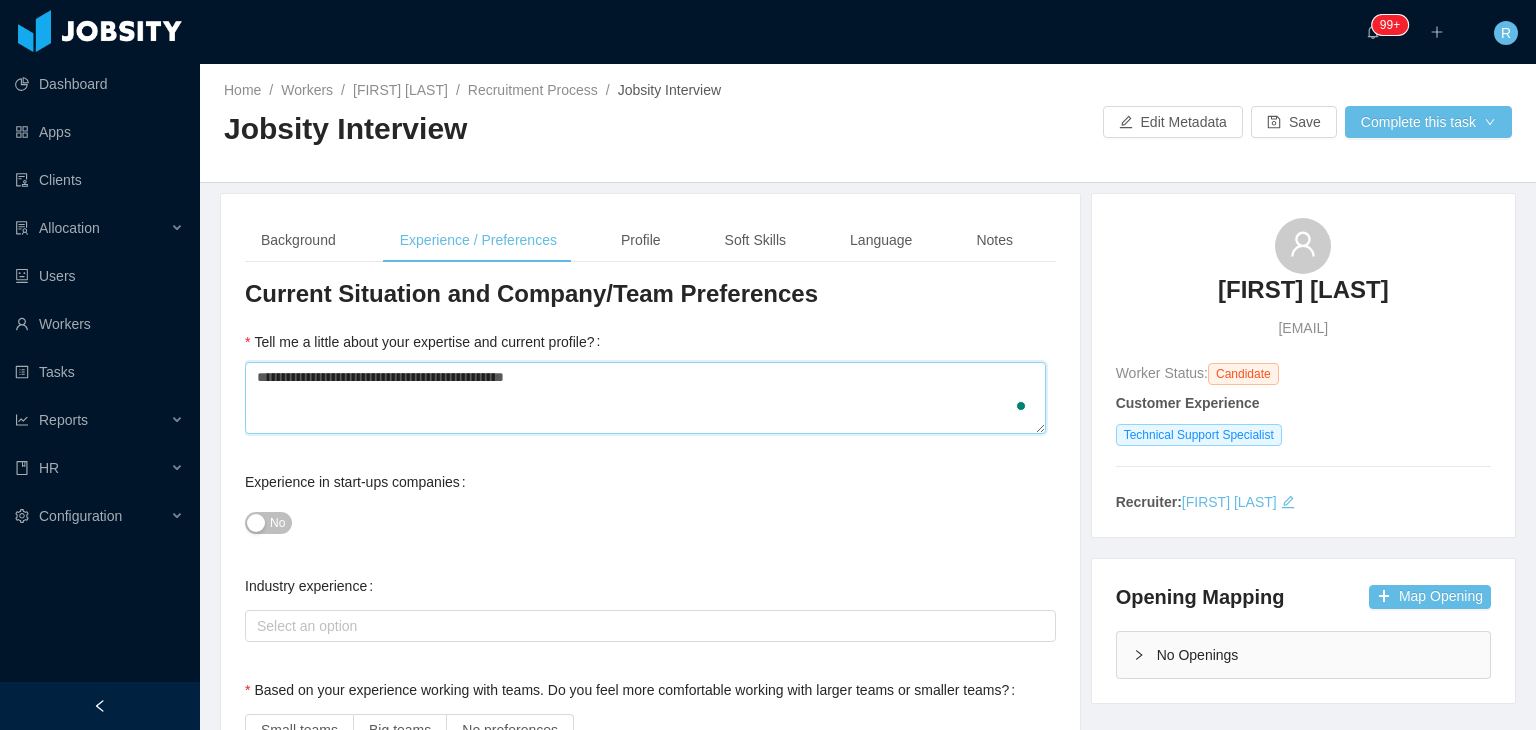 type 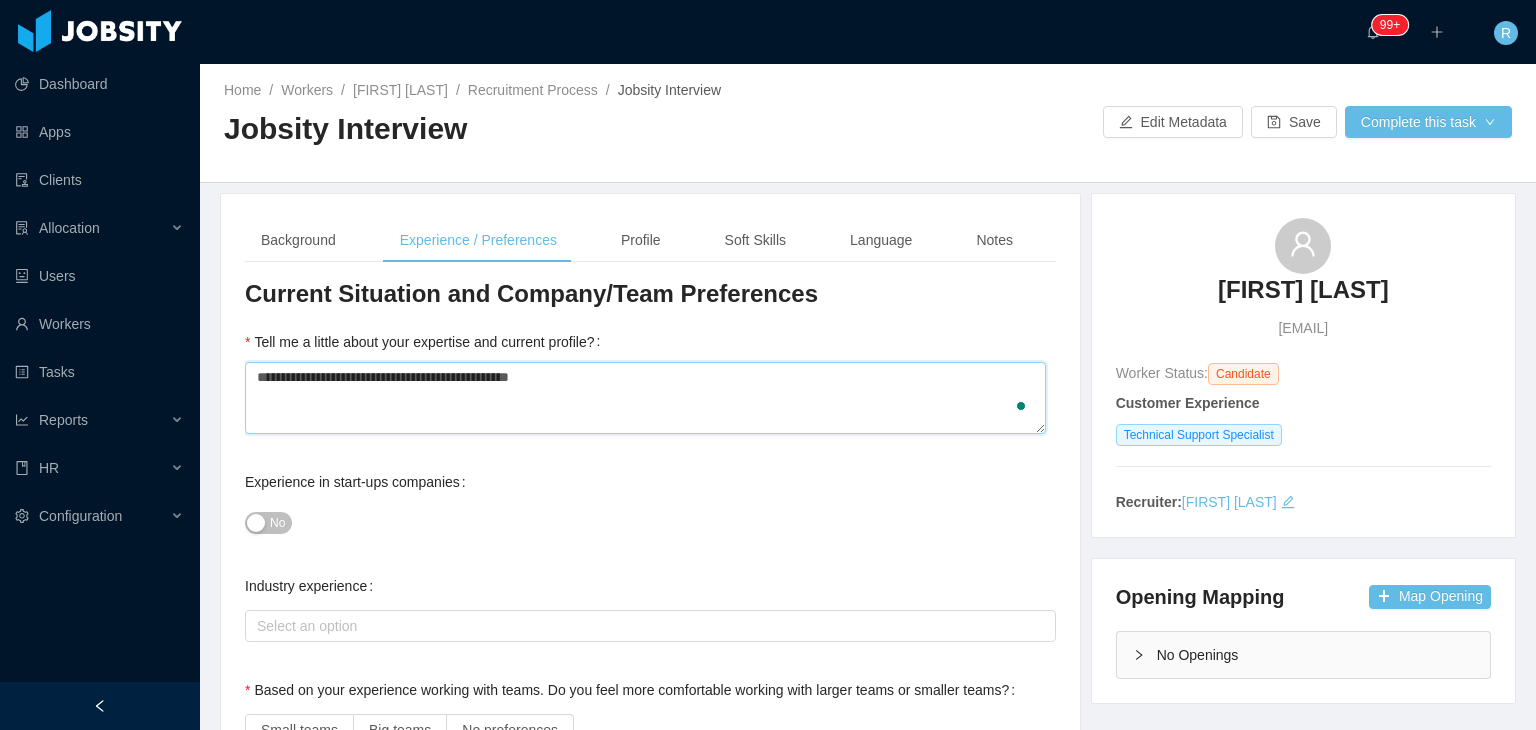 type 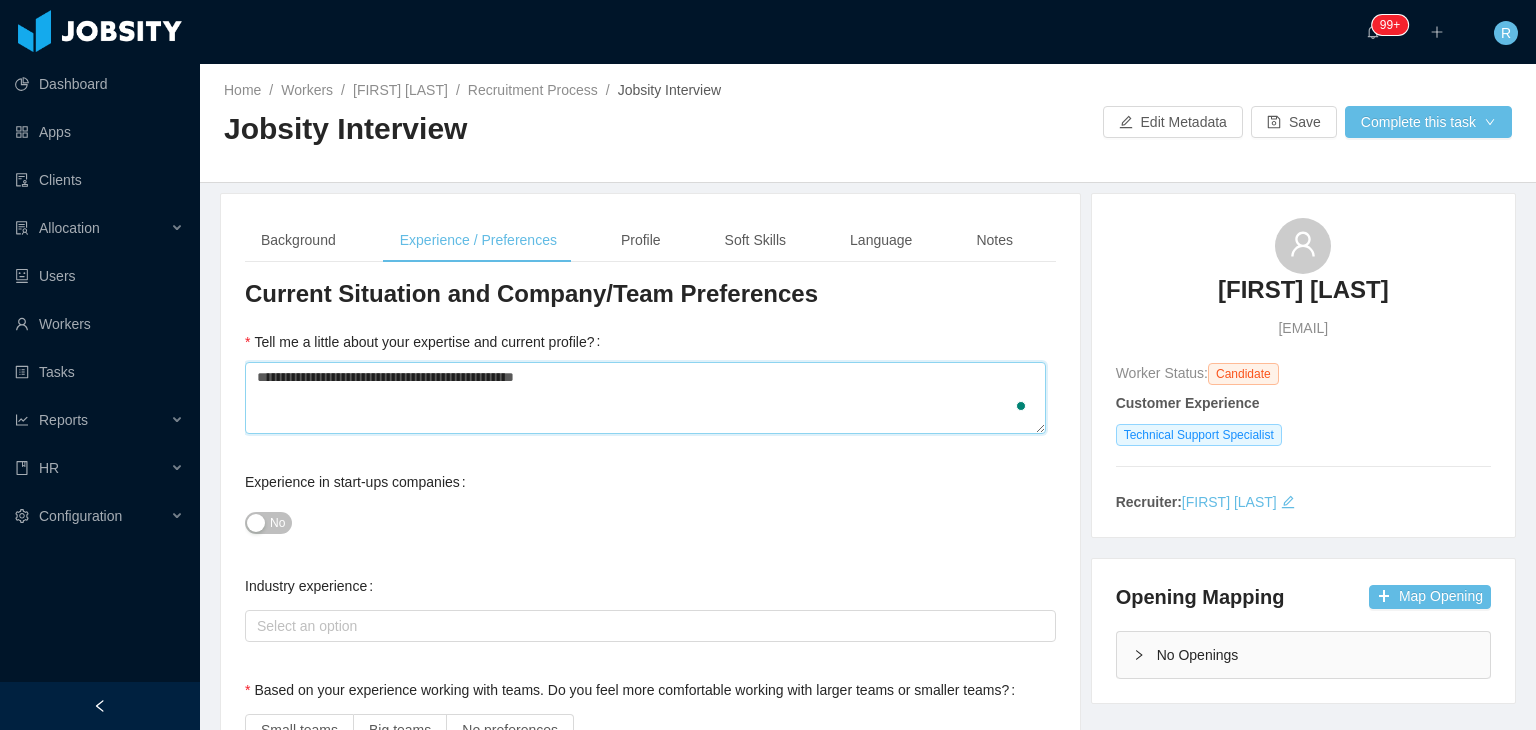 type 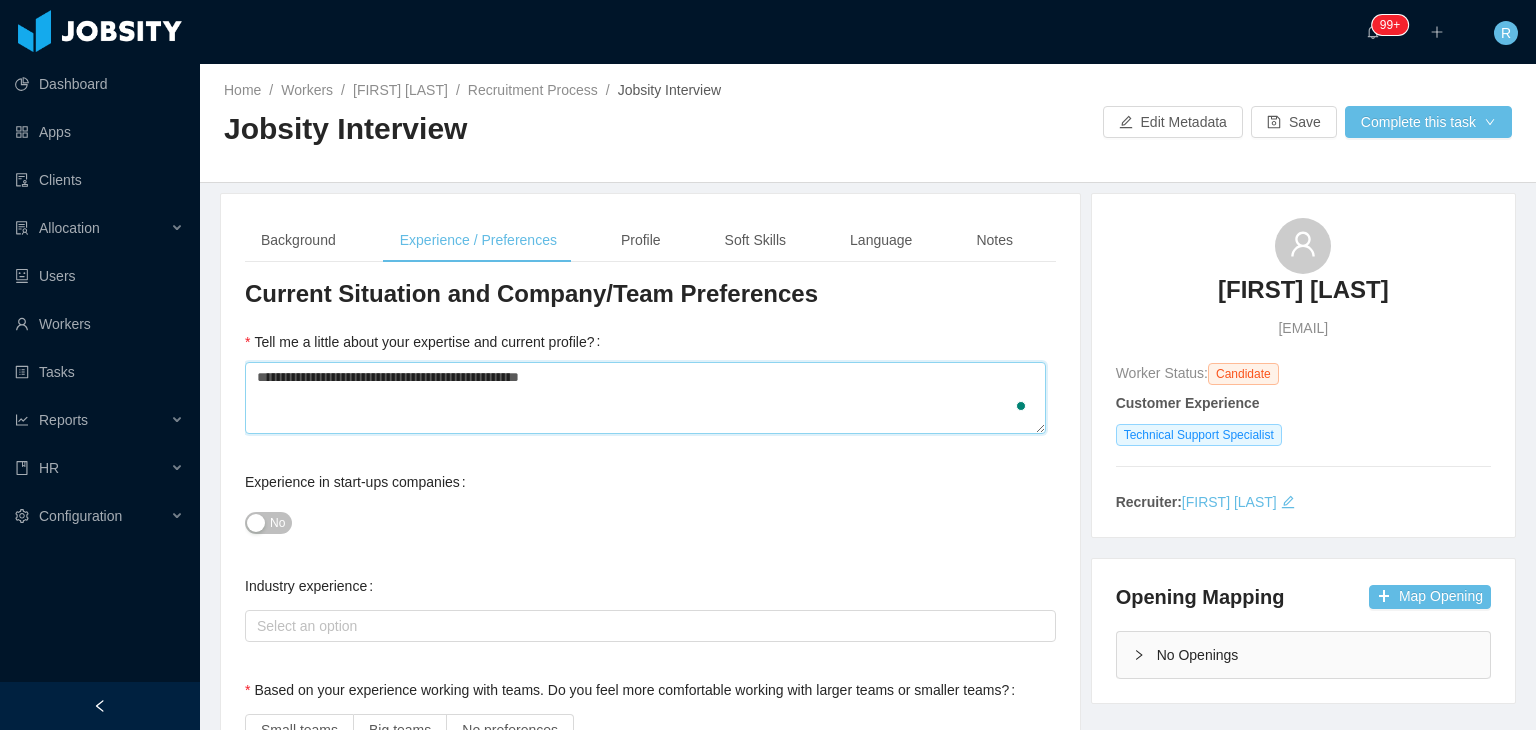type 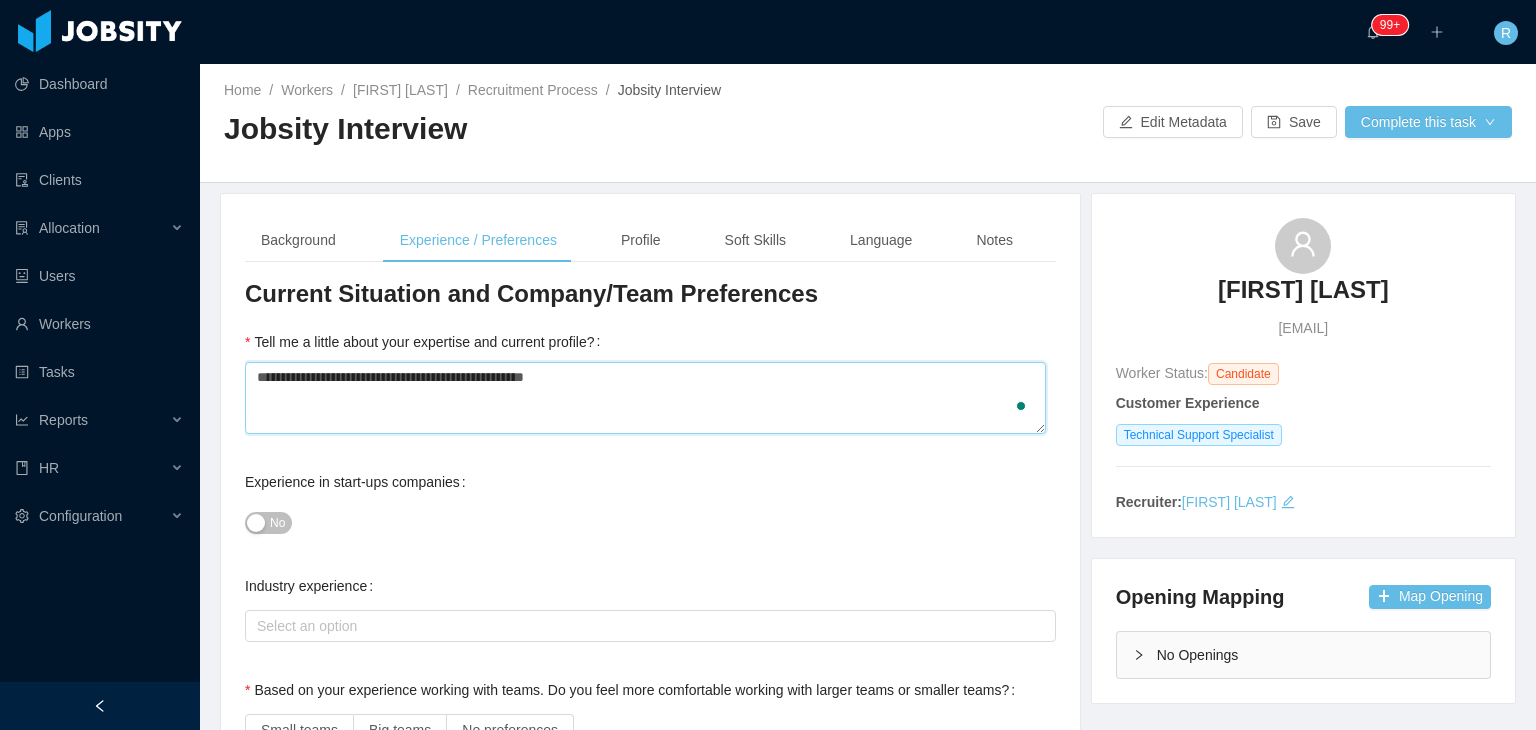 type 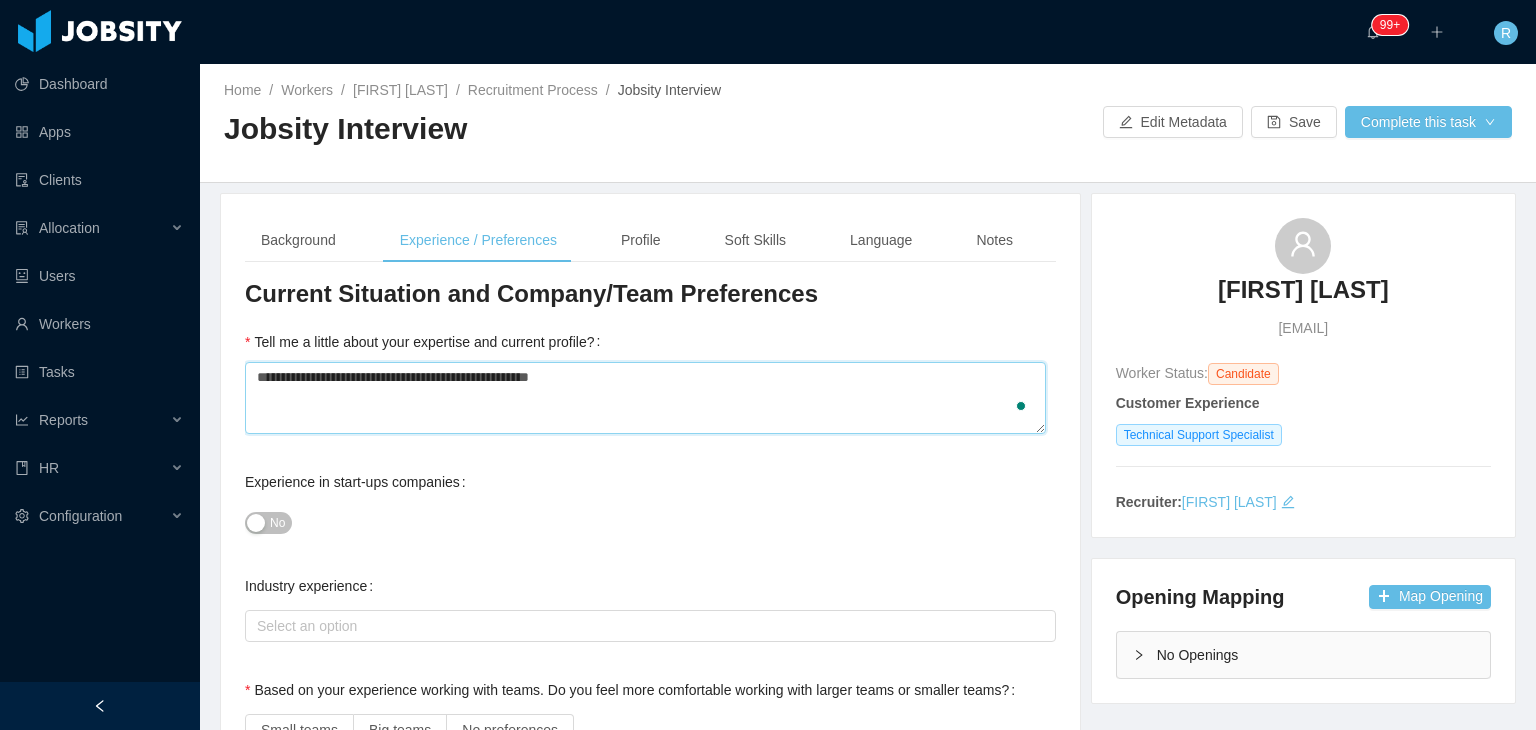 type 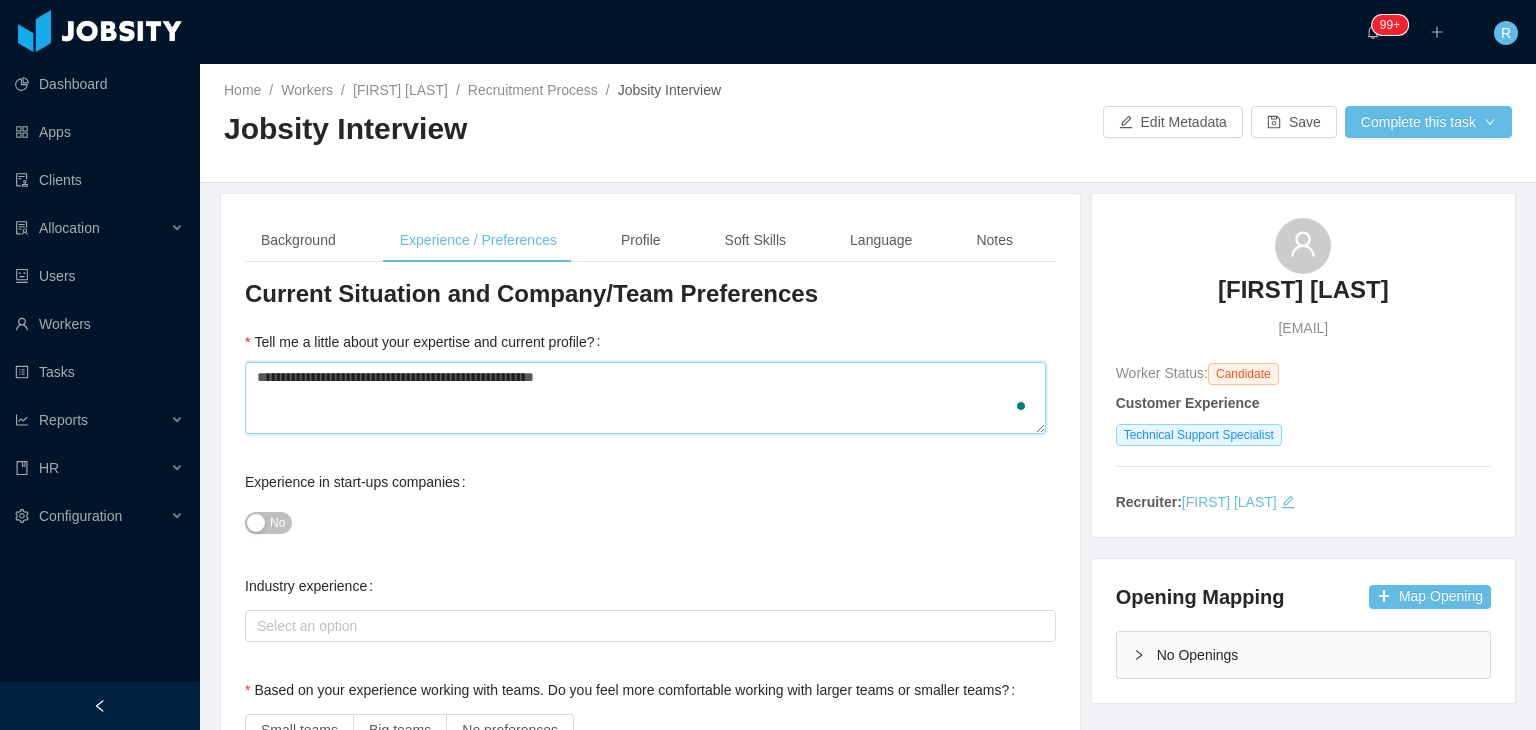 type 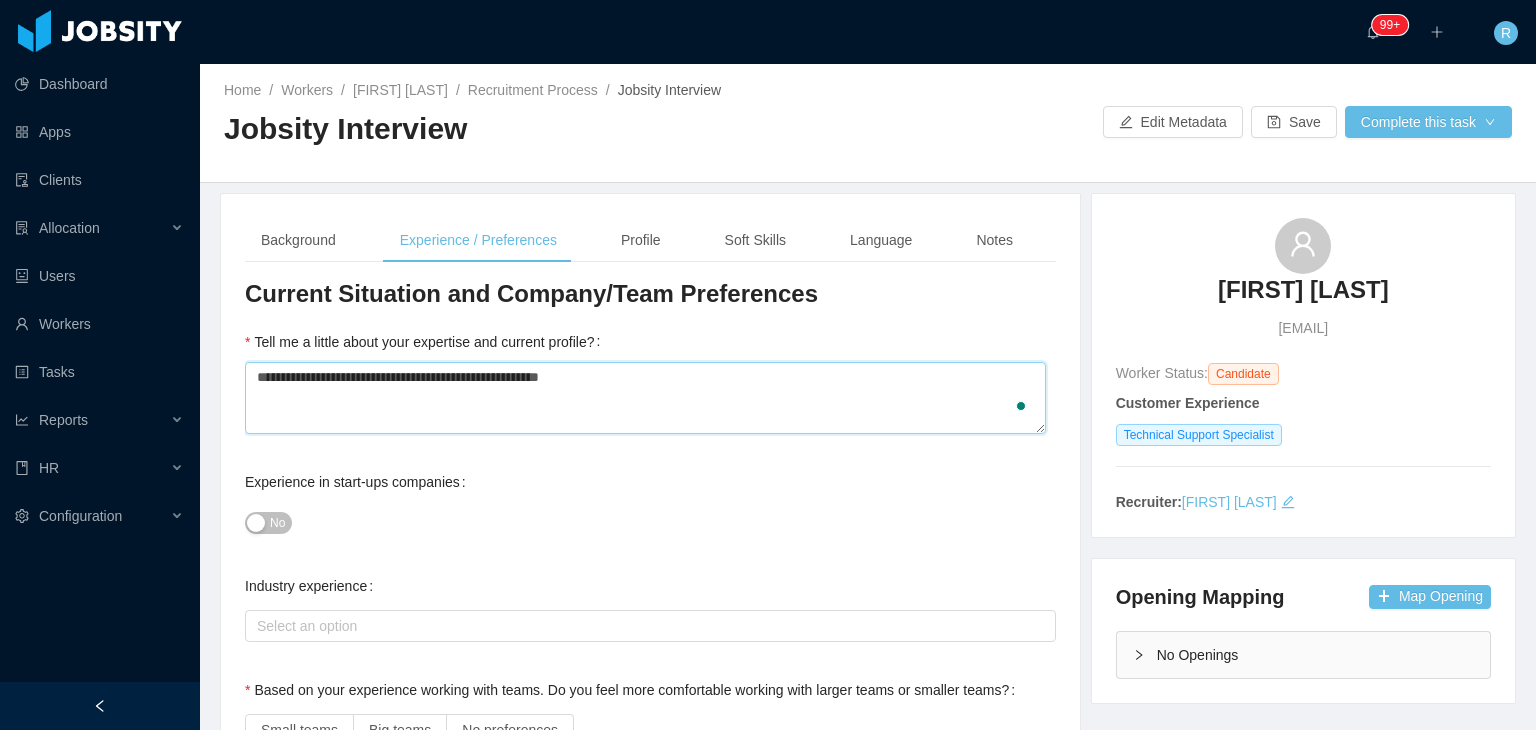 type 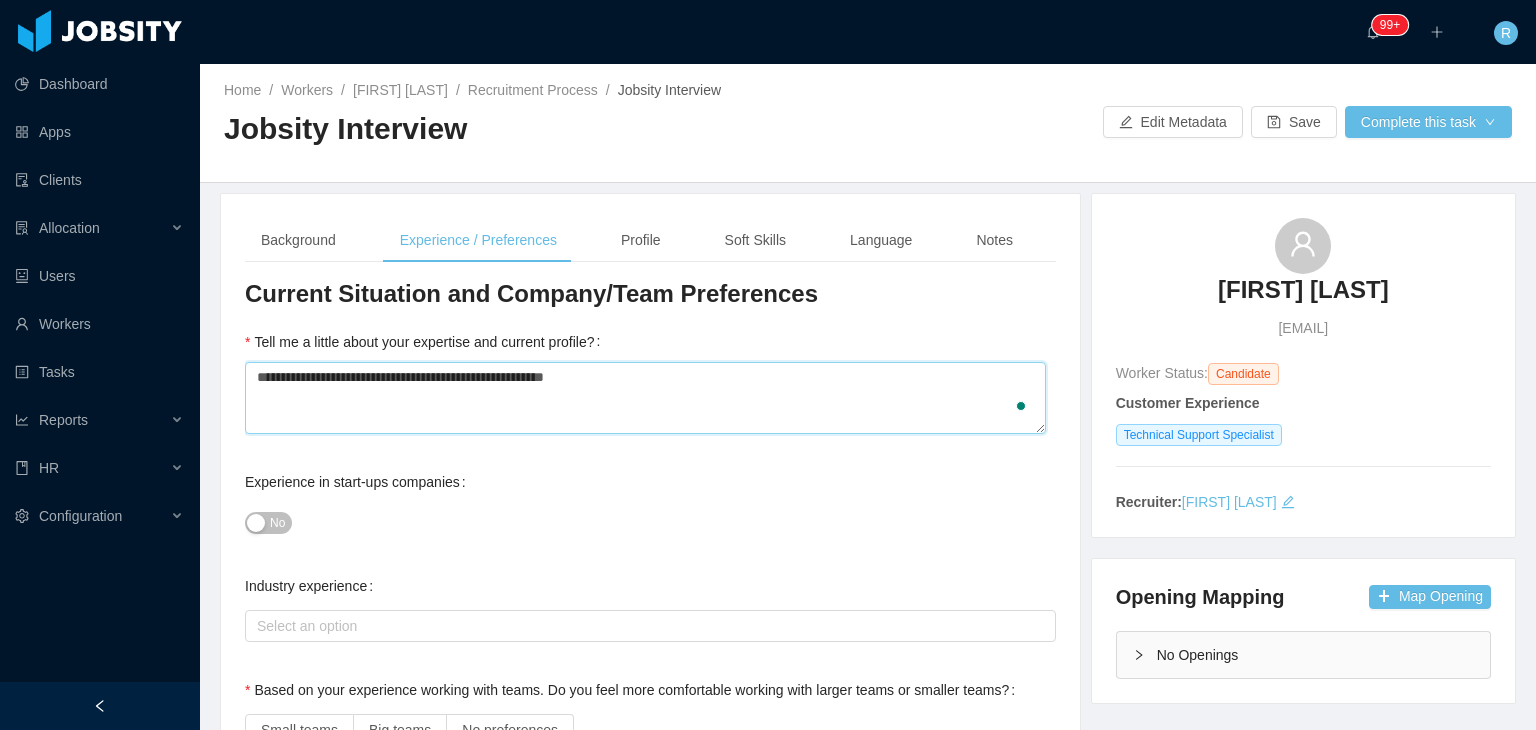 type 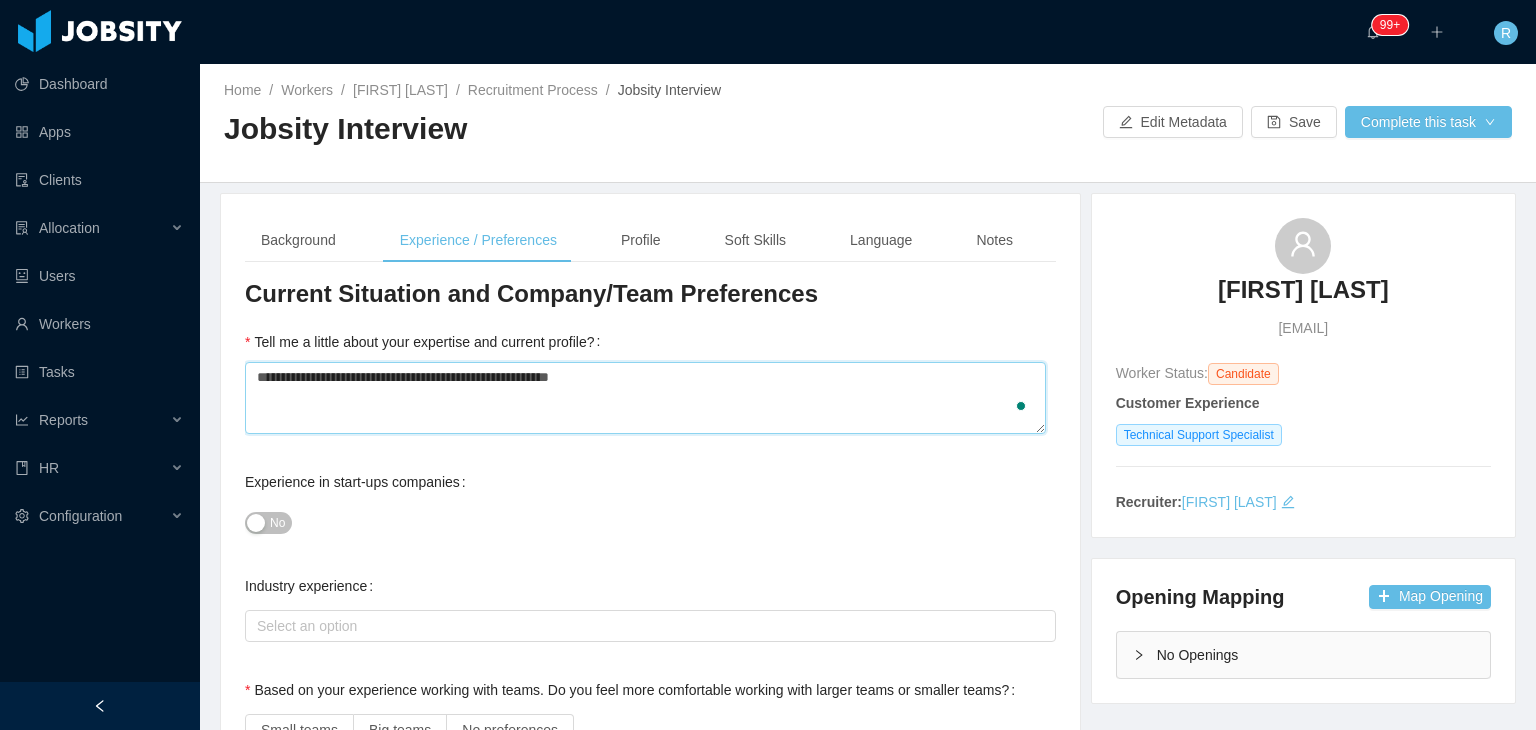 type 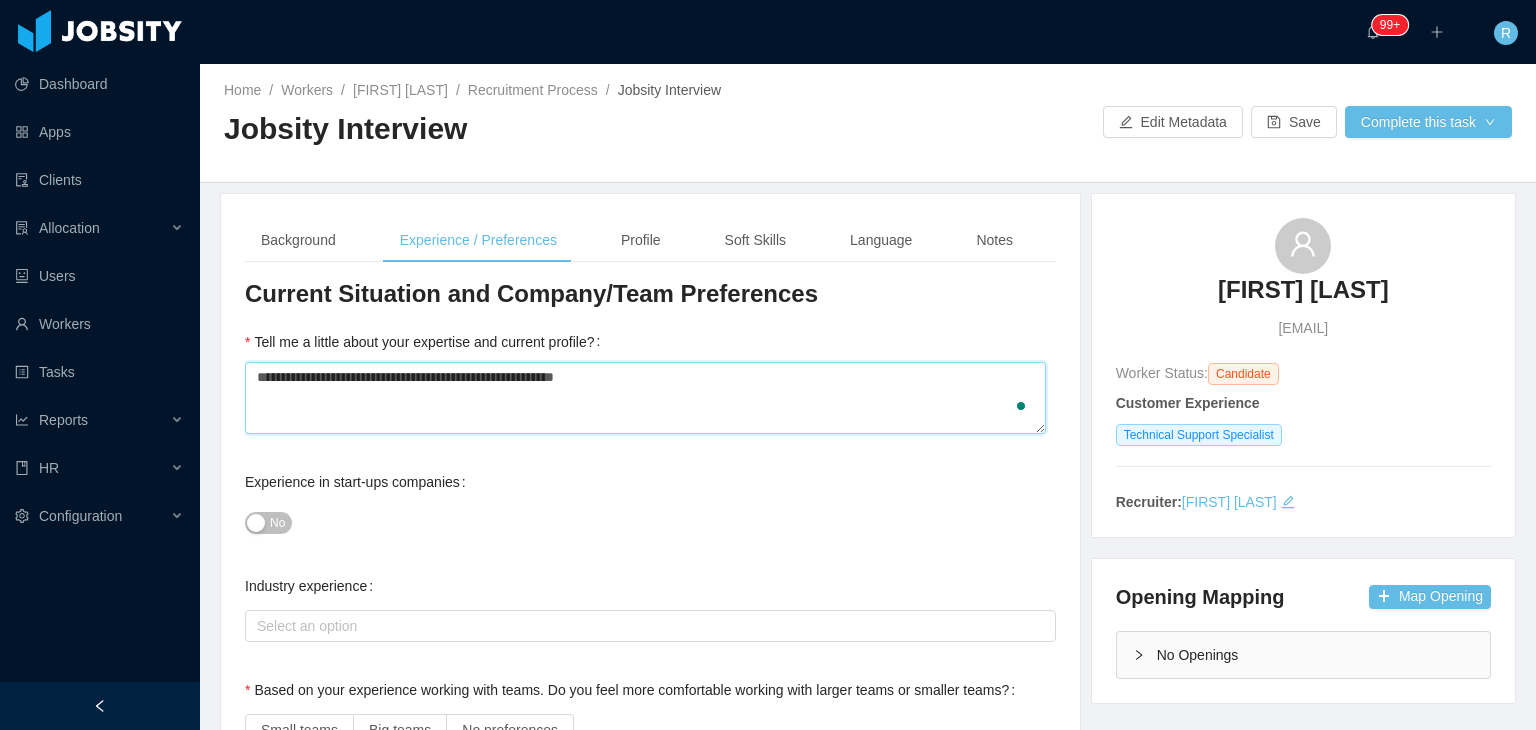 type 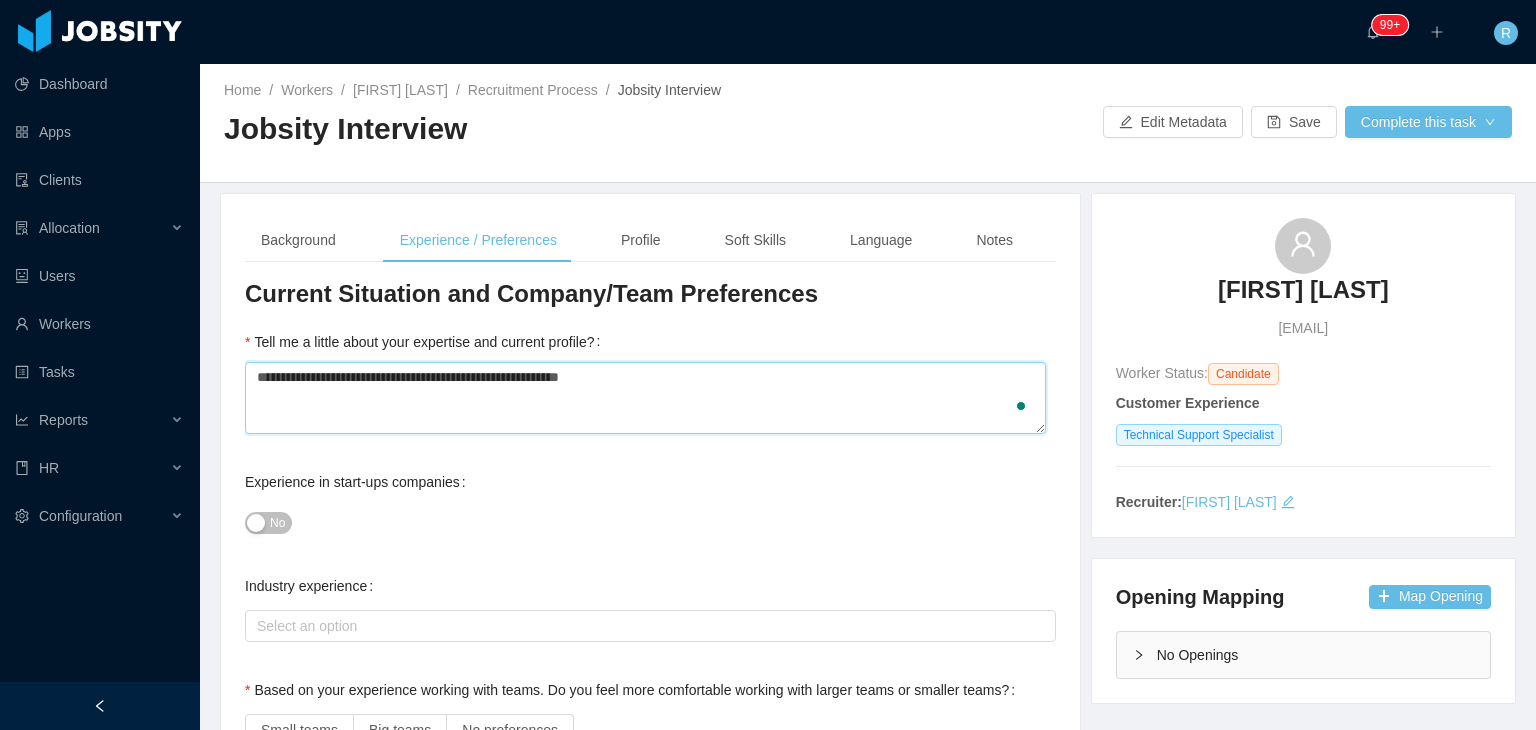 type 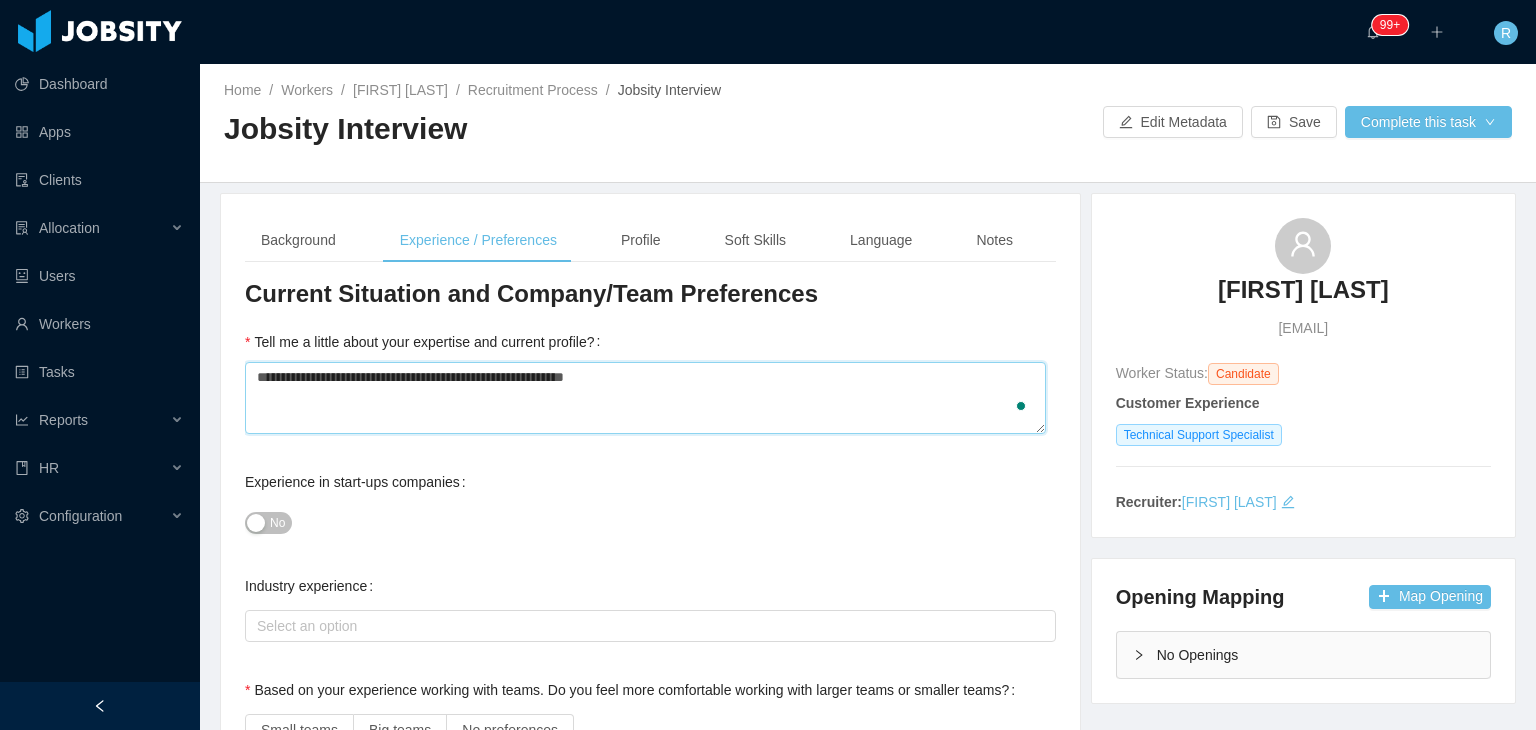 type 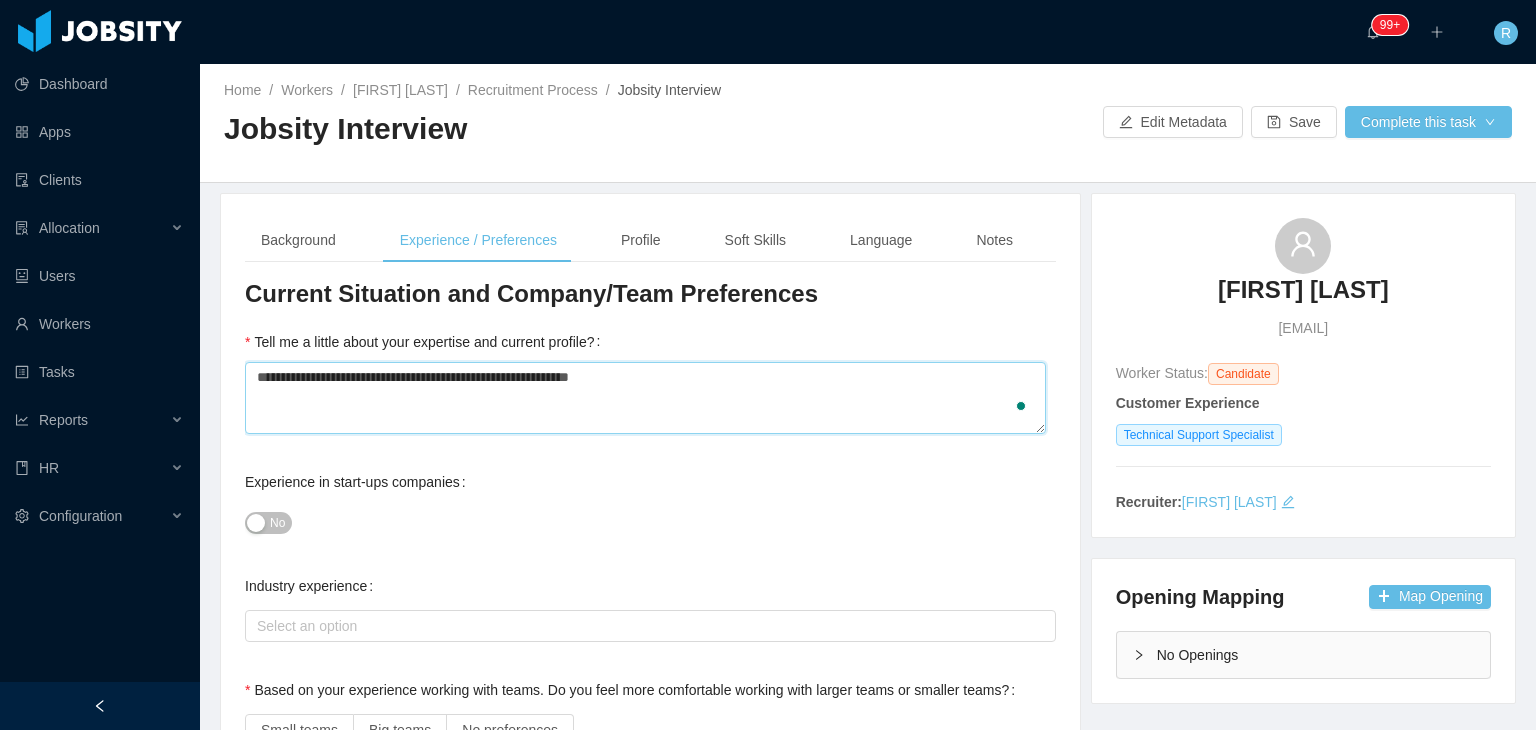 type 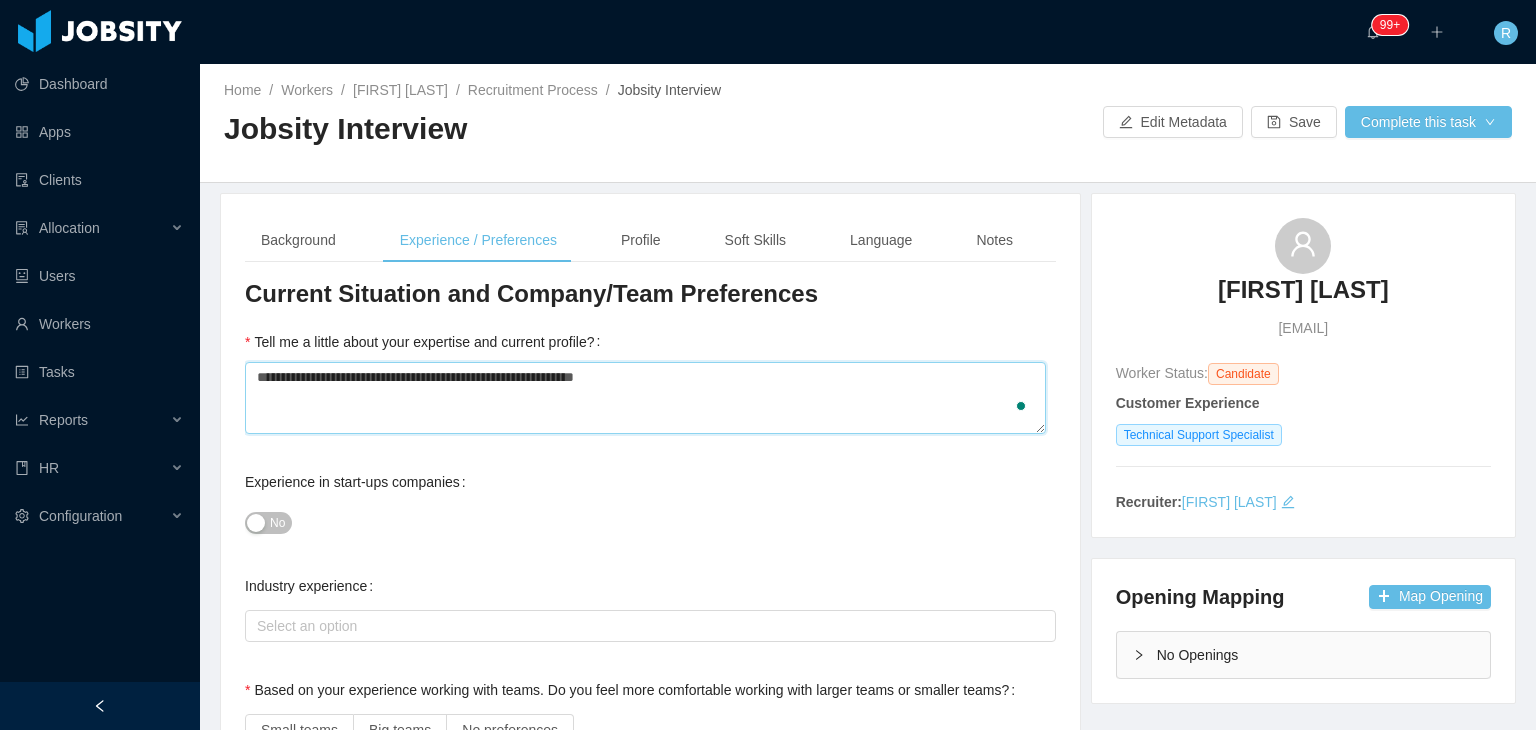 type on "**********" 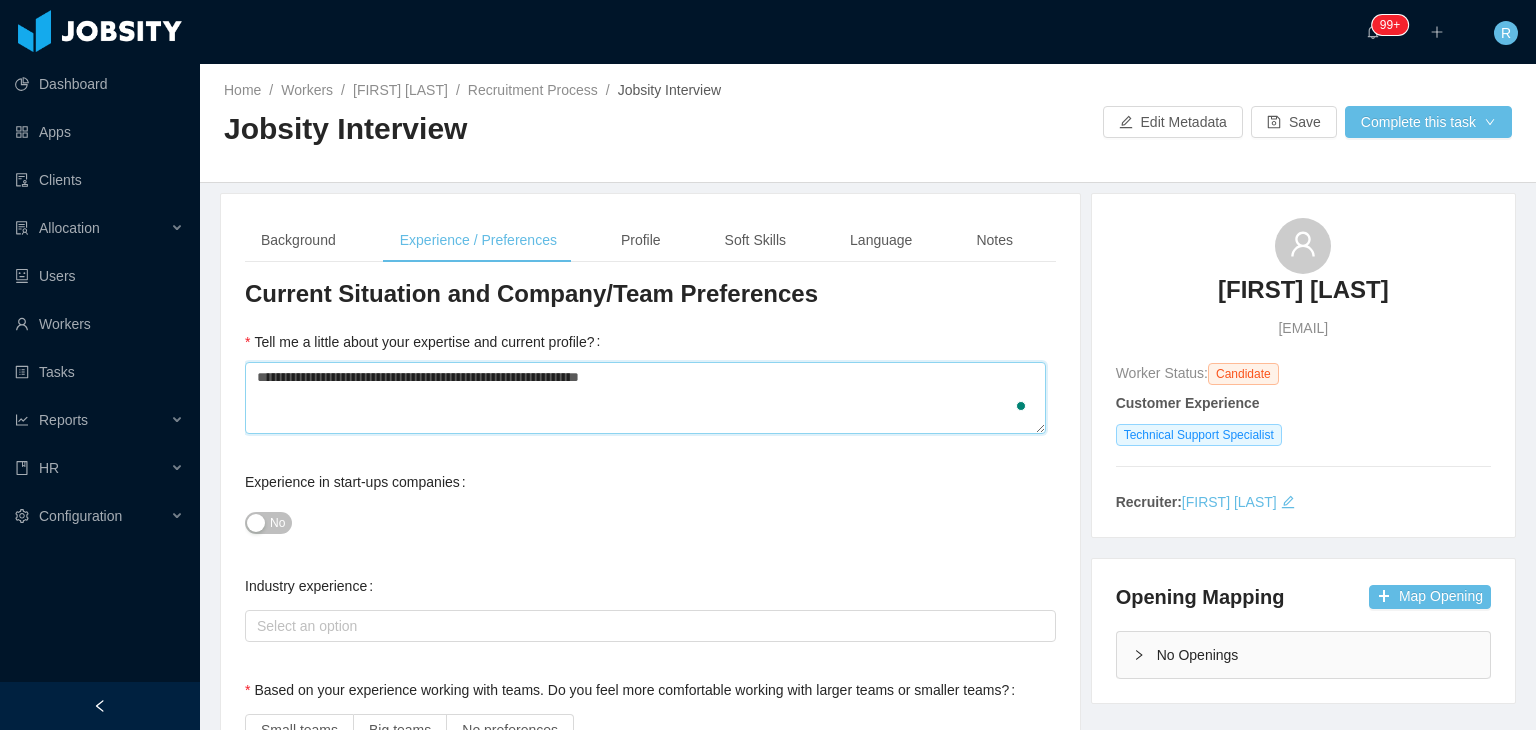 type 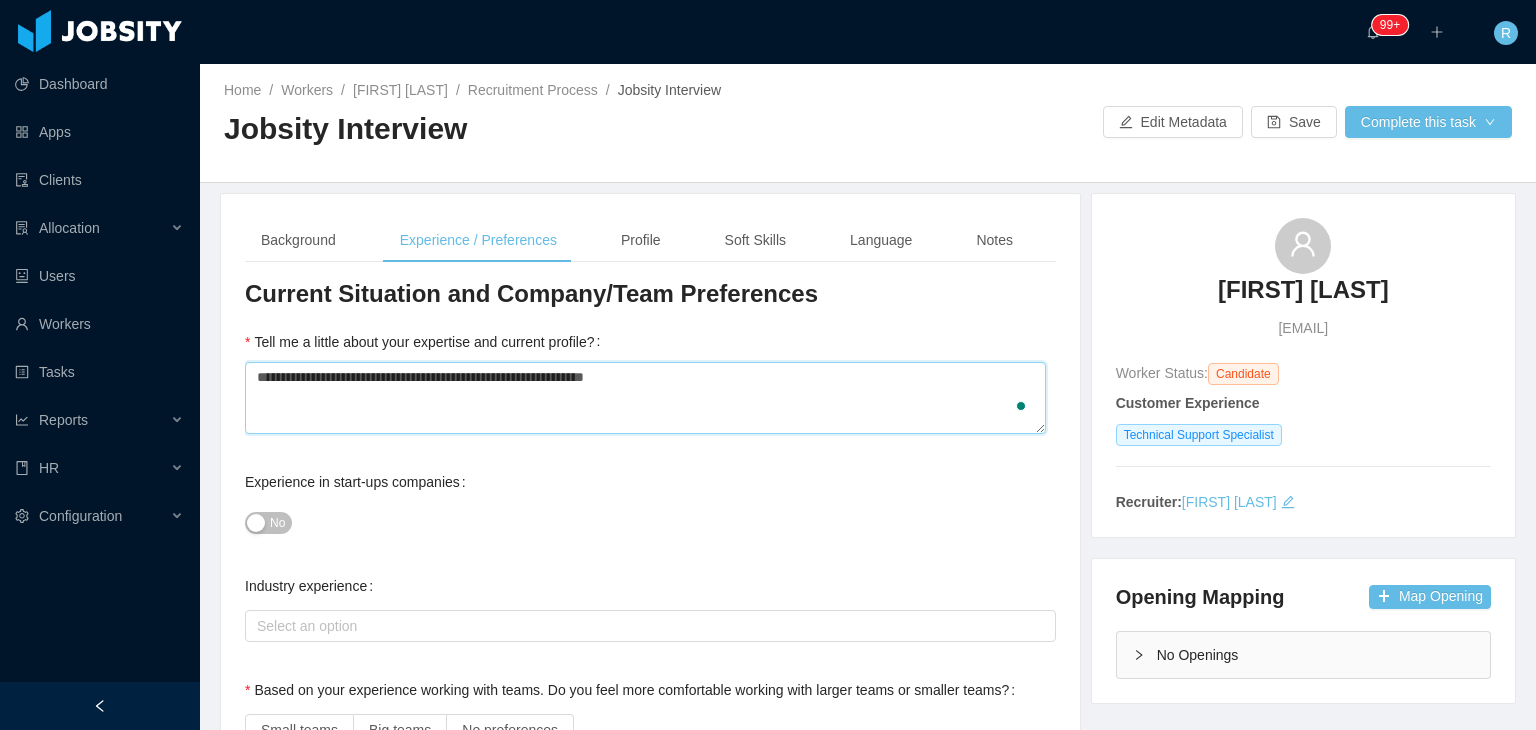 type 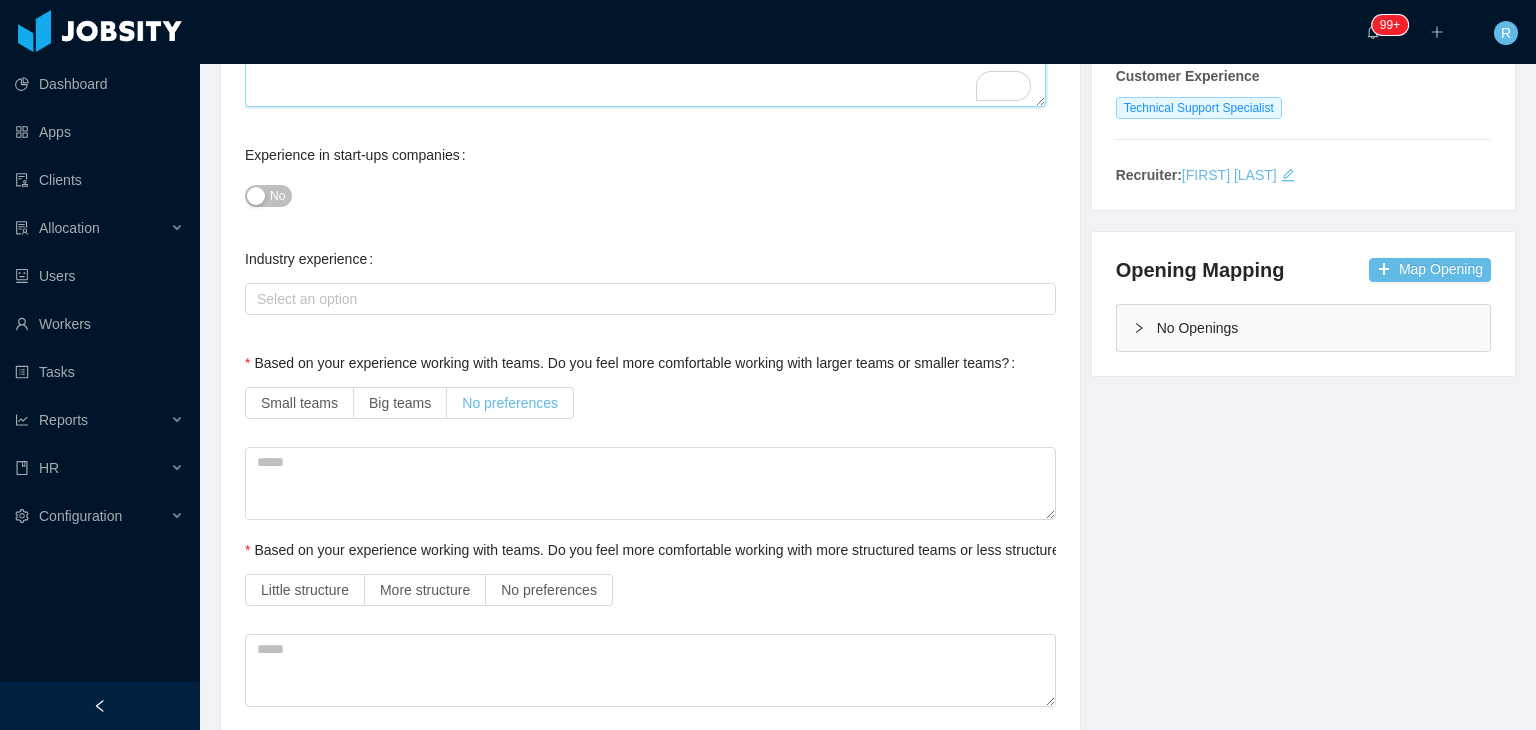 scroll, scrollTop: 328, scrollLeft: 0, axis: vertical 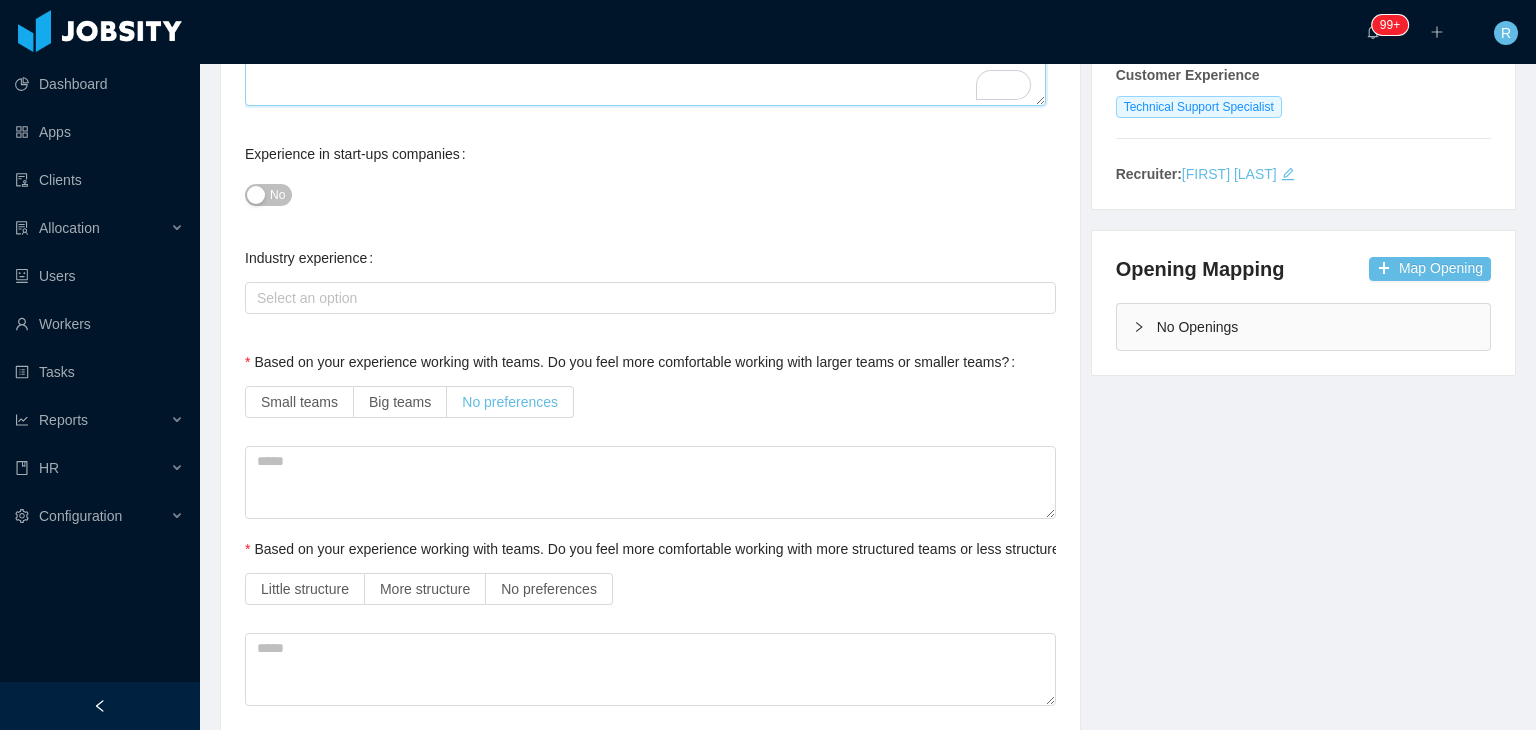 type on "**********" 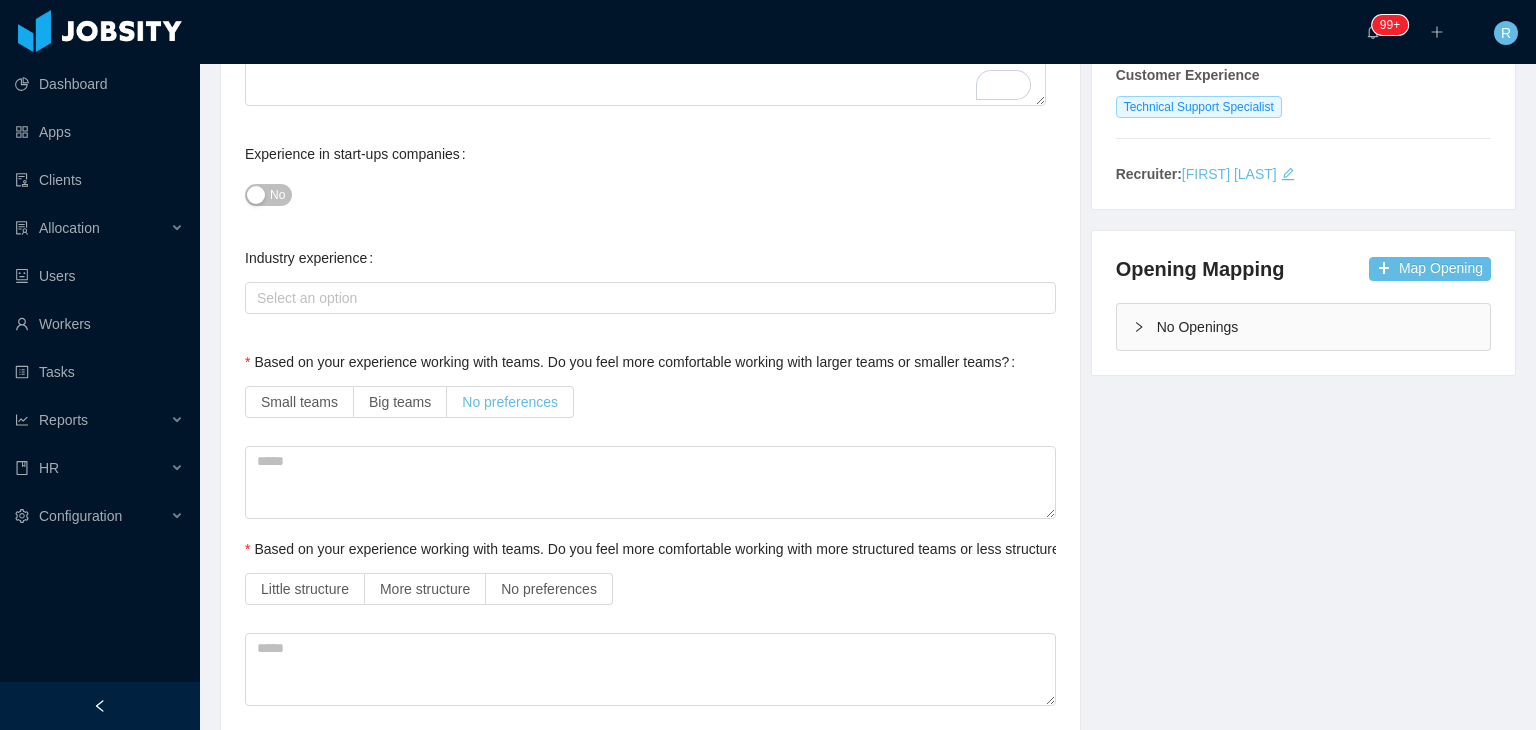click on "No preferences" at bounding box center (510, 402) 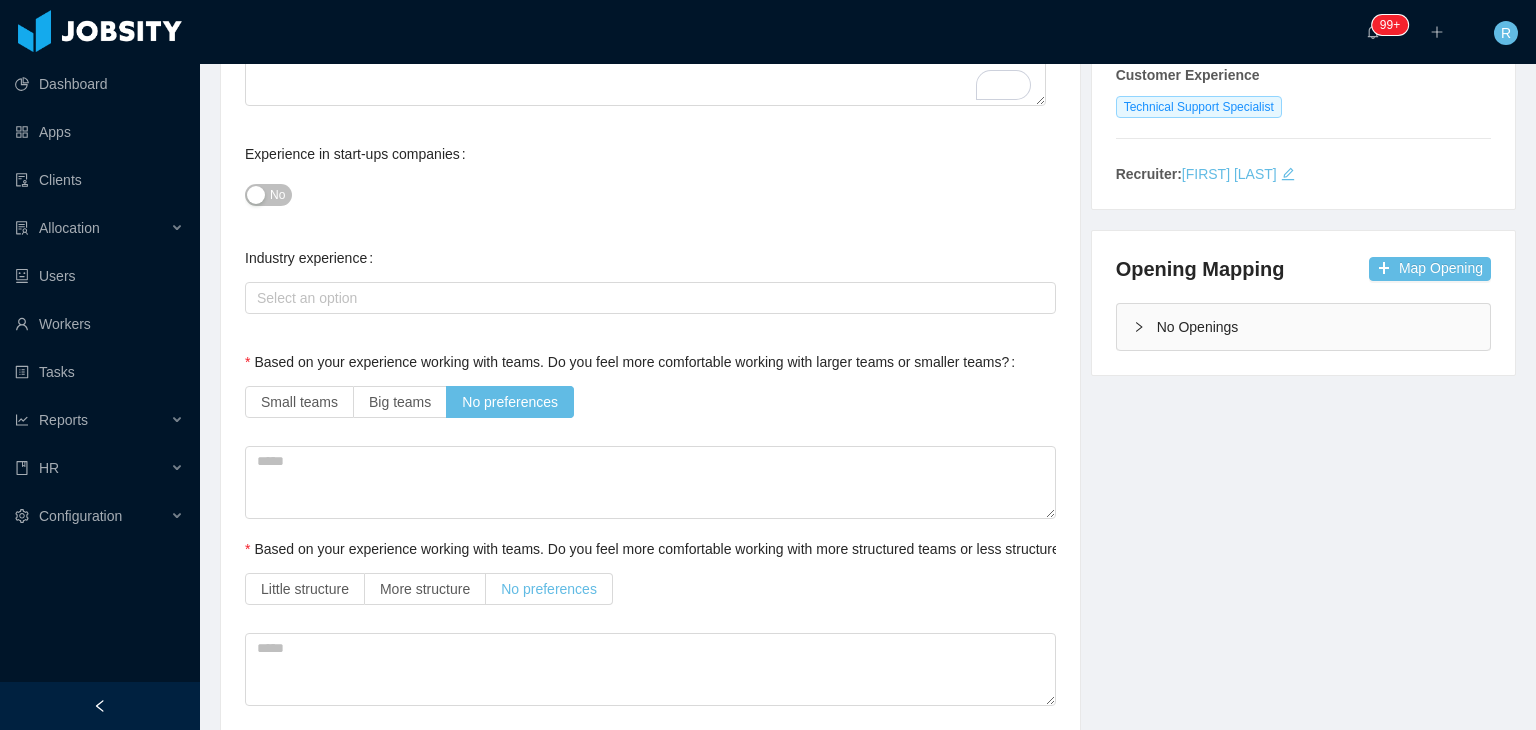 click on "No preferences" at bounding box center [549, 589] 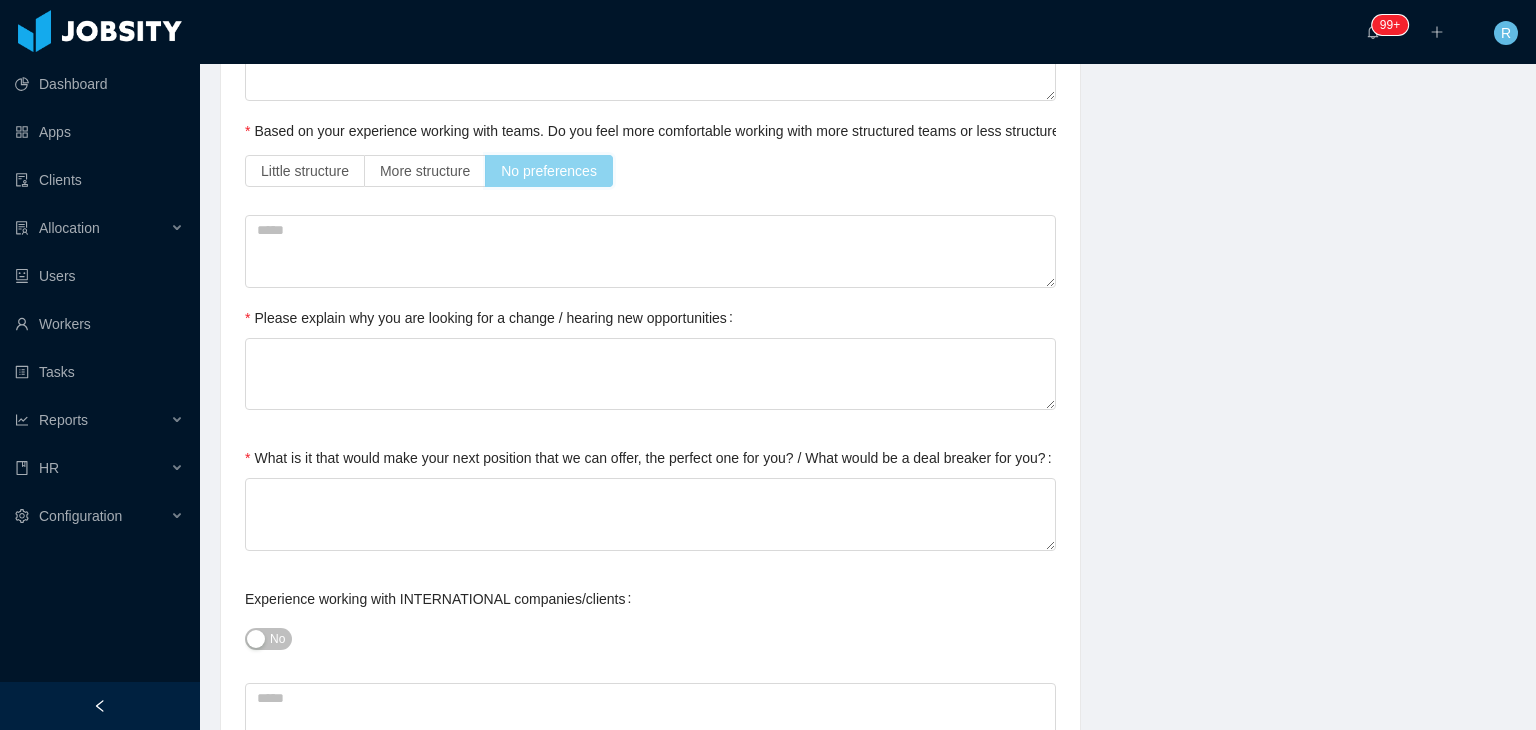 scroll, scrollTop: 748, scrollLeft: 0, axis: vertical 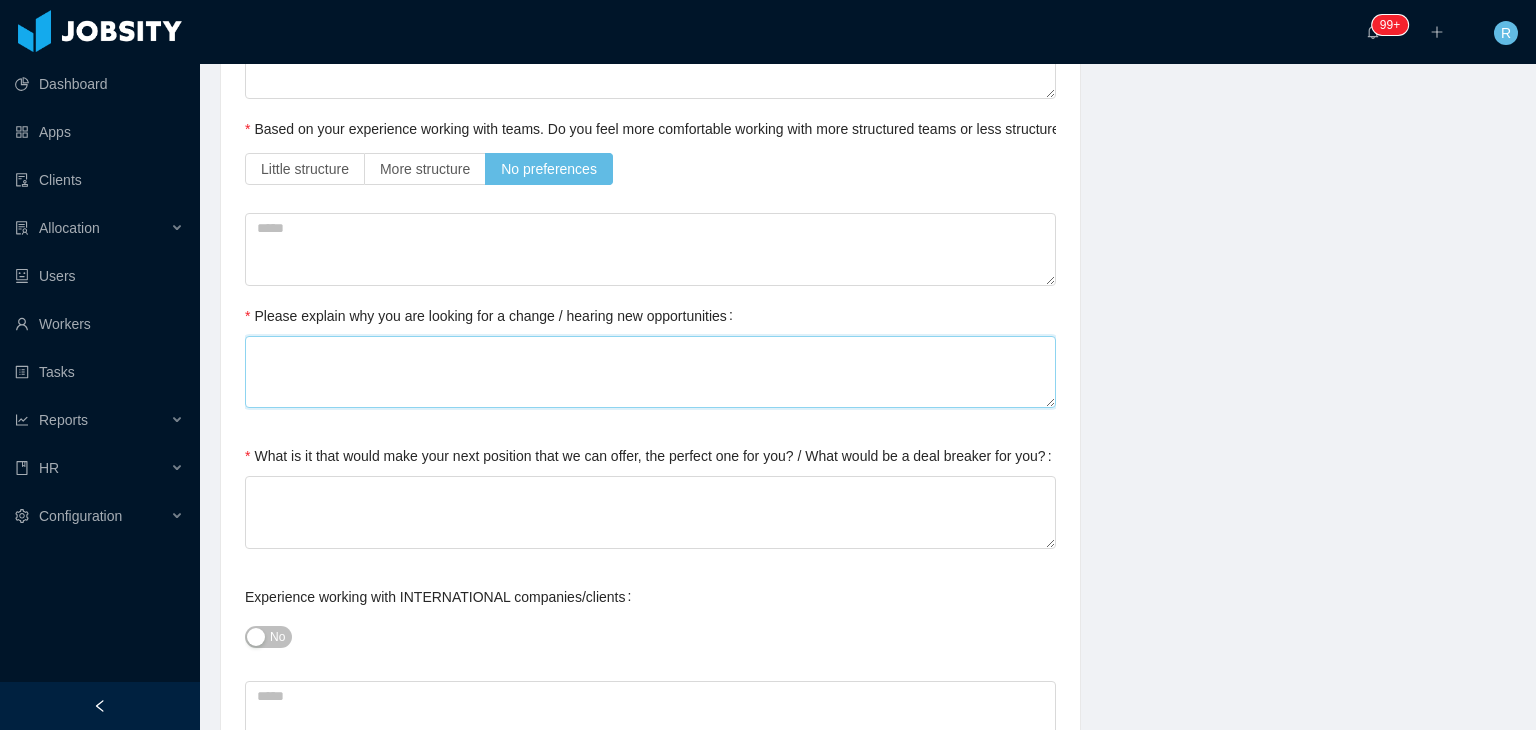 click on "Please explain why you are looking for a change / hearing new opportunities" at bounding box center [650, 372] 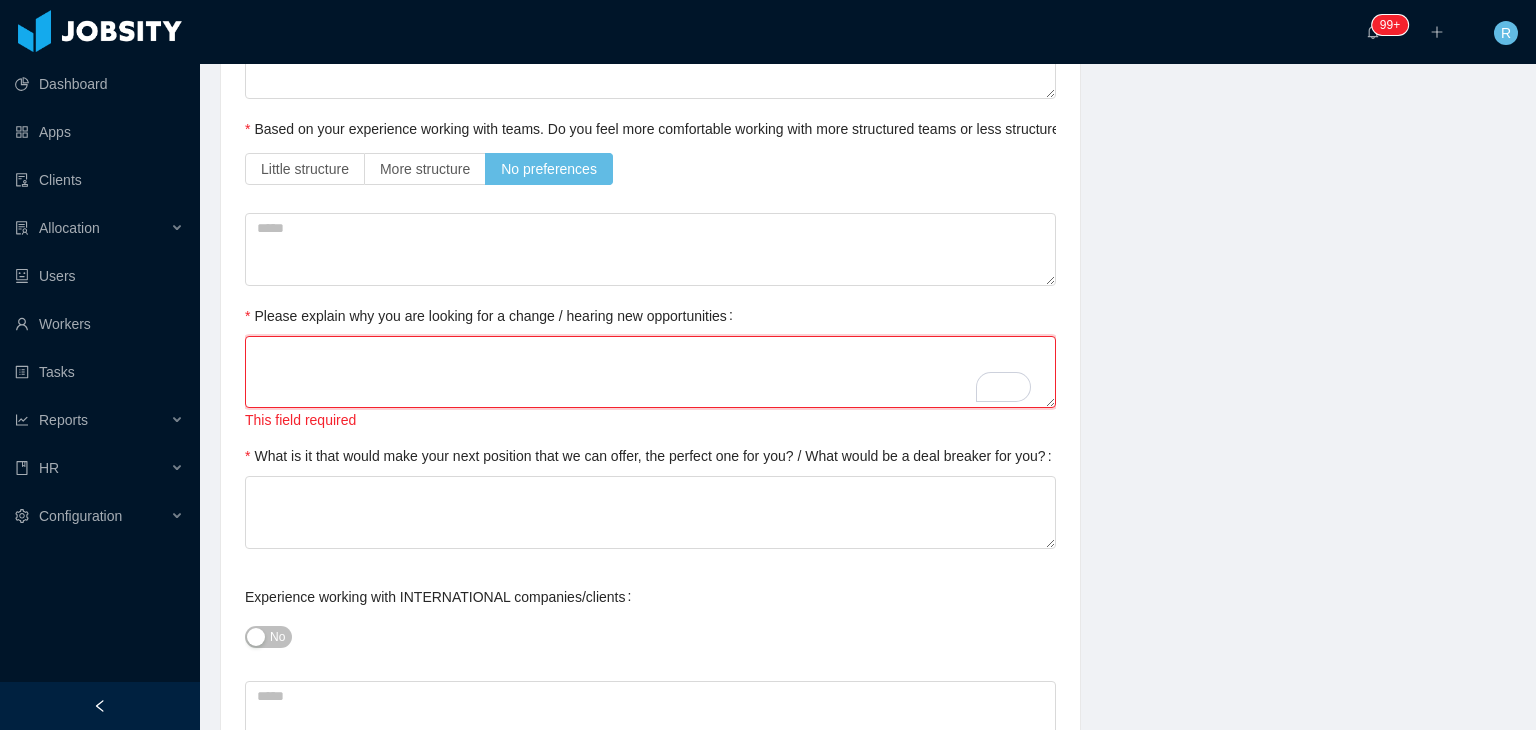 click on "Please explain why you are looking for a change / hearing new opportunities" at bounding box center [650, 372] 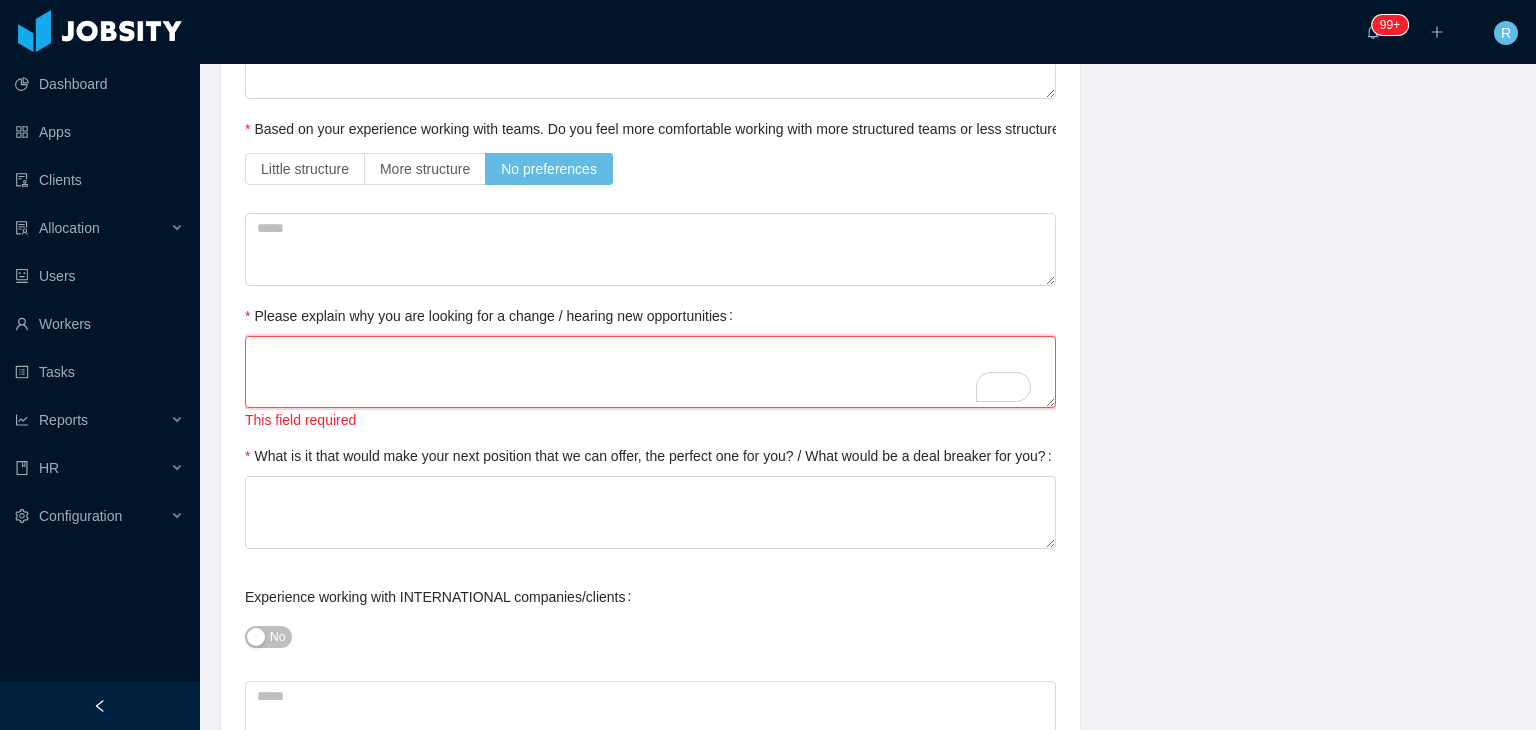 type 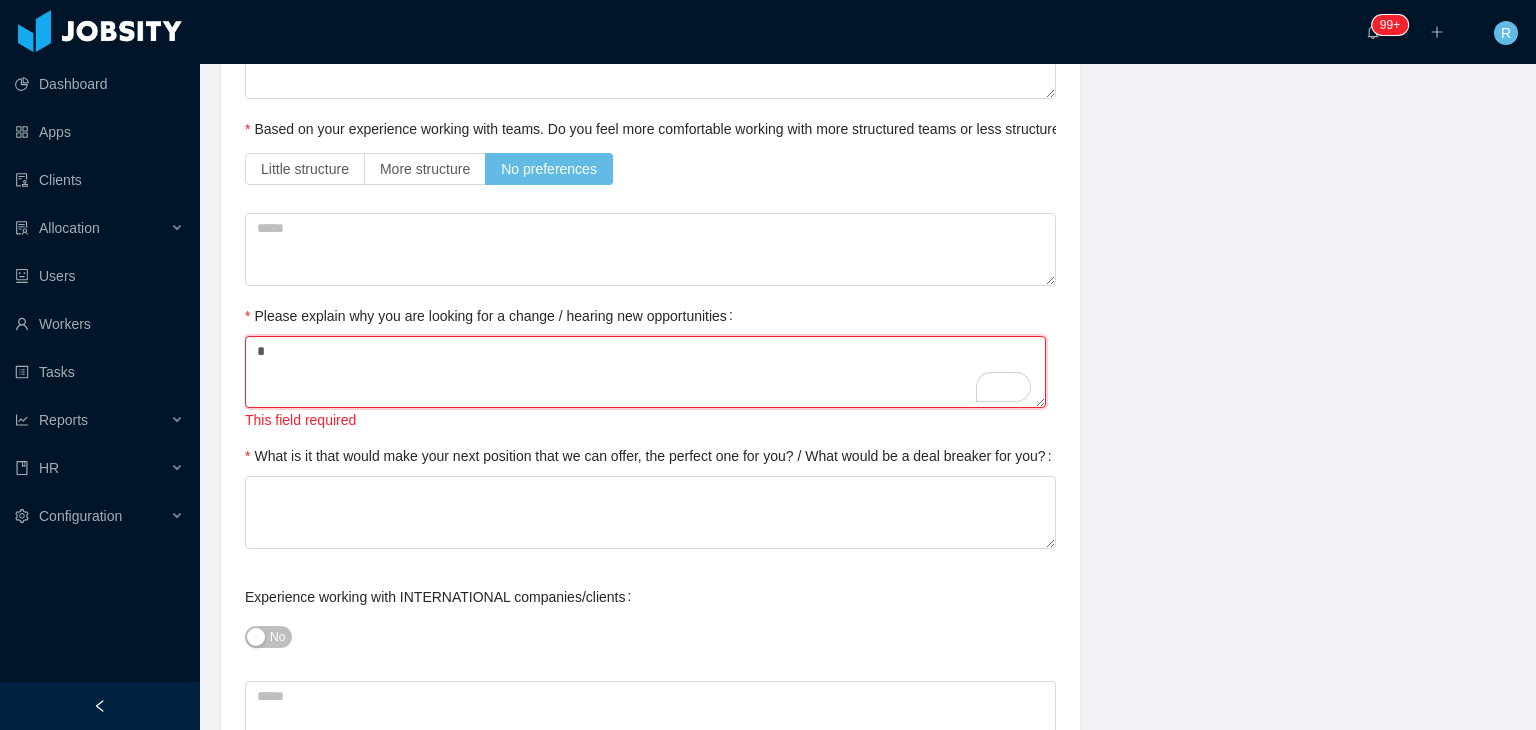 type 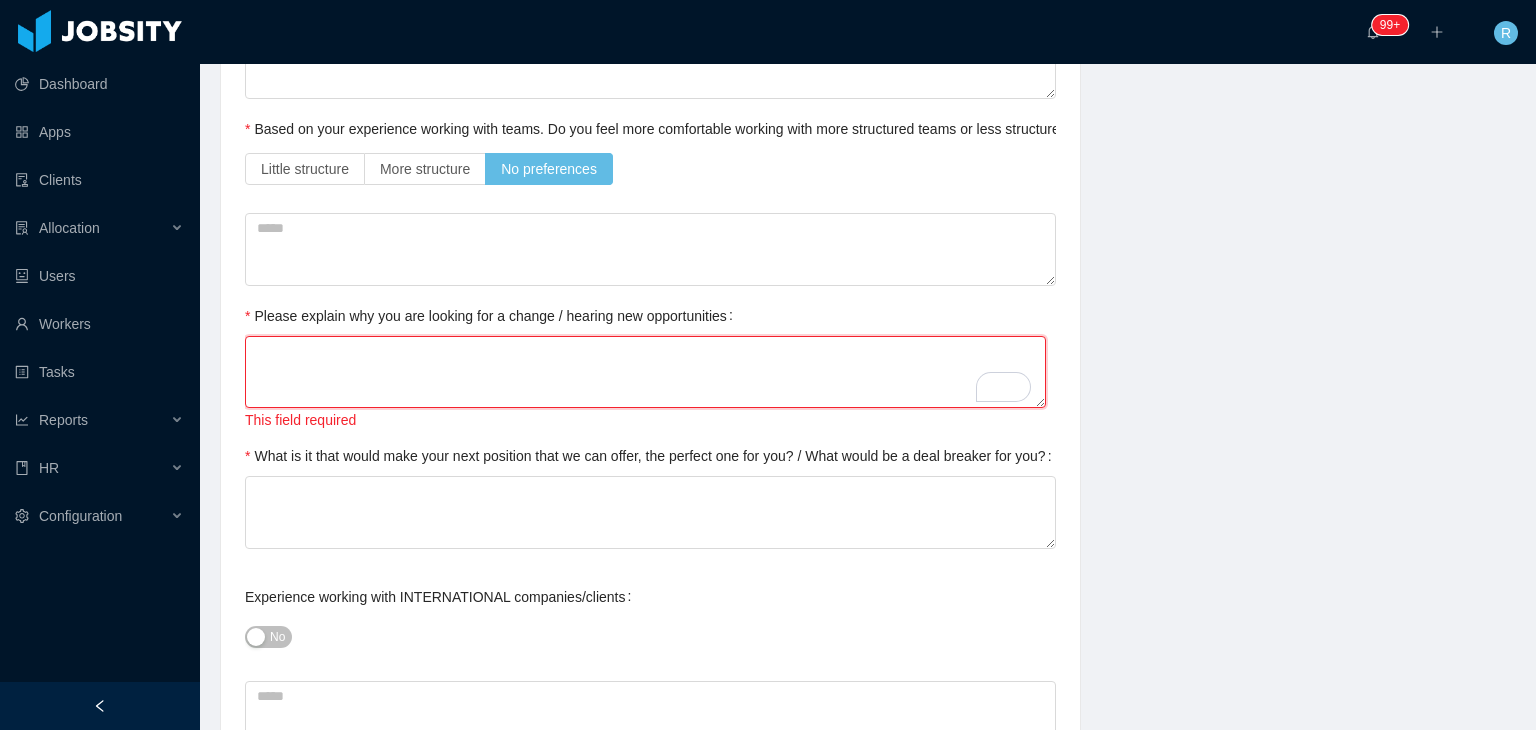 type 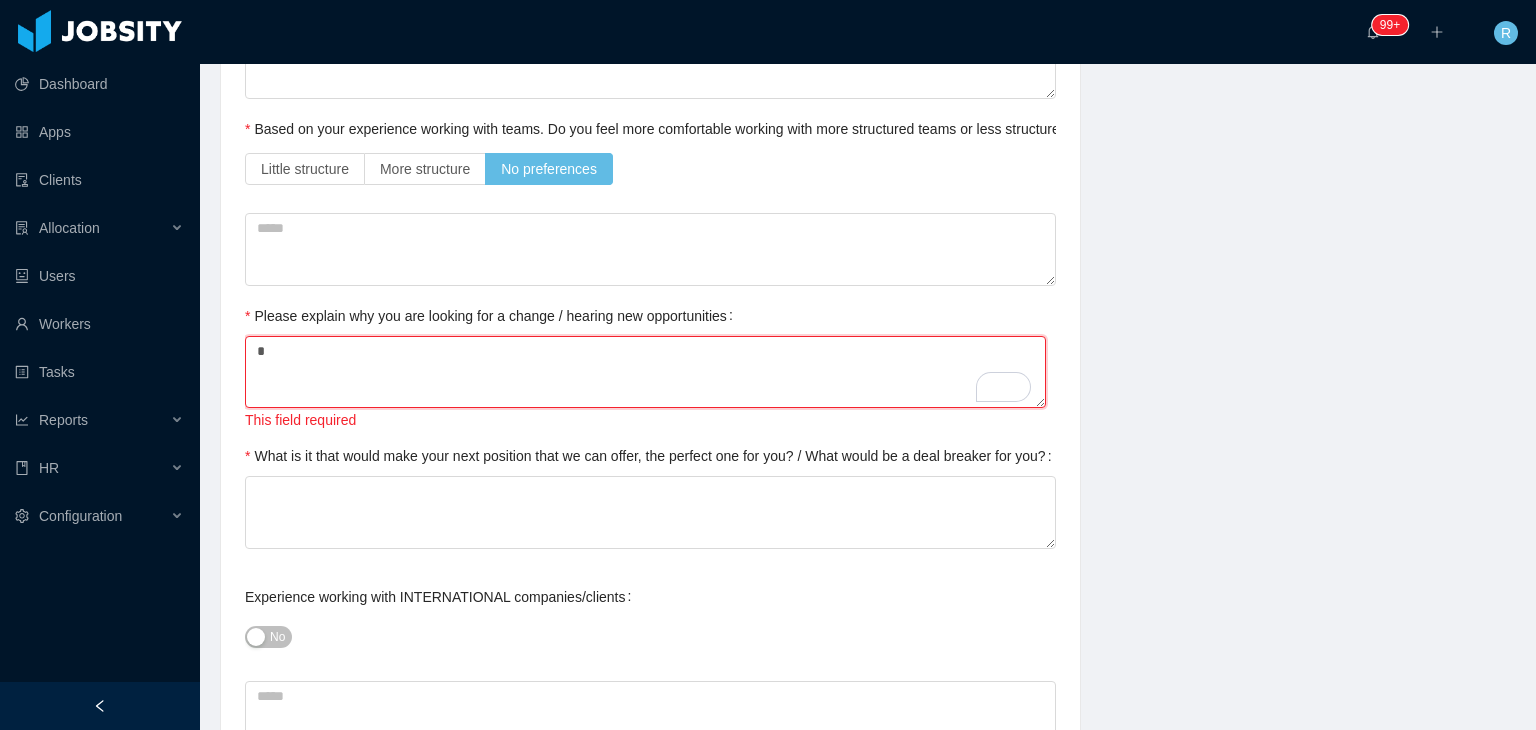 type 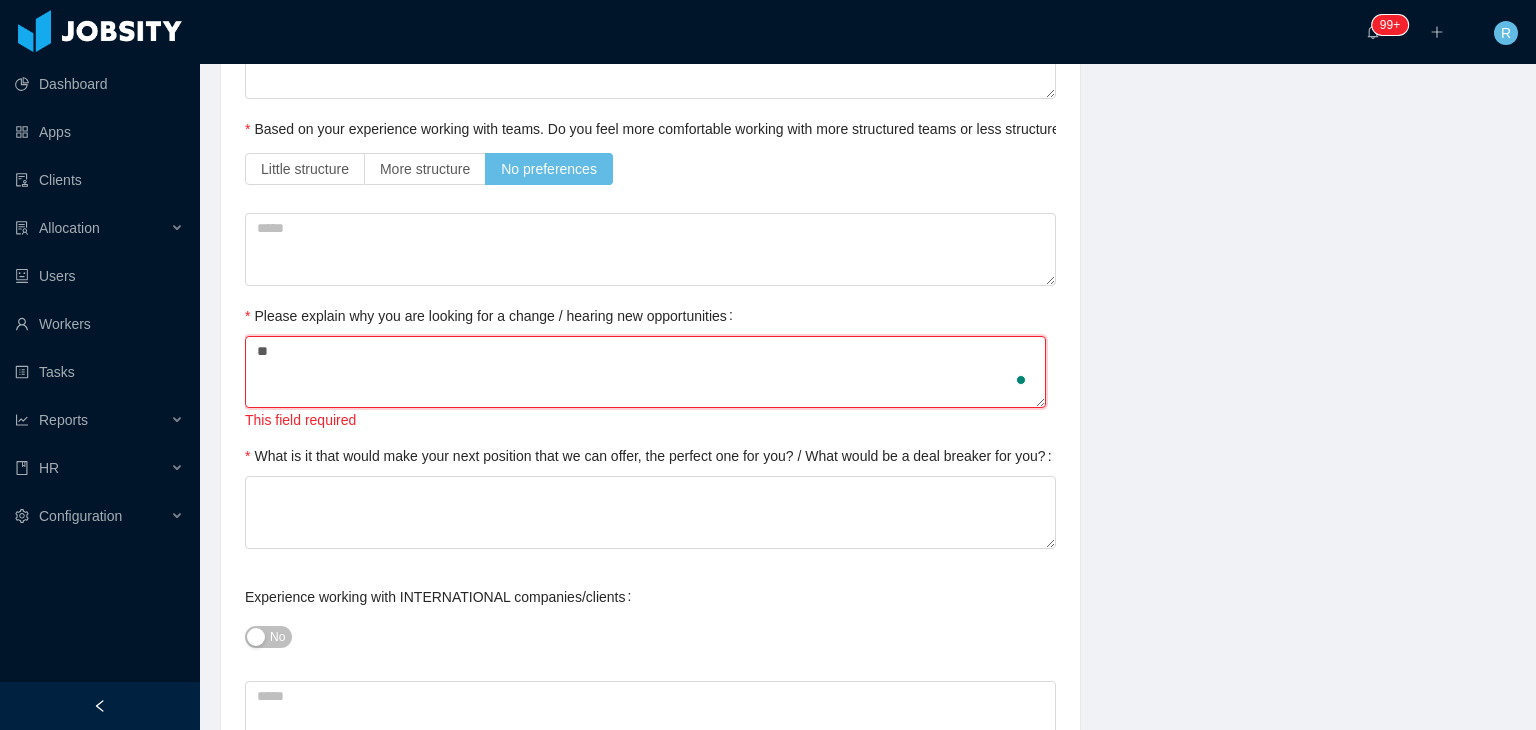 type 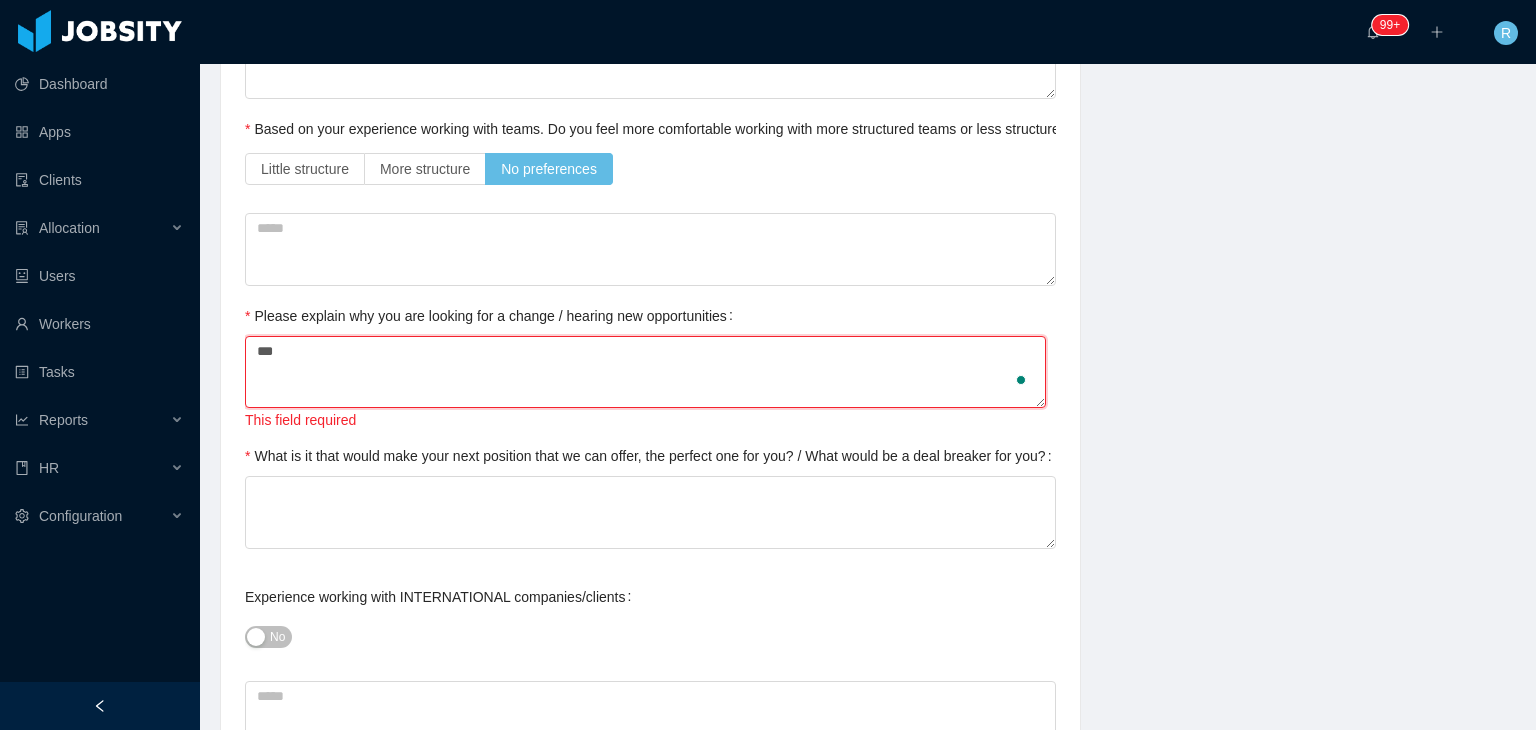 type 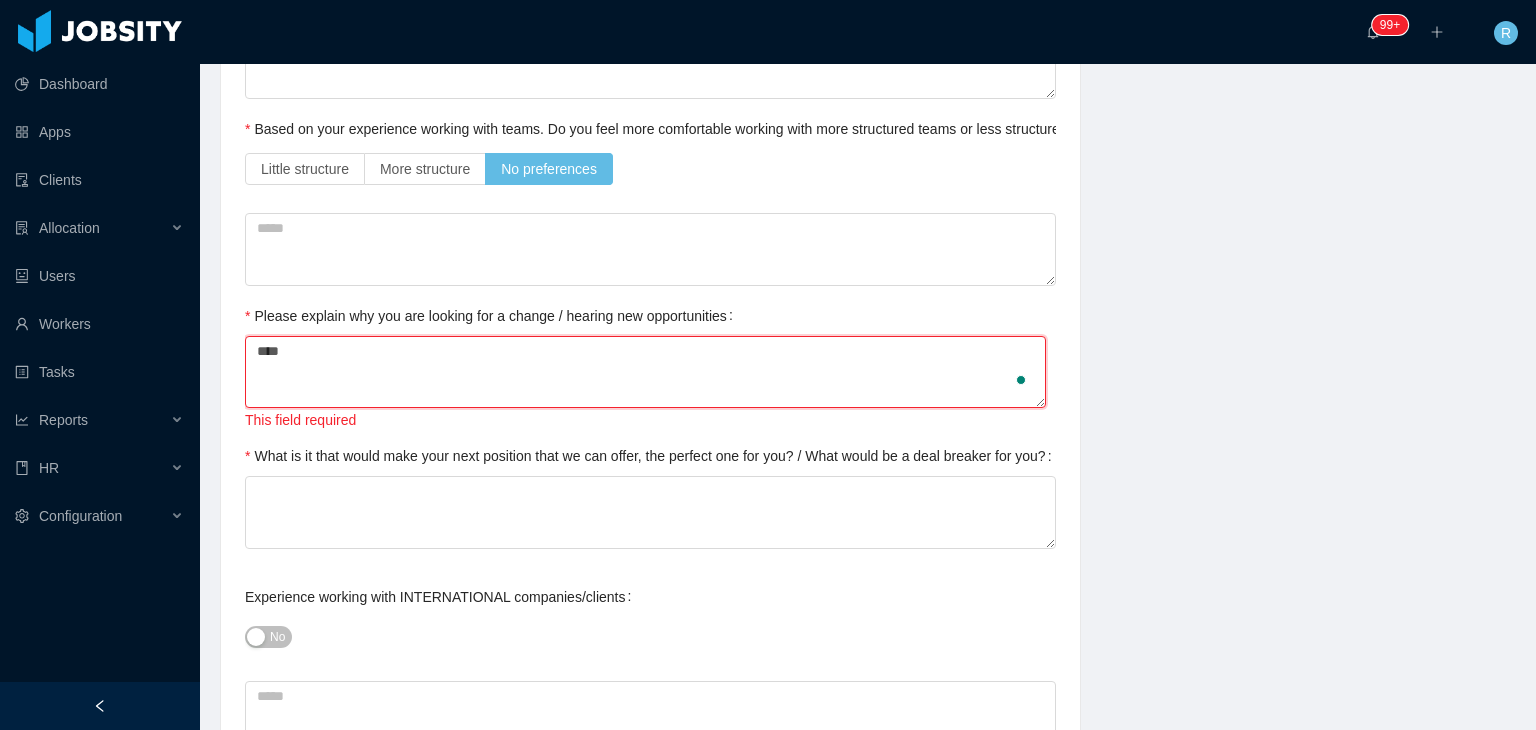 type 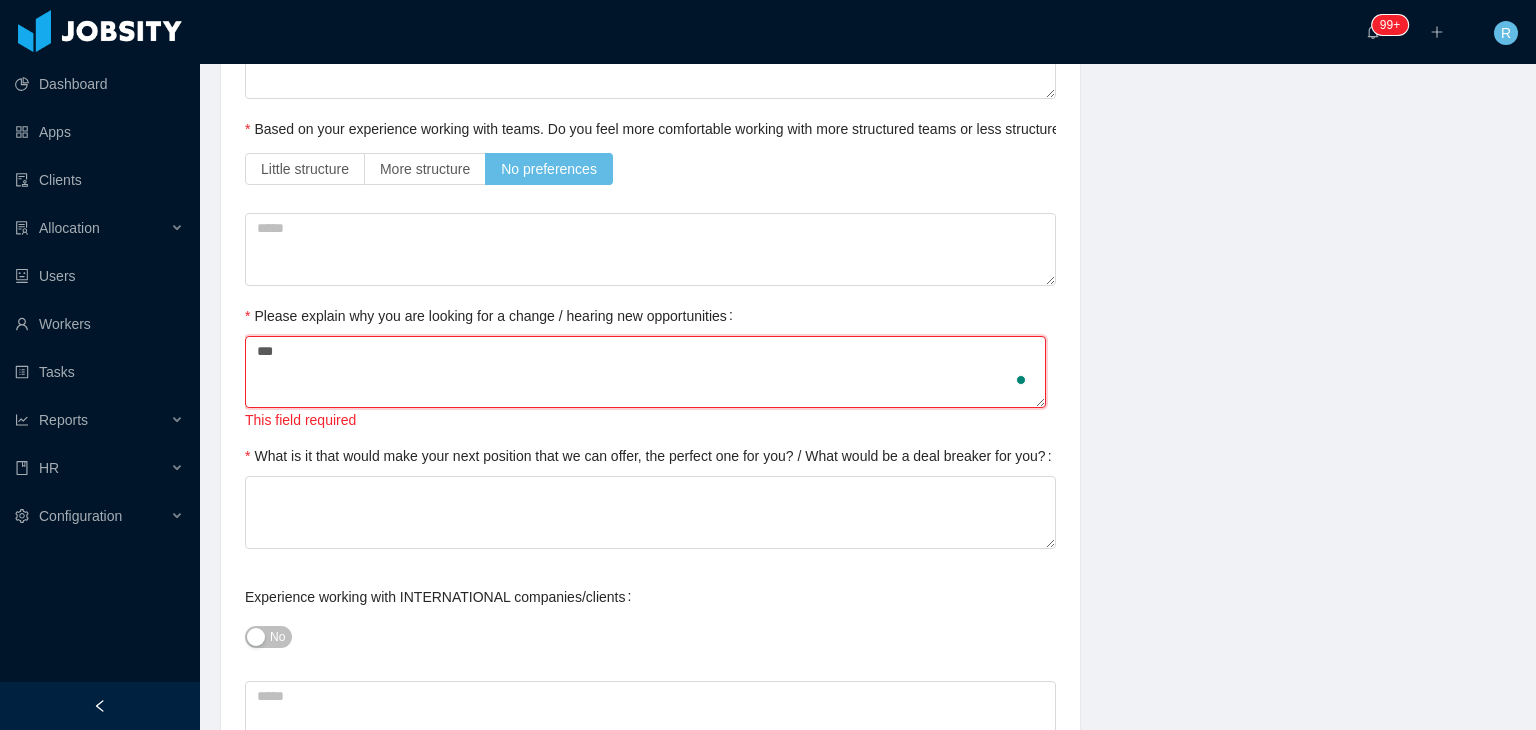 type 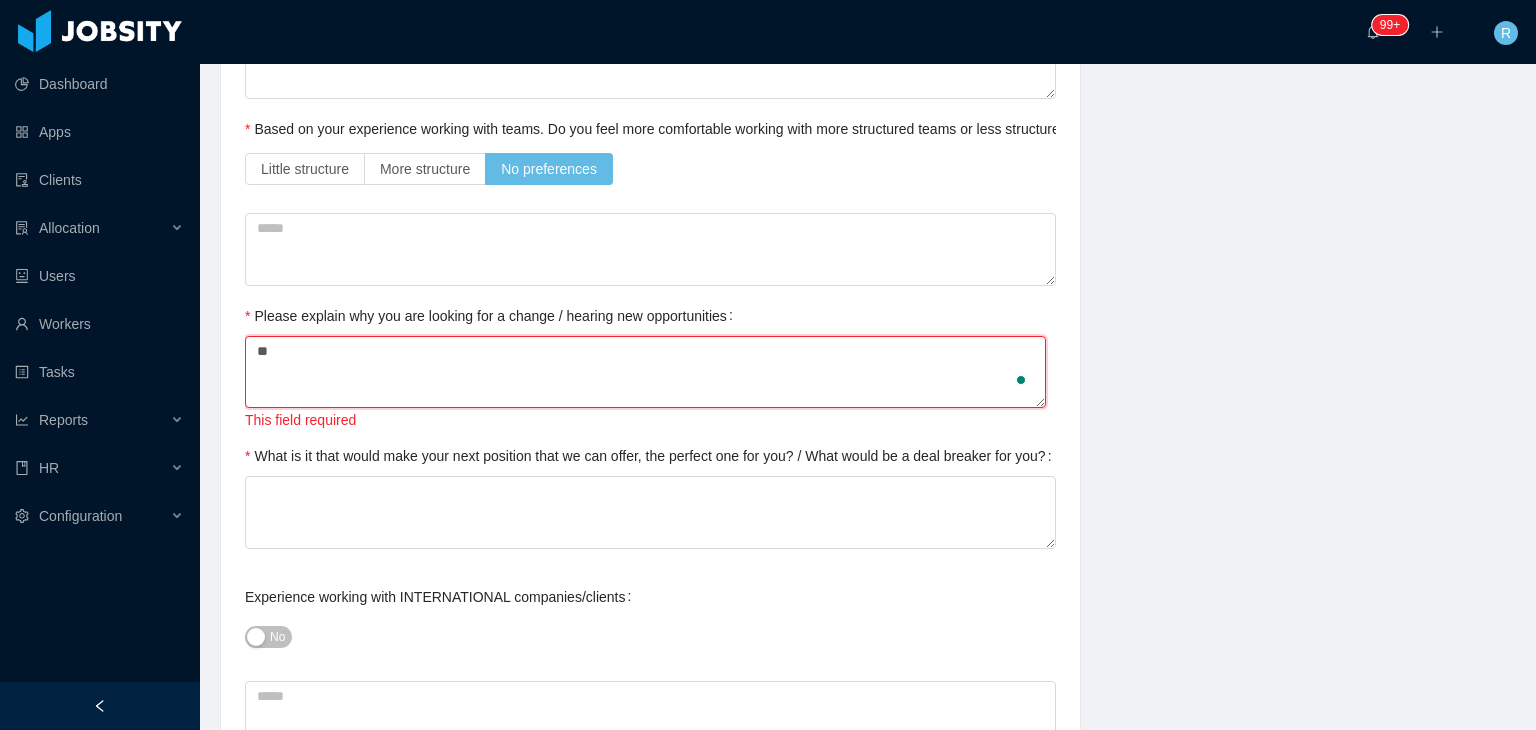 type 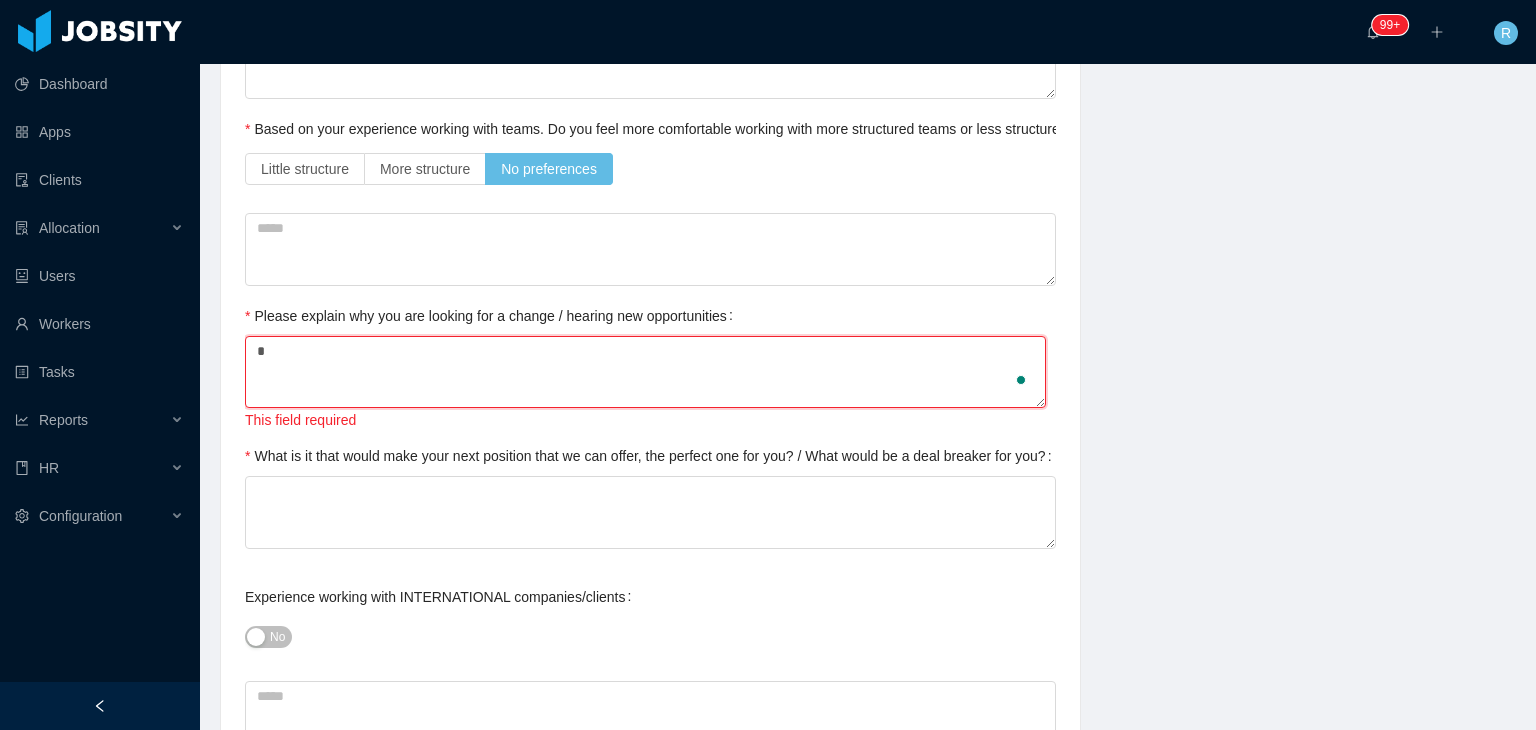 type 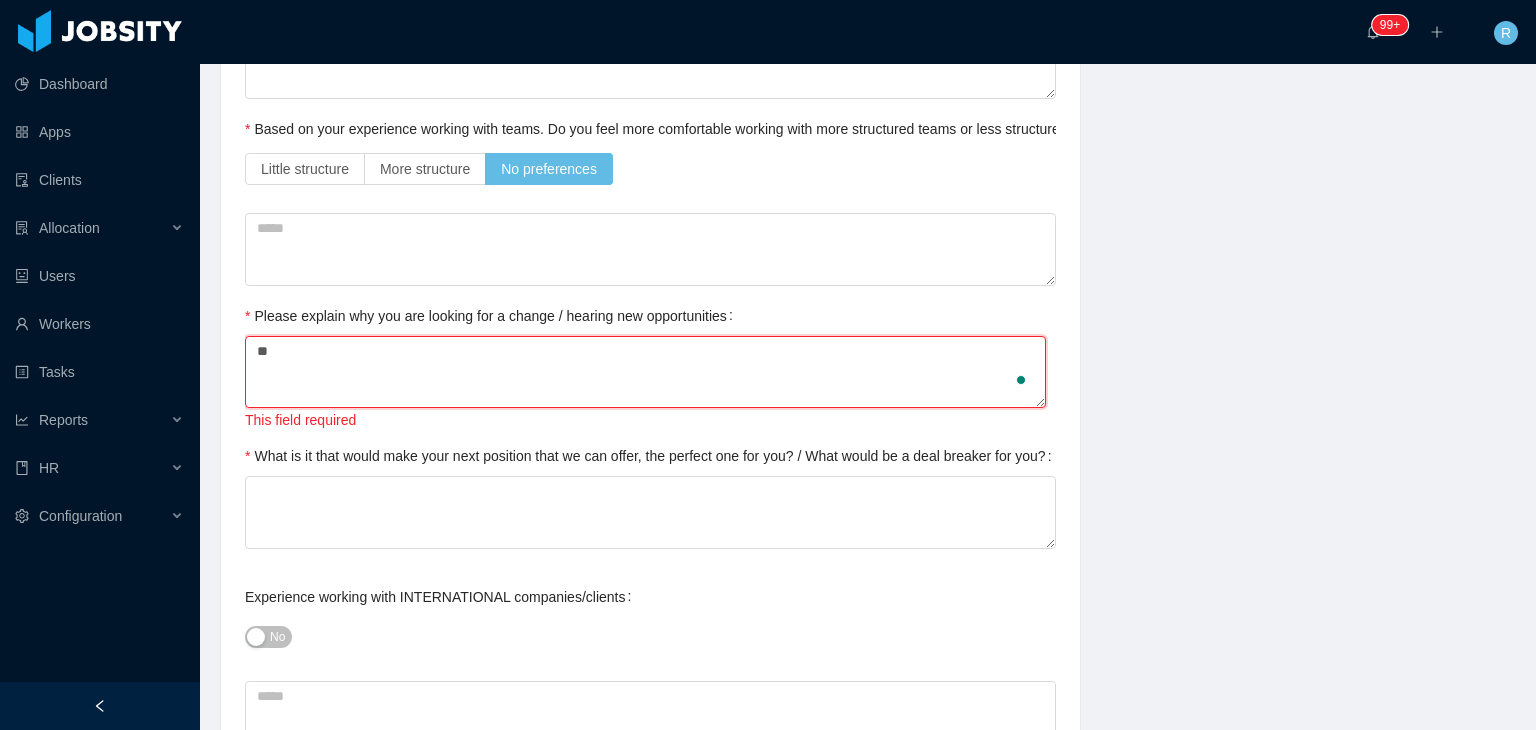 type 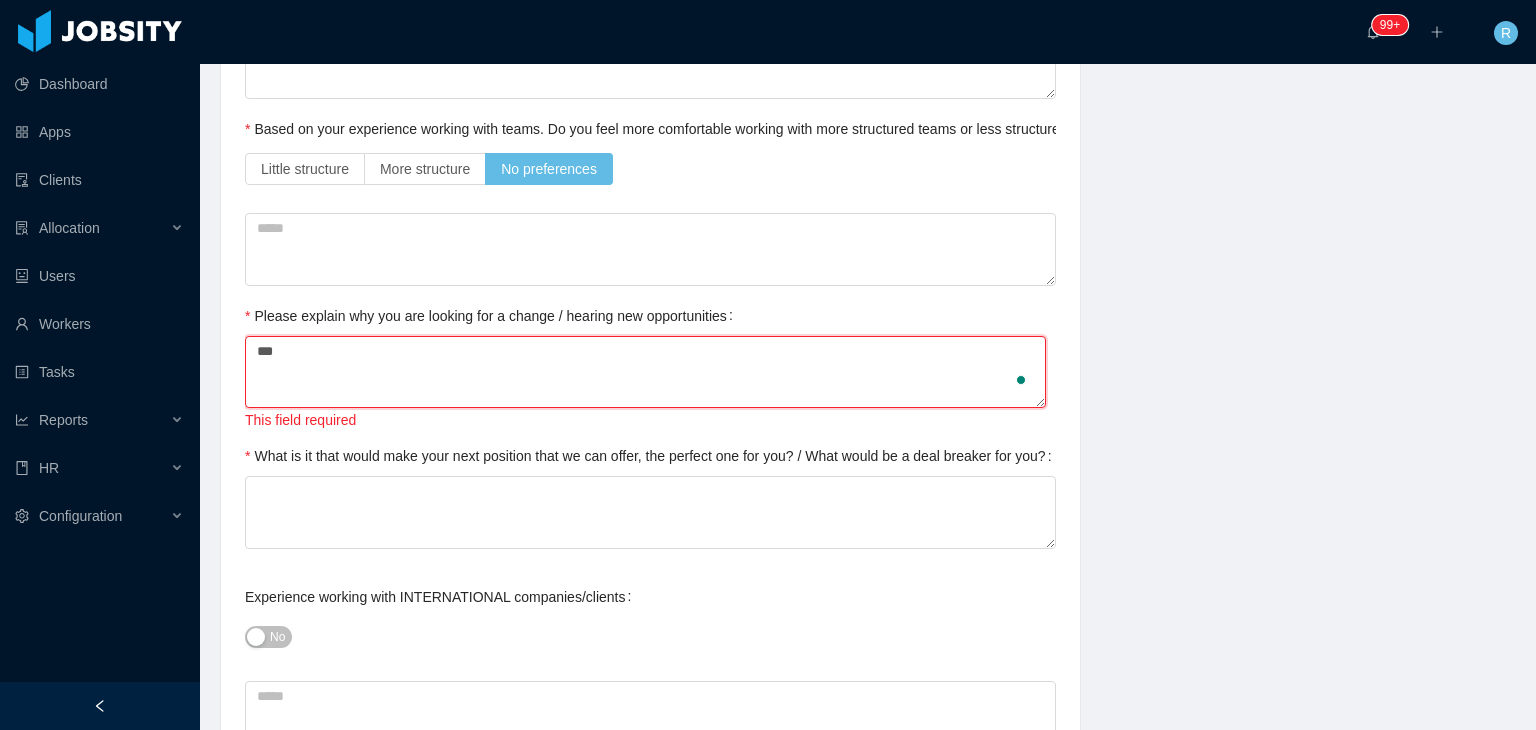 type 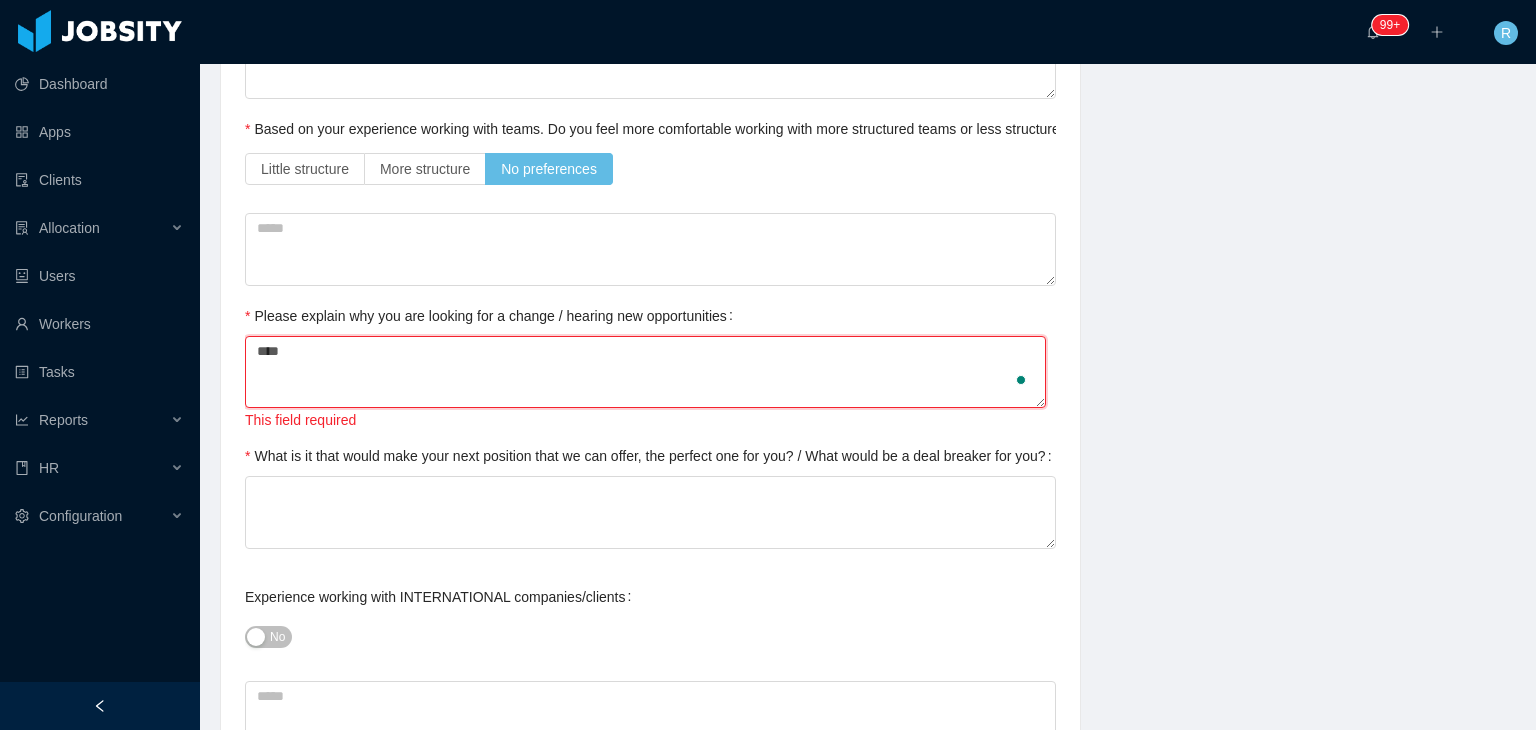 type 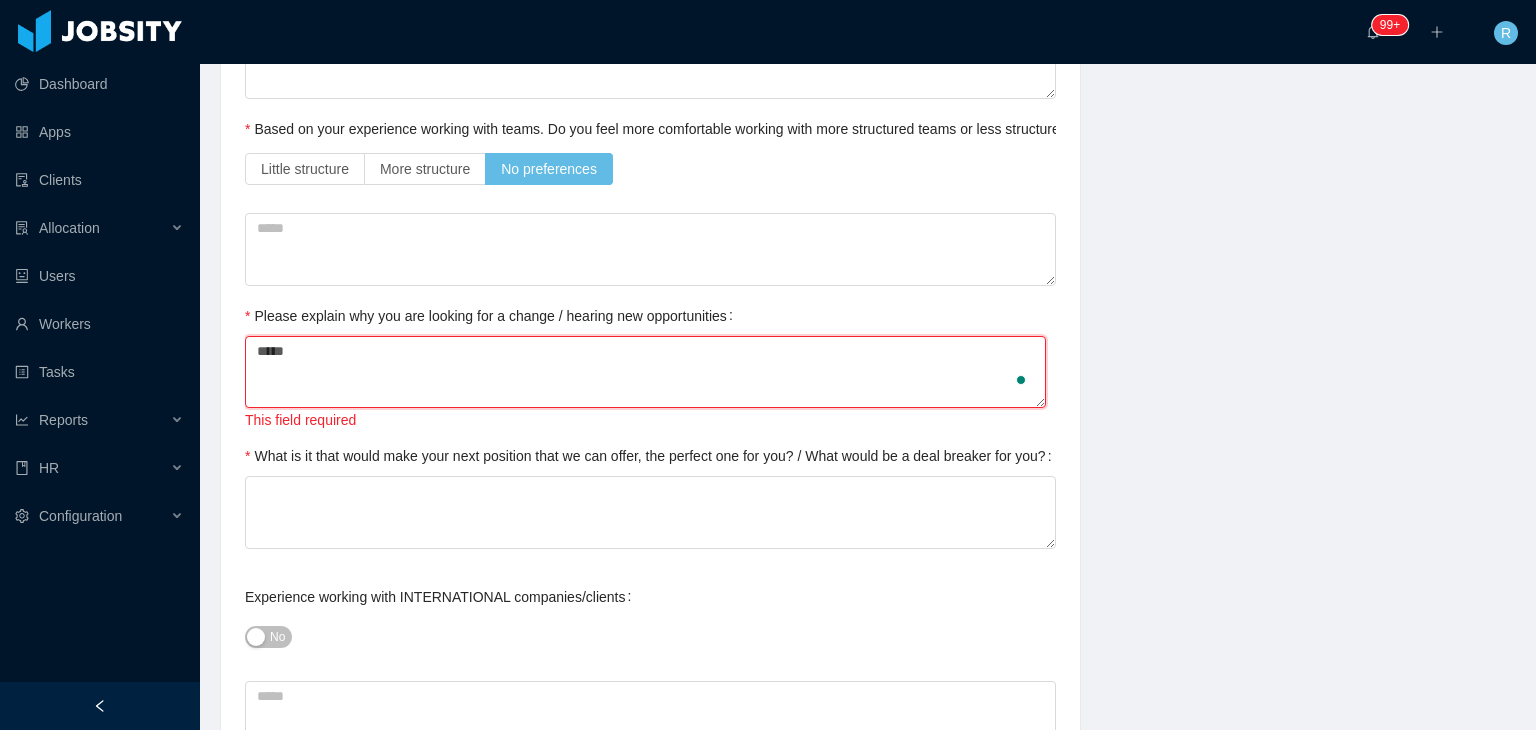 type on "******" 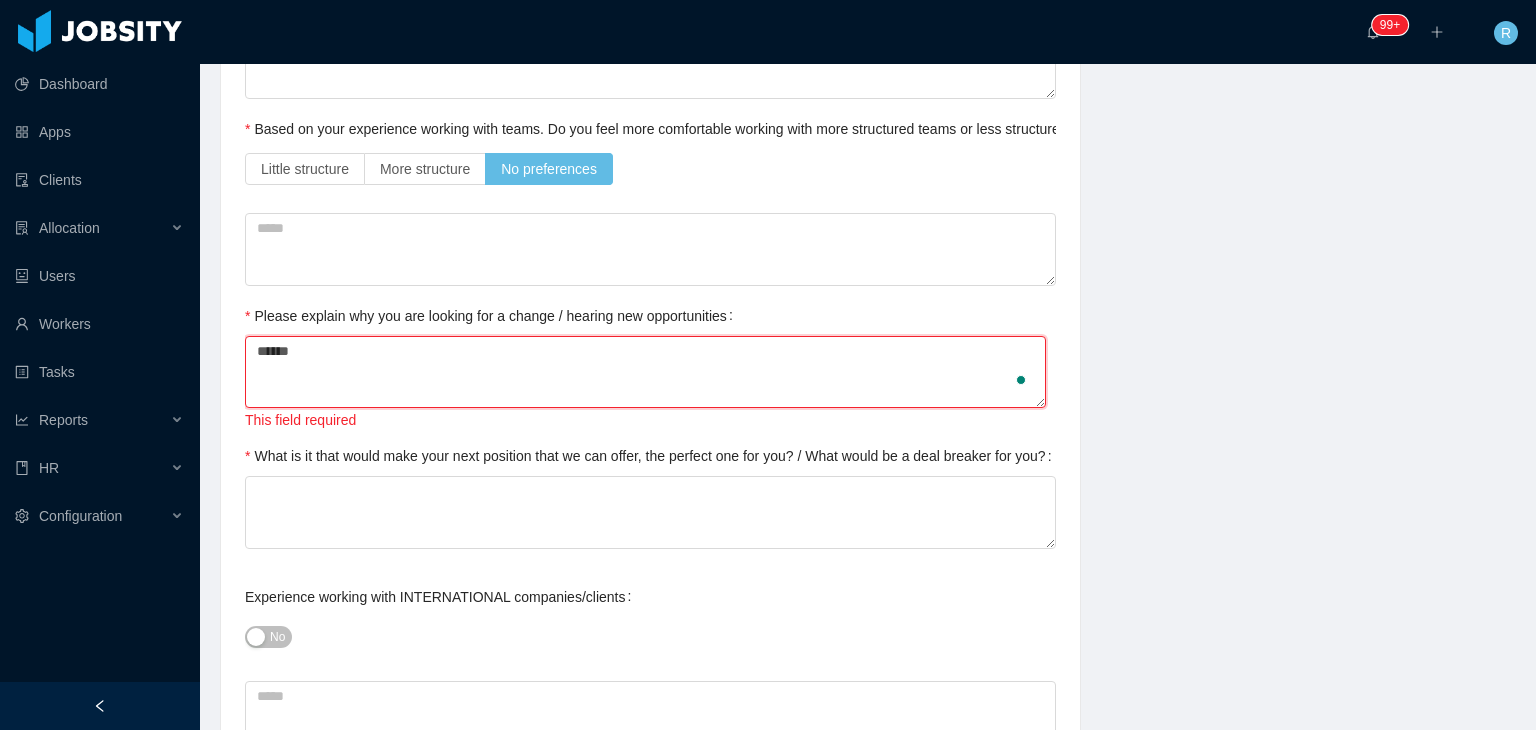 type 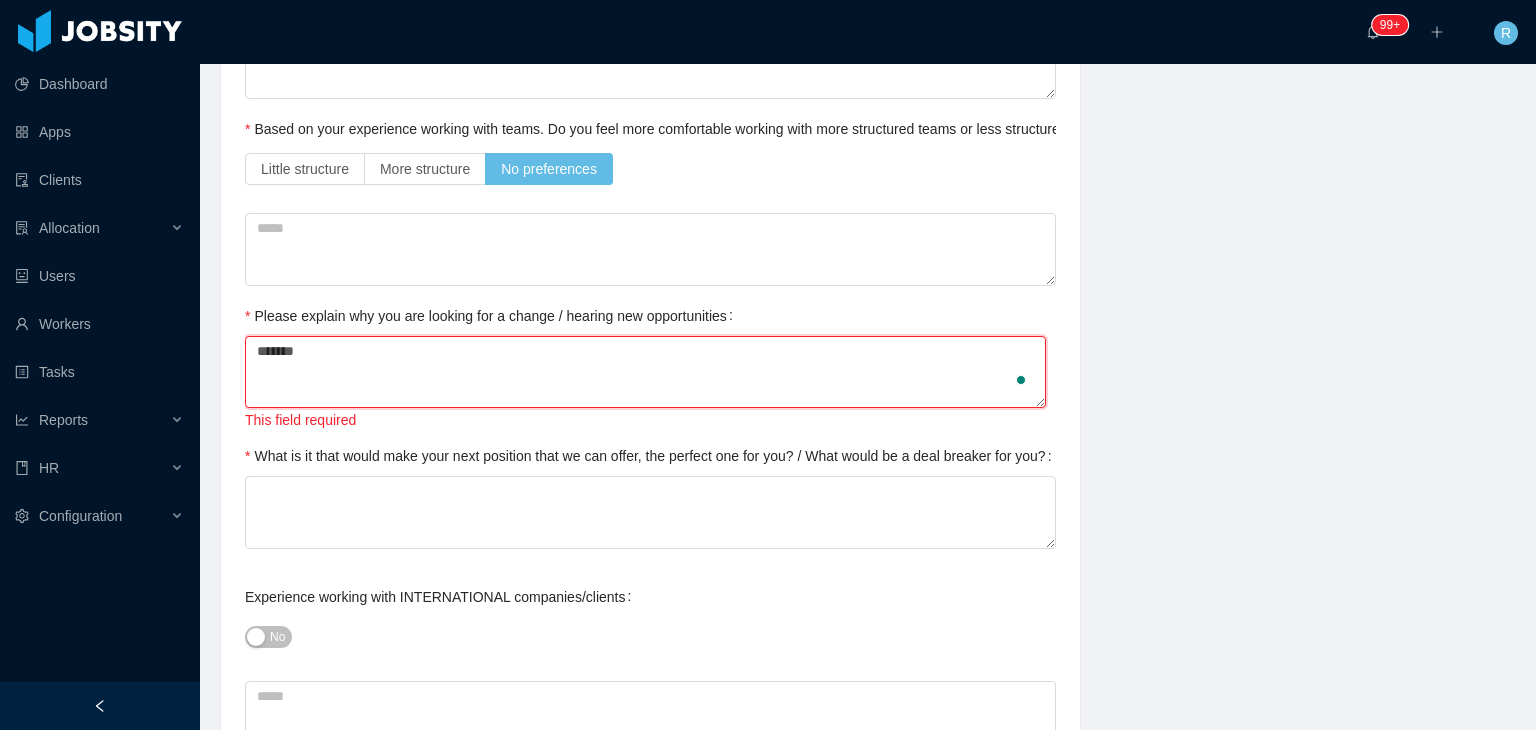 type 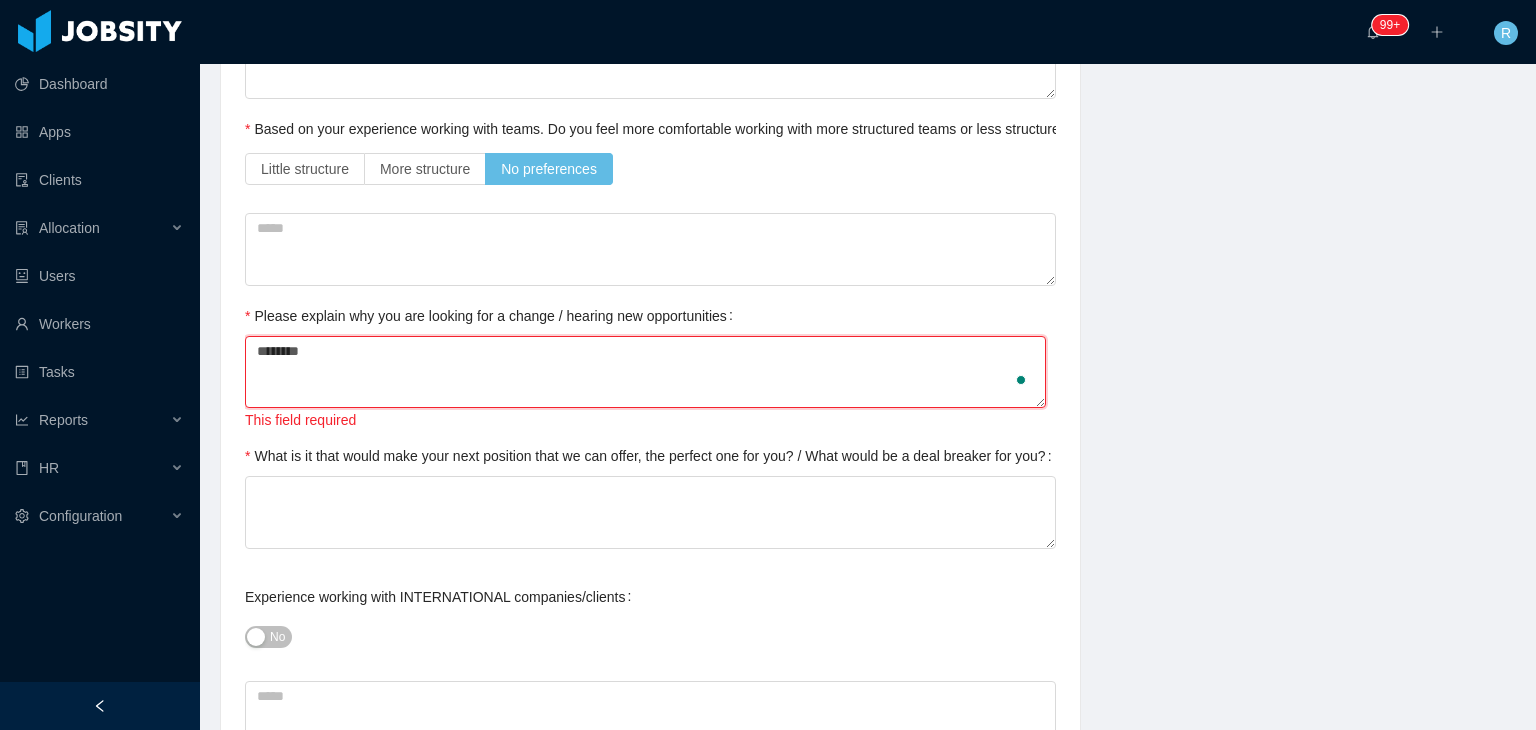 type 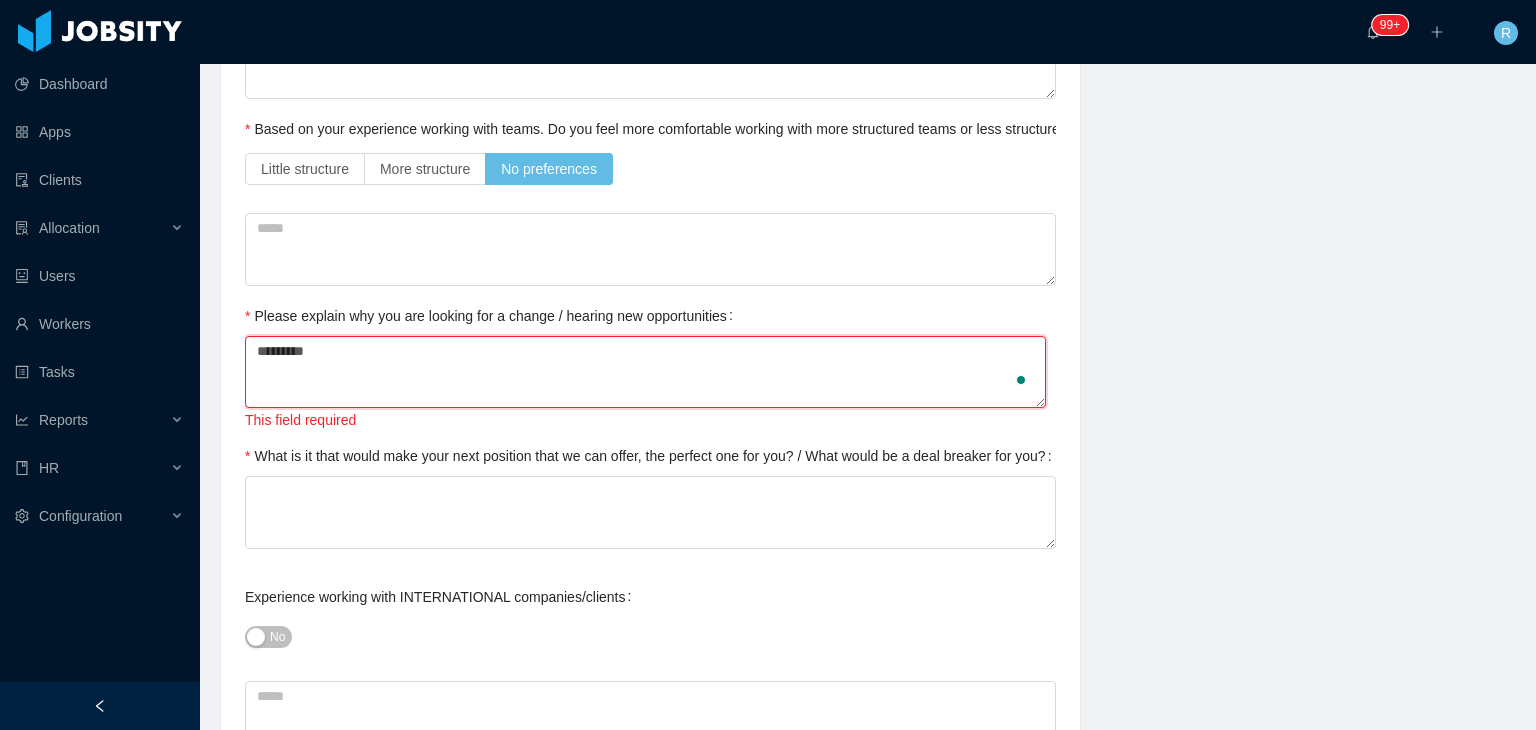 type 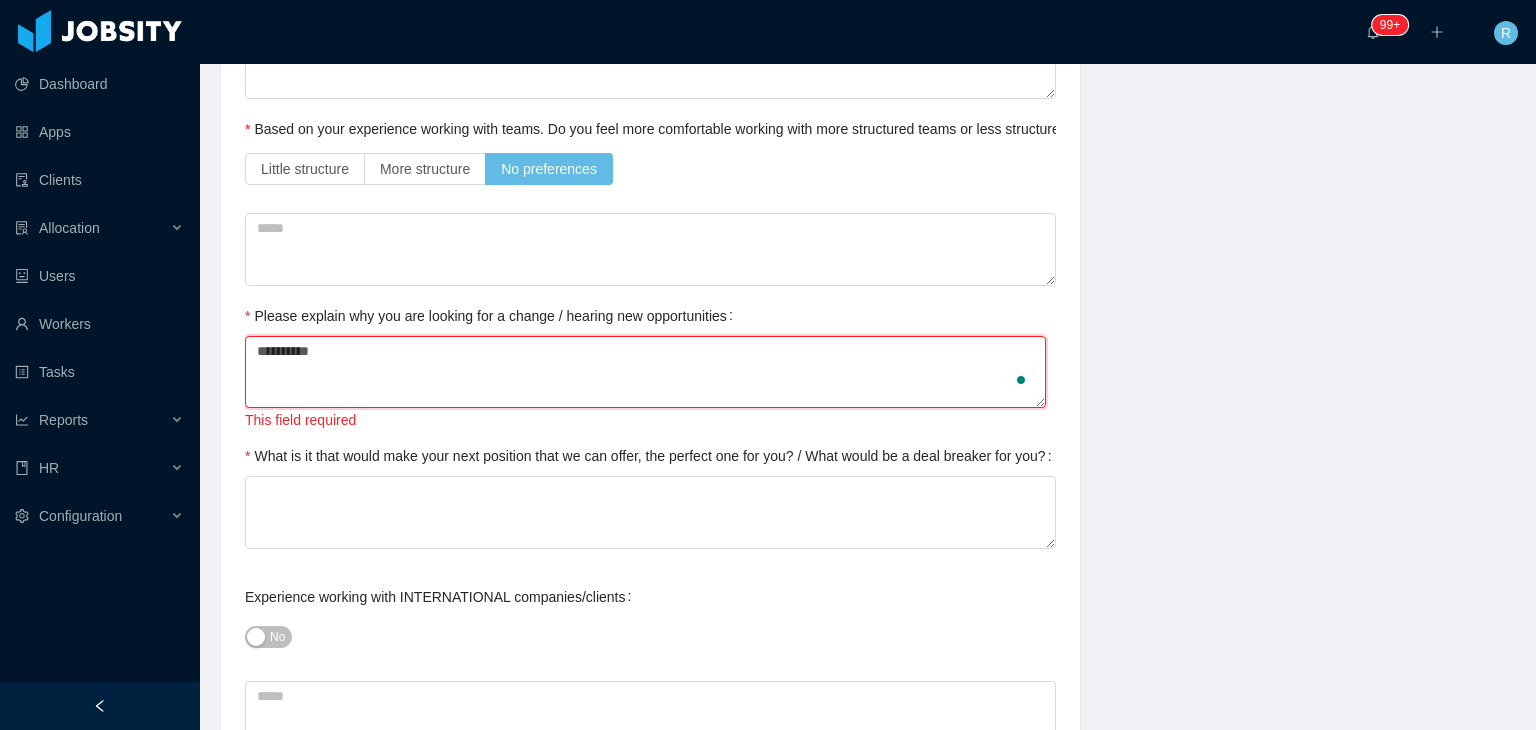 type 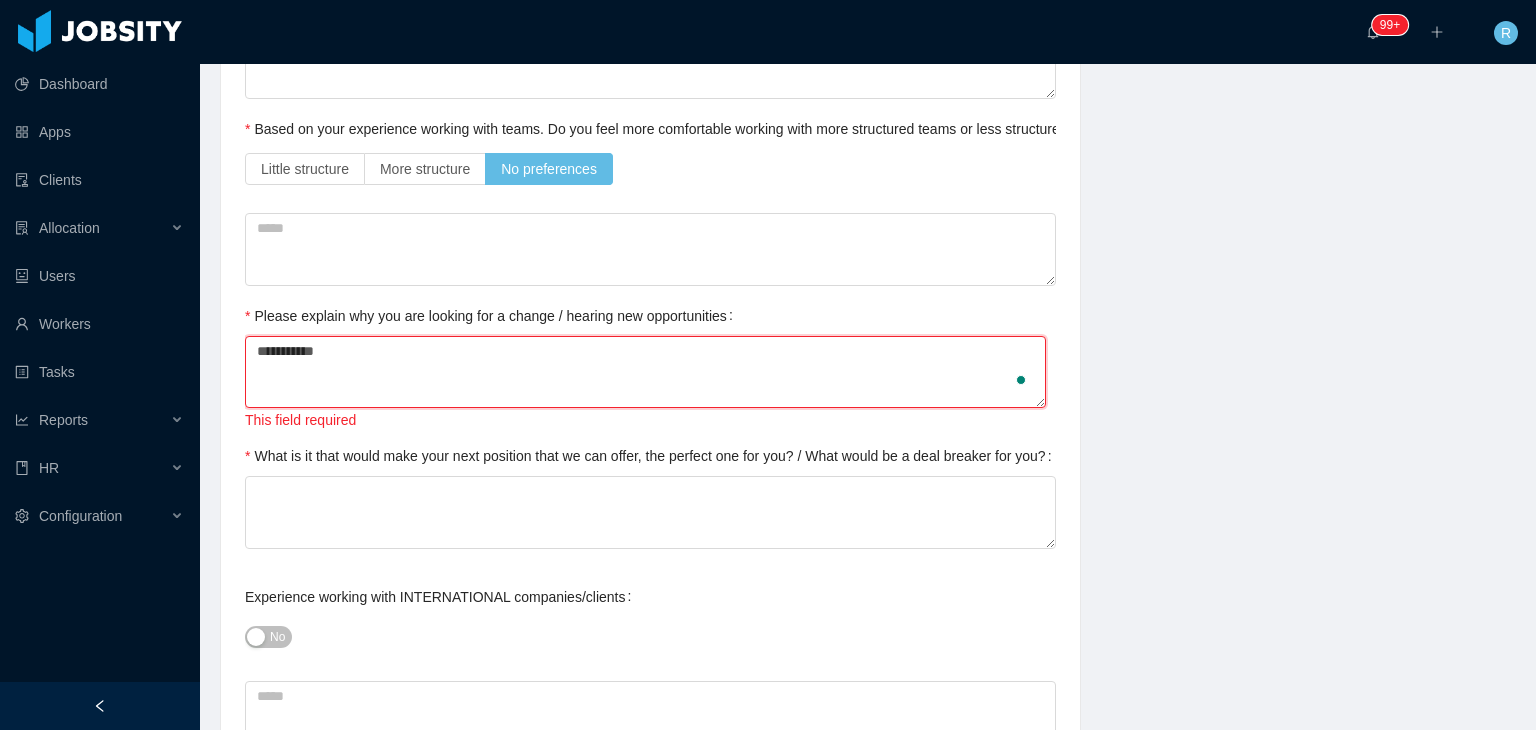 type 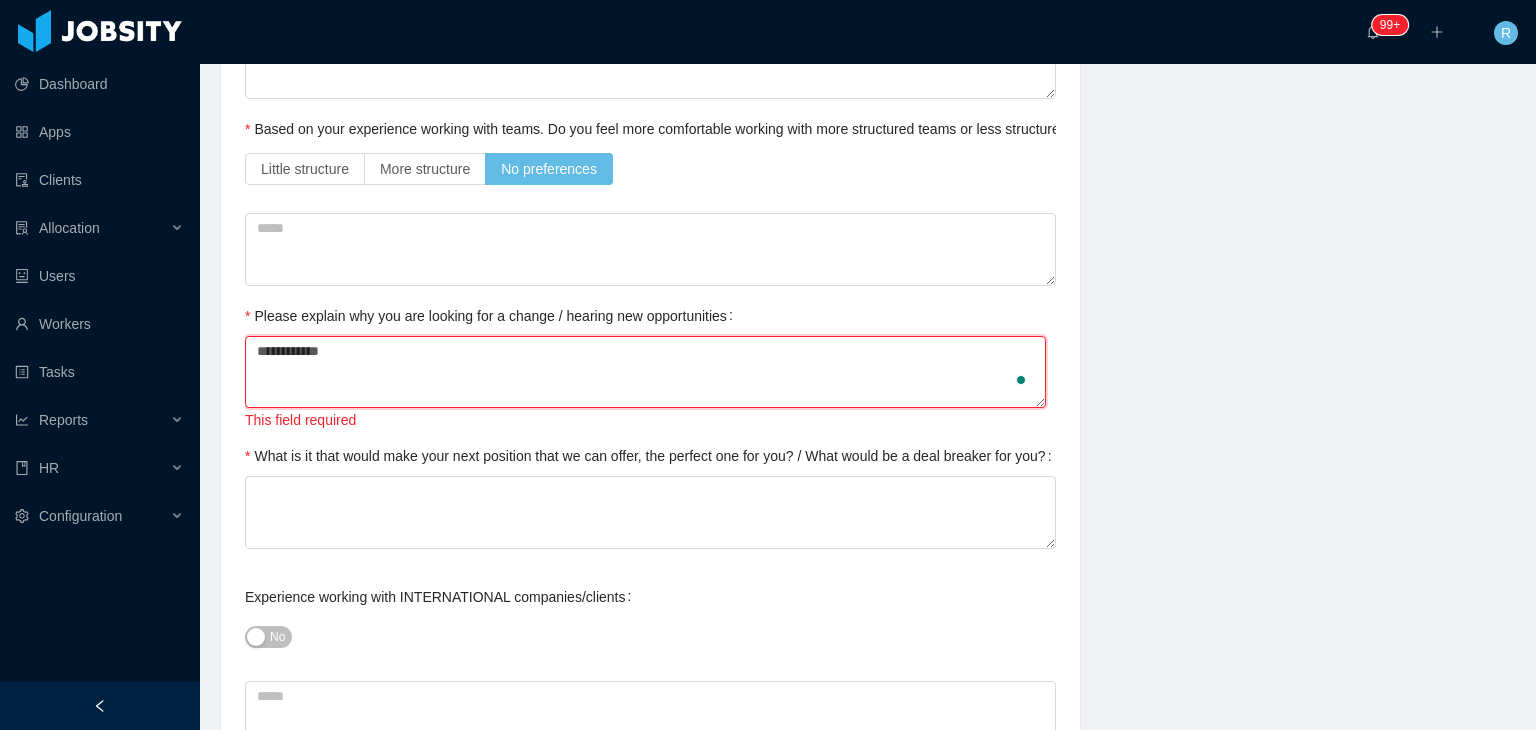 type 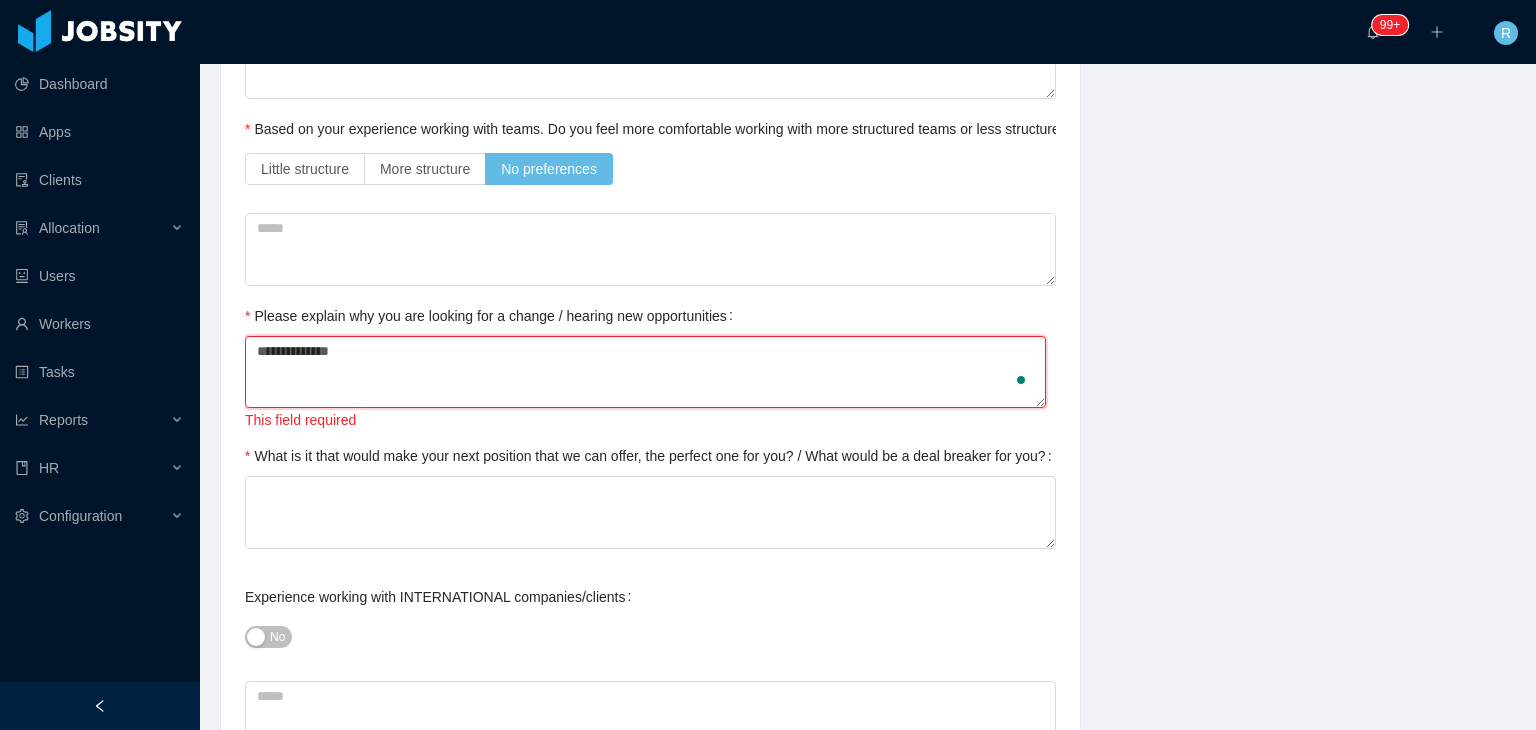 type on "**********" 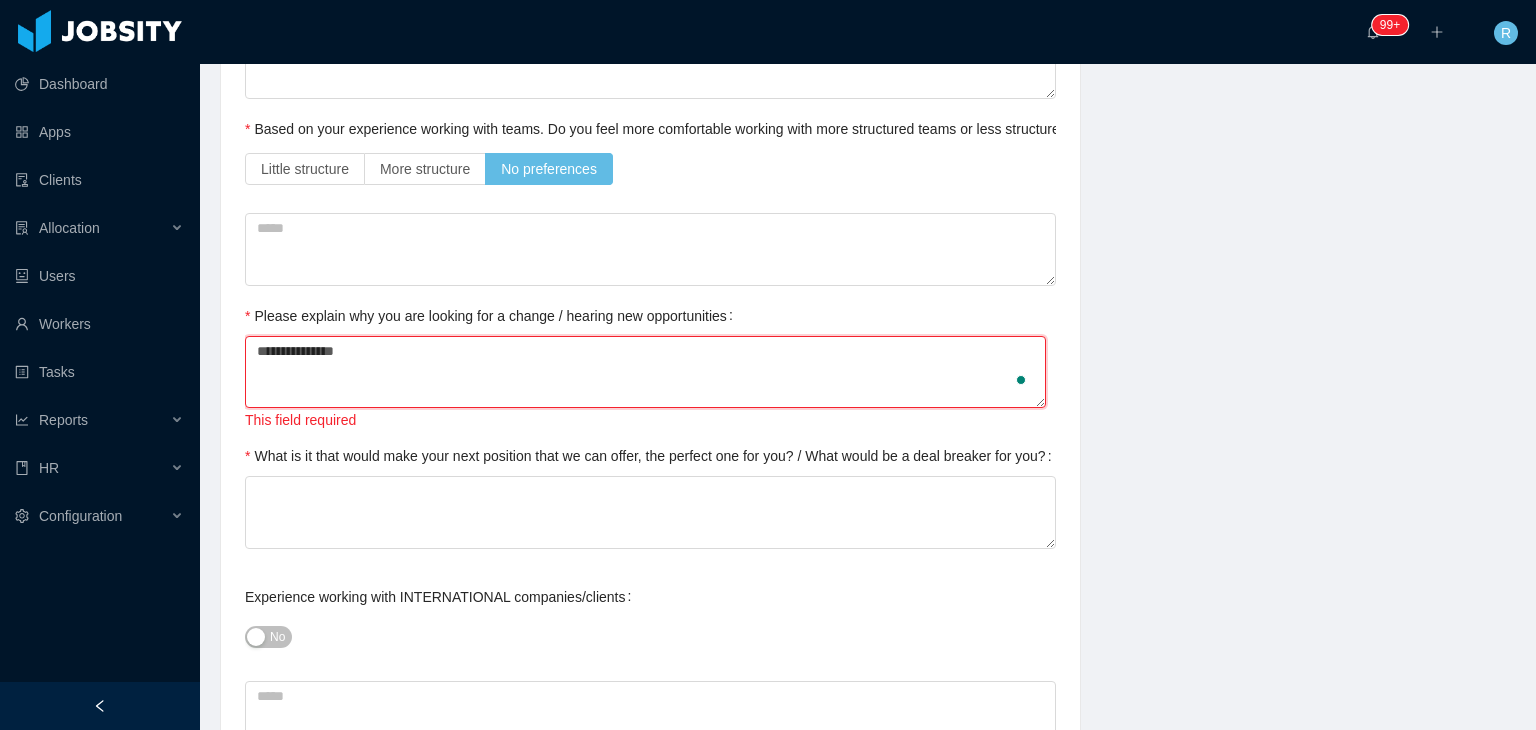 type 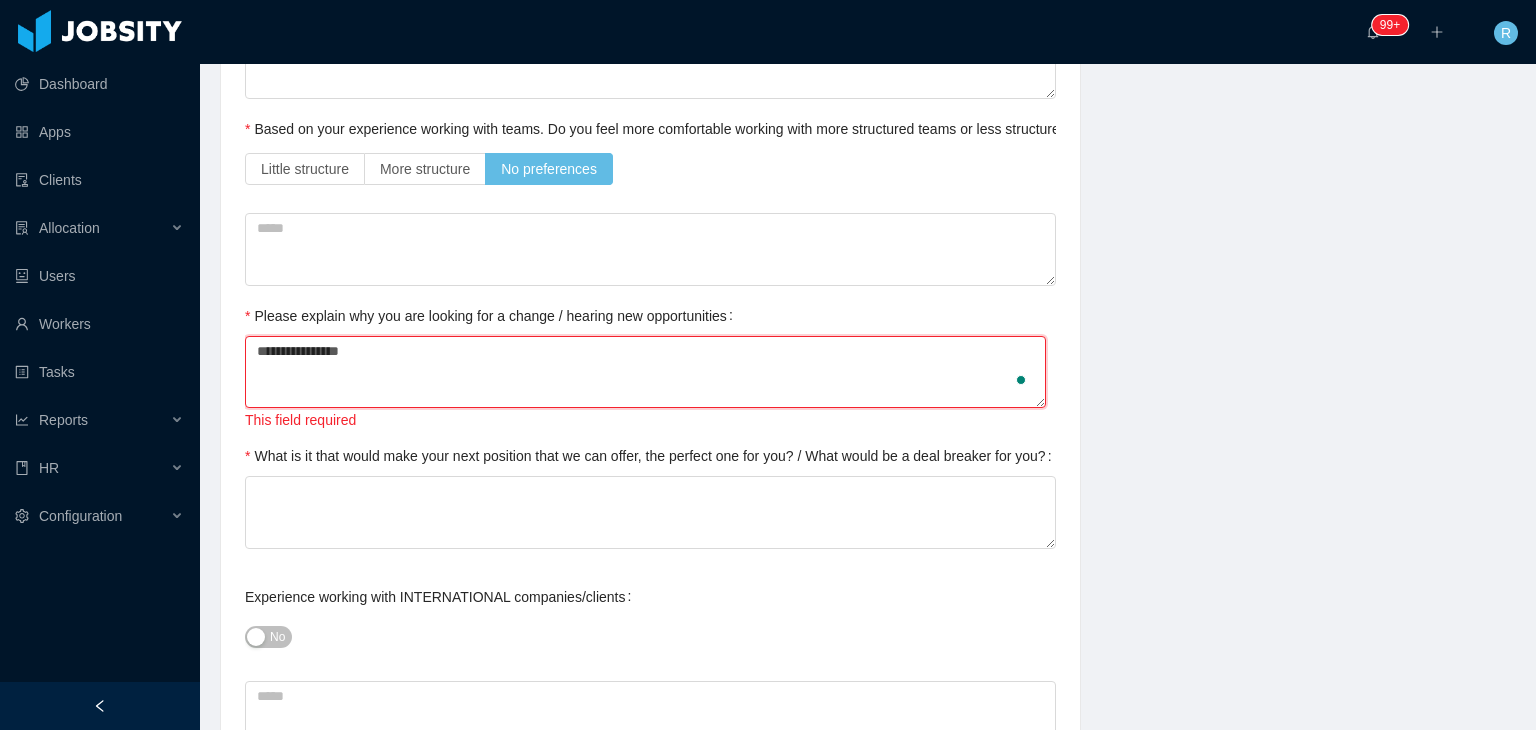 type 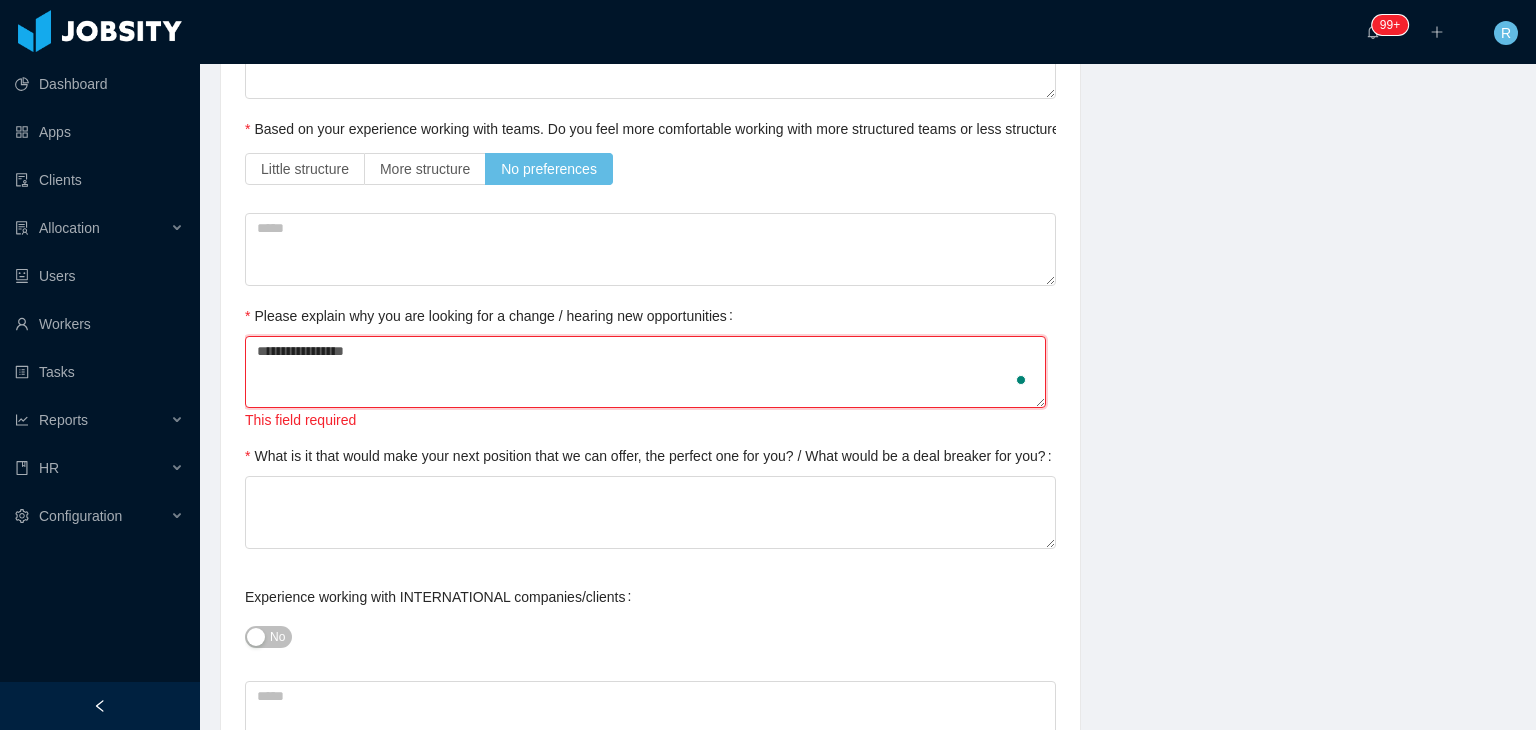 type 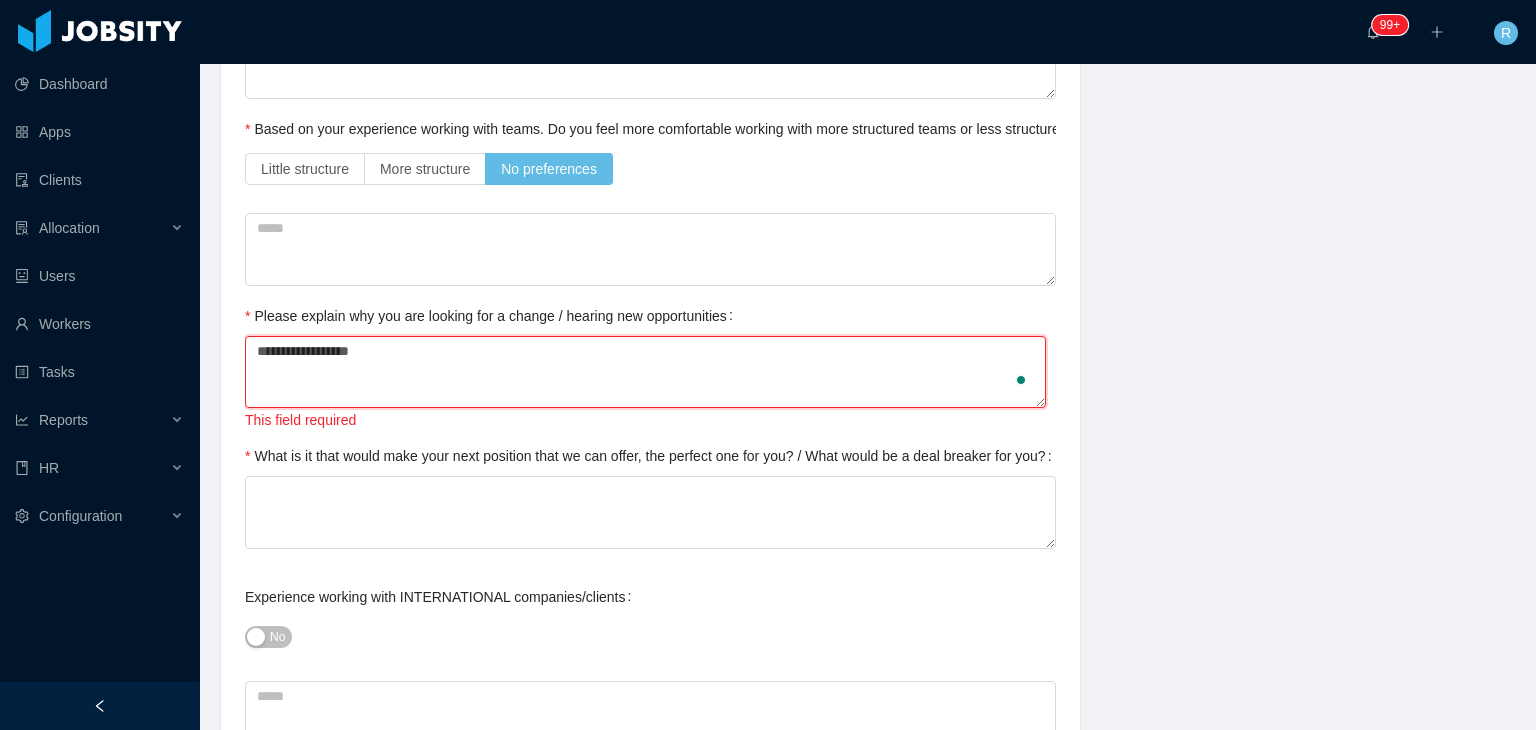 type 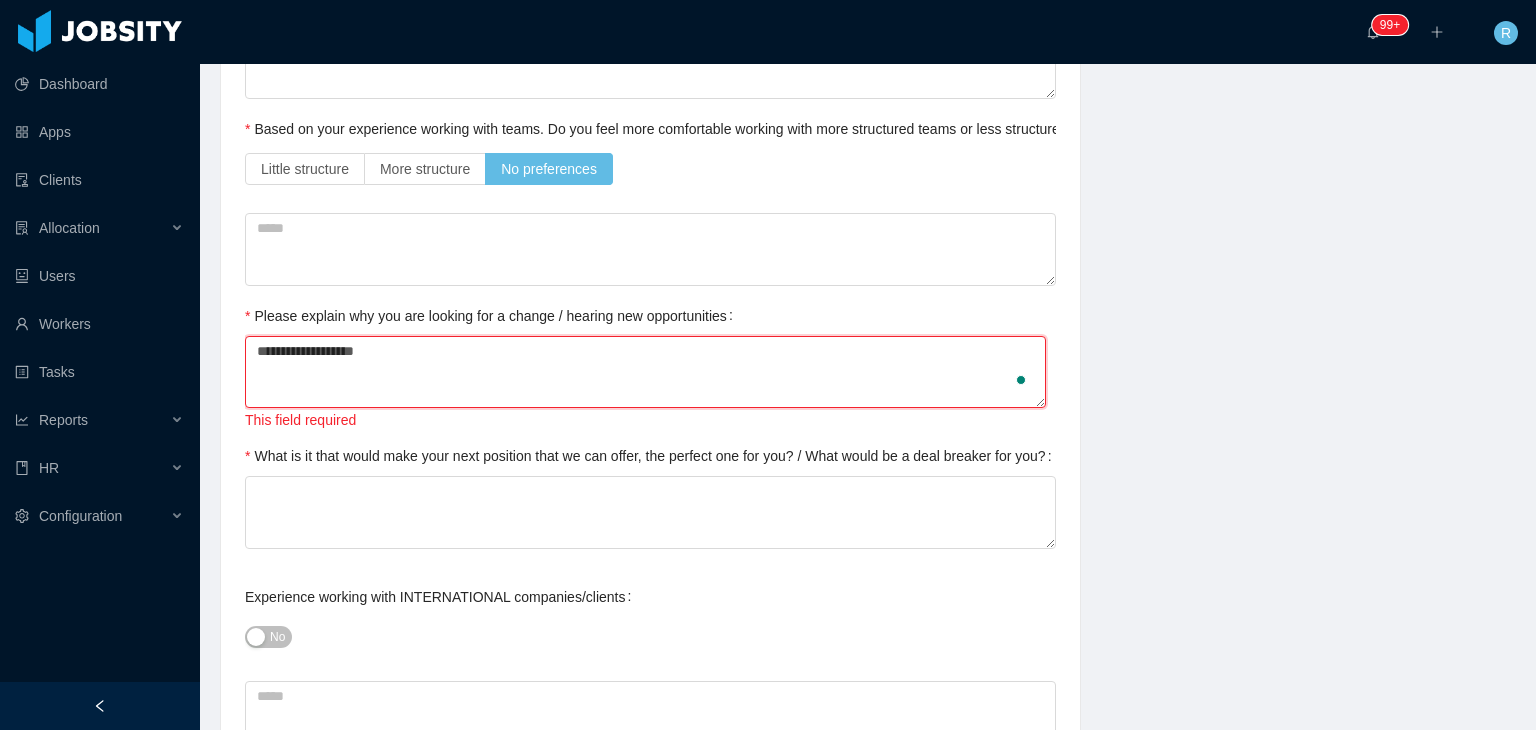 type 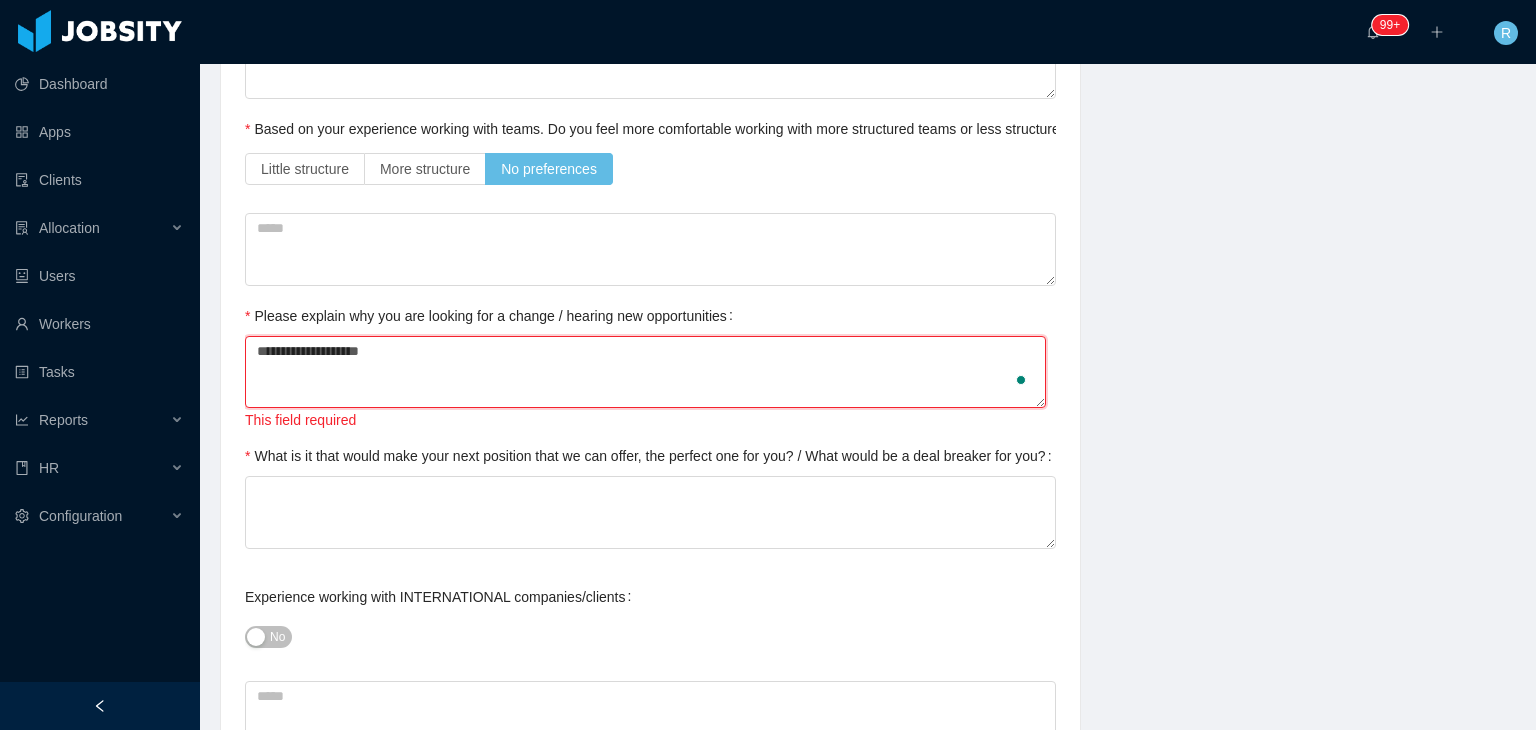 type 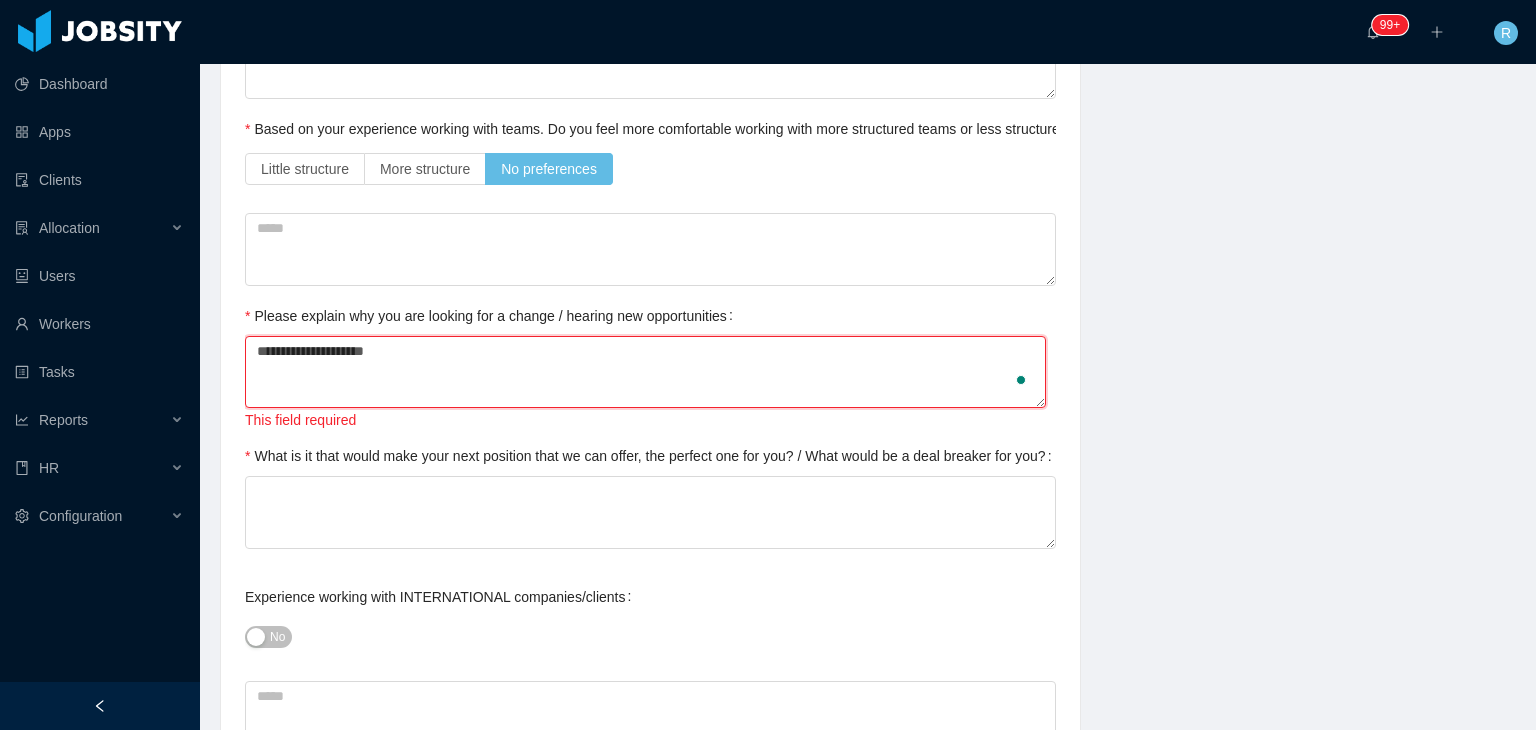 type 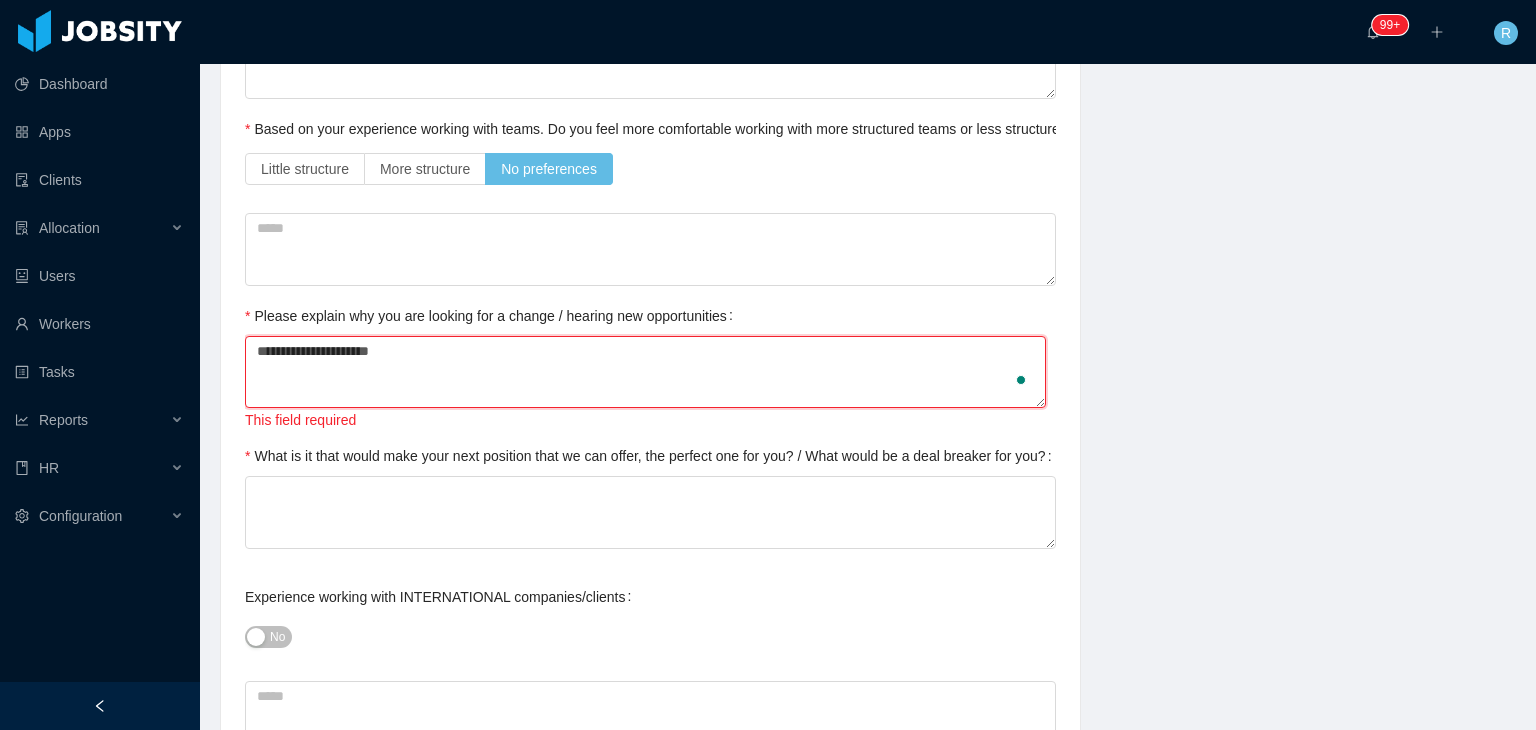 type 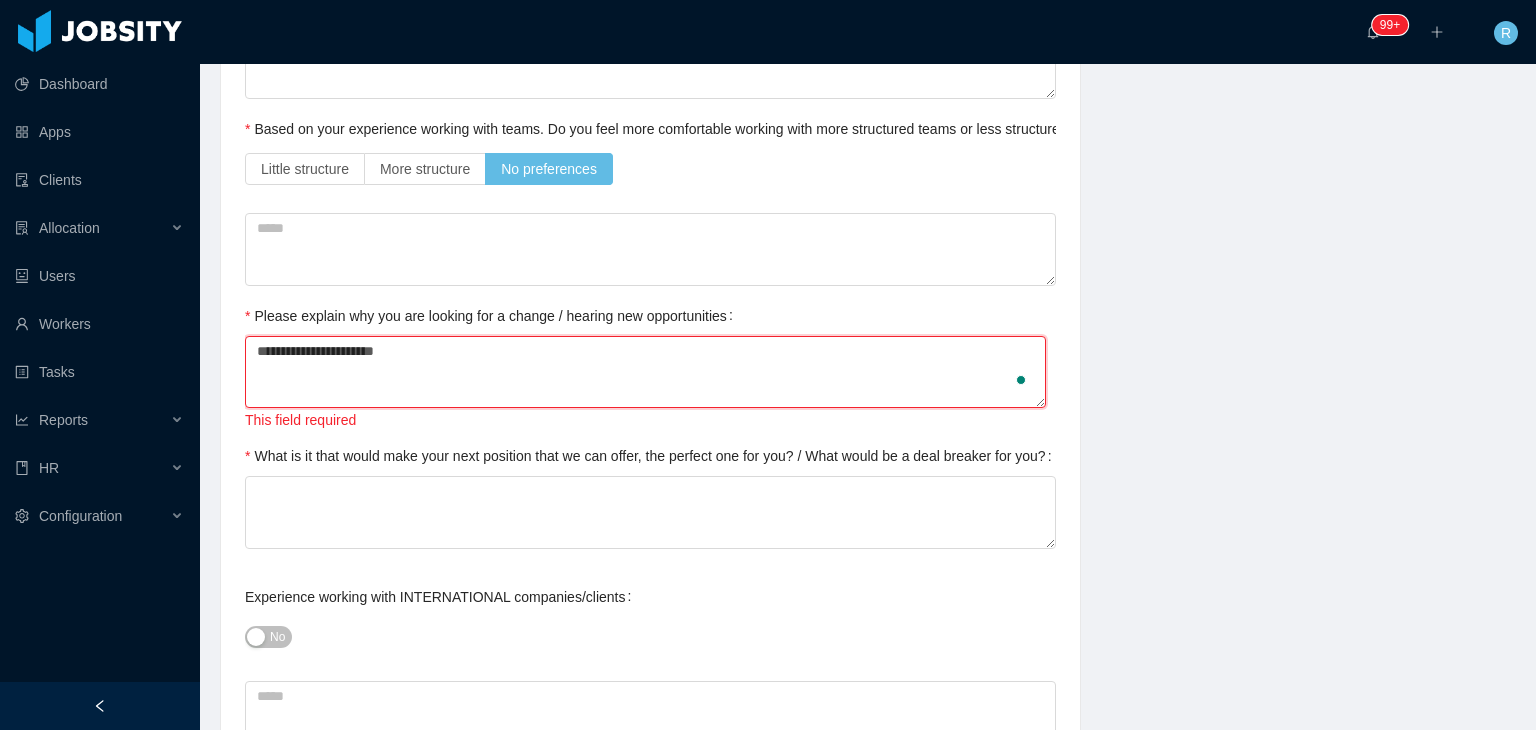 type 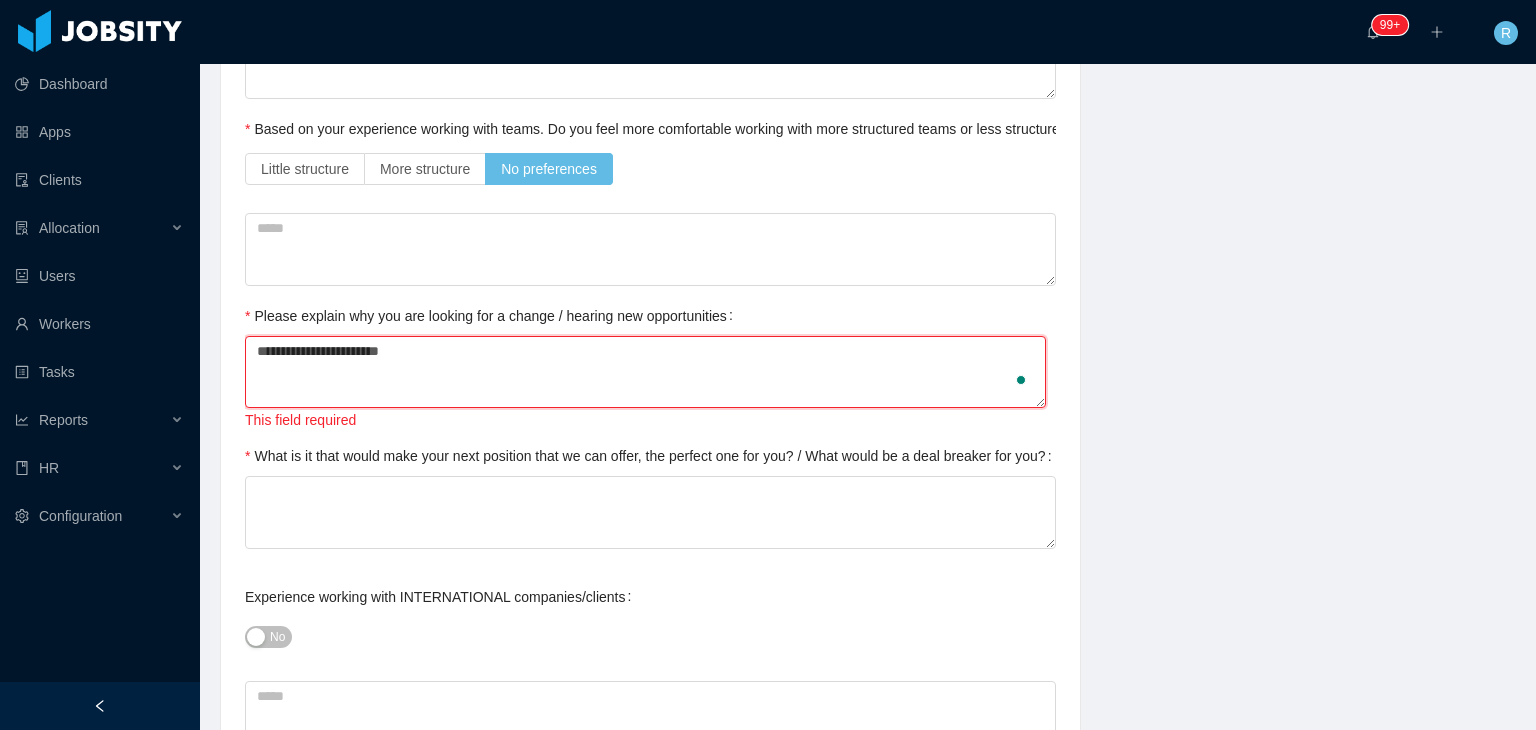 type 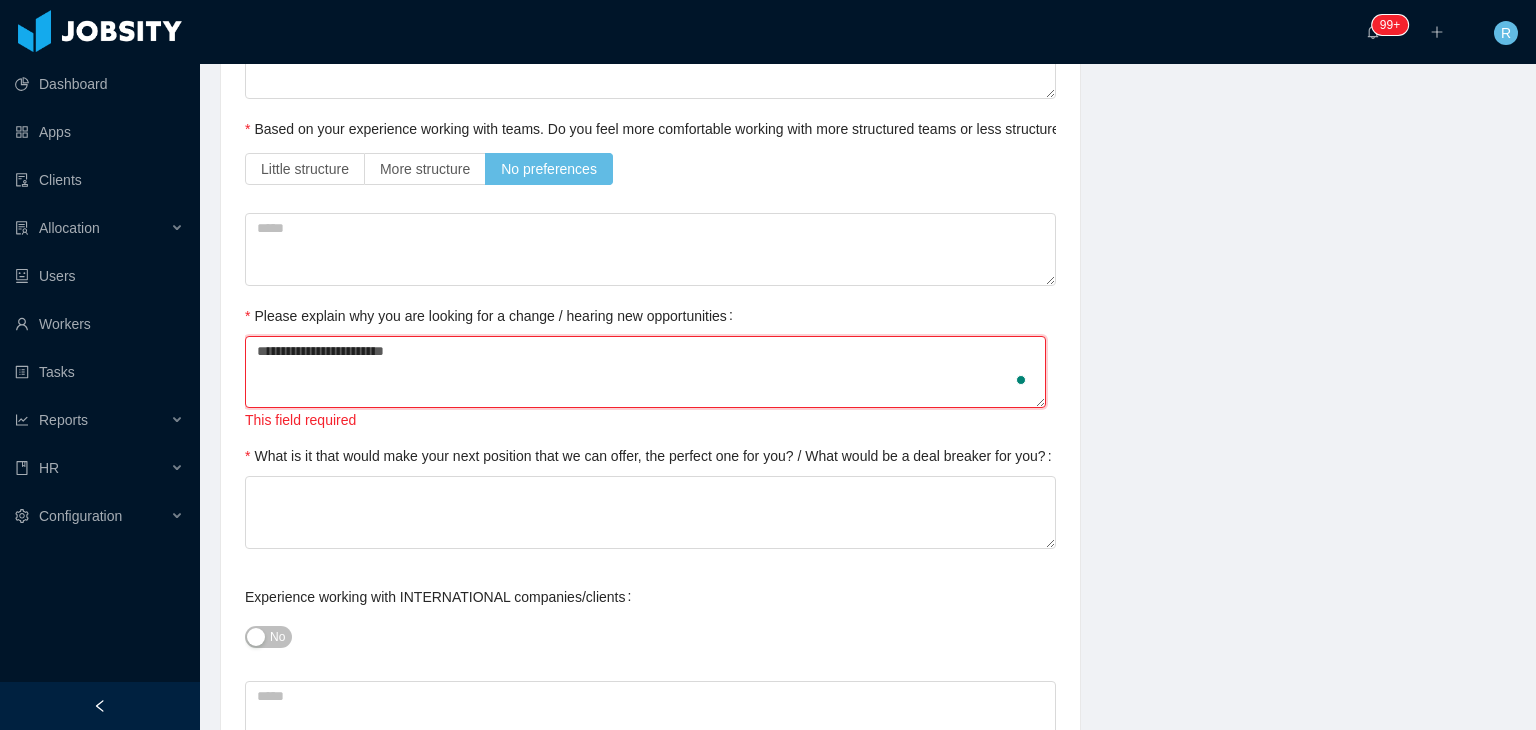 type 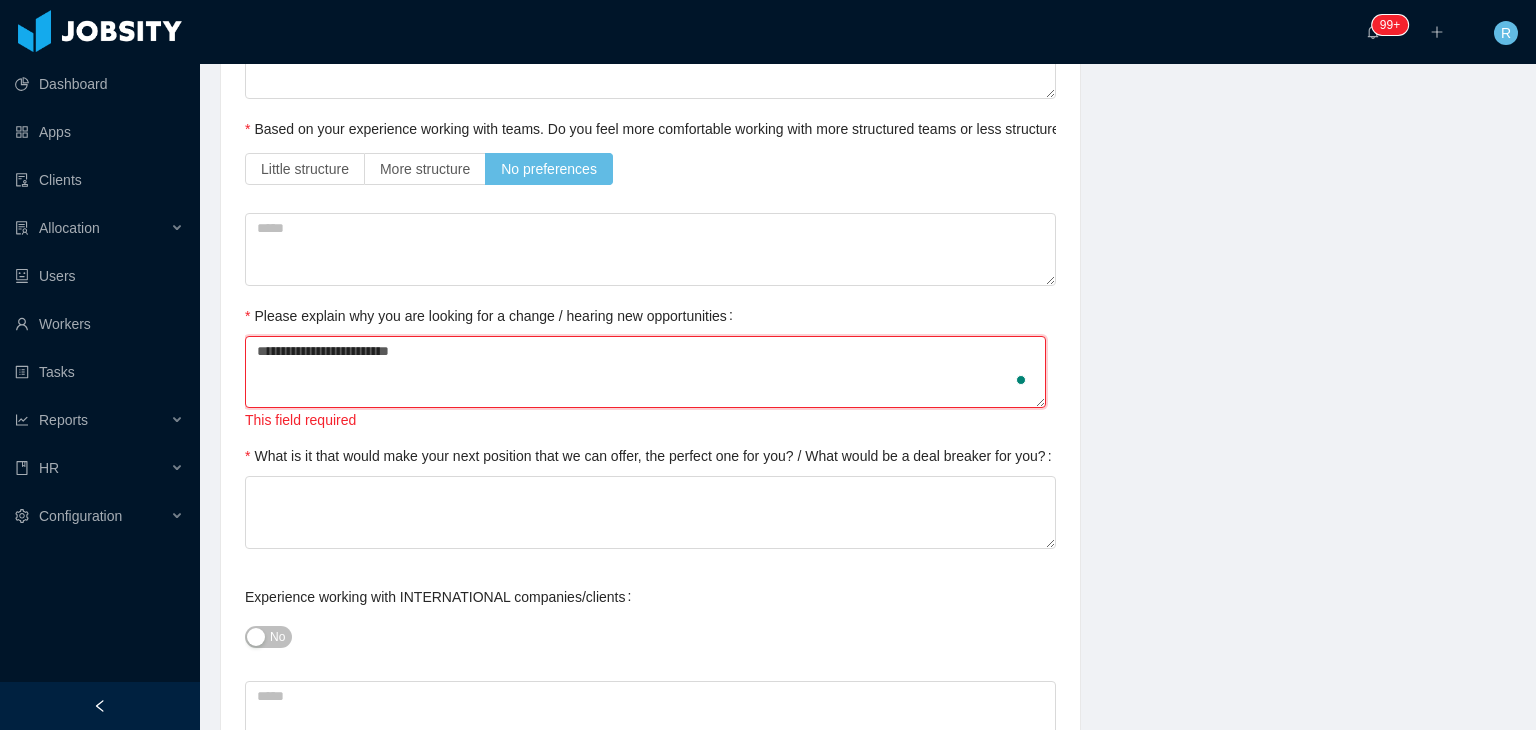type 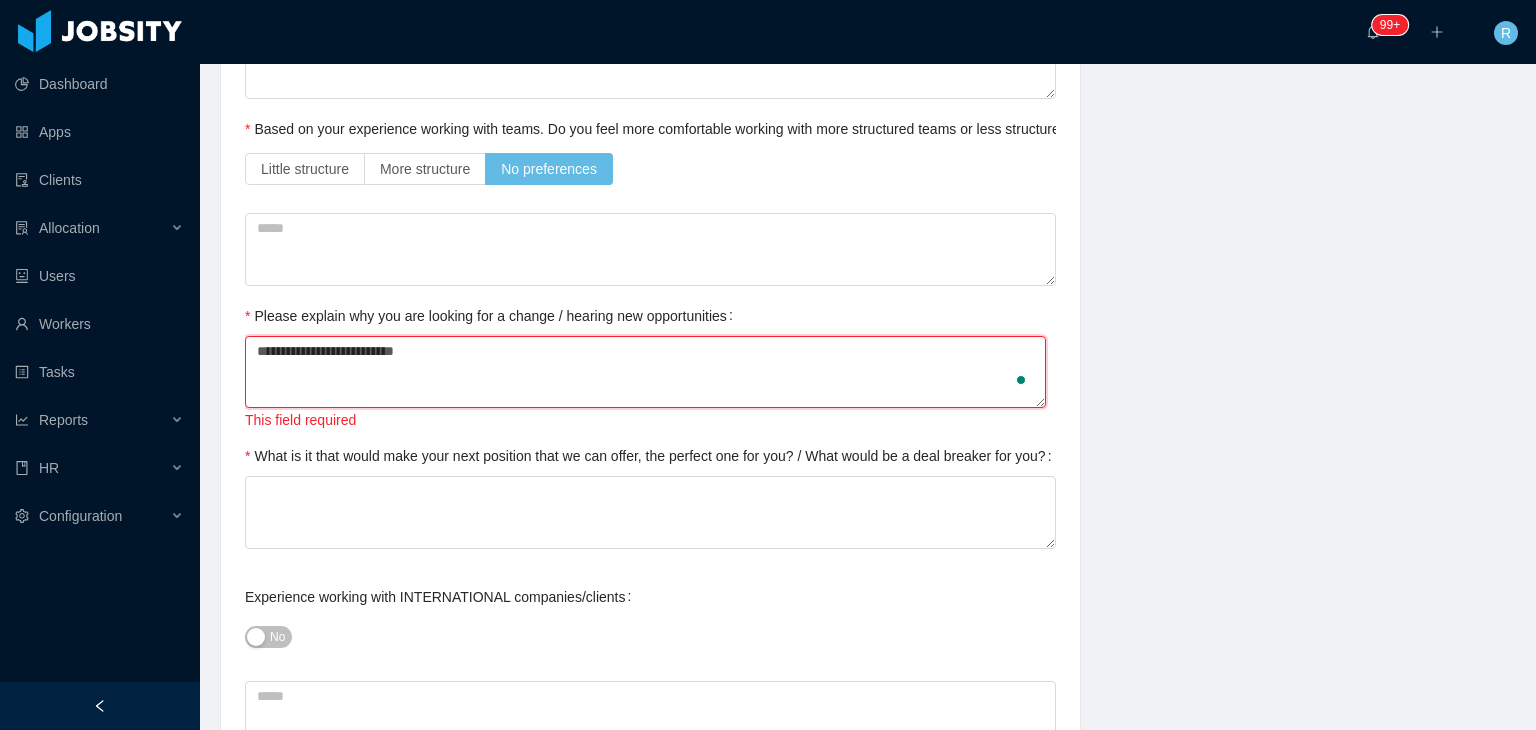 type 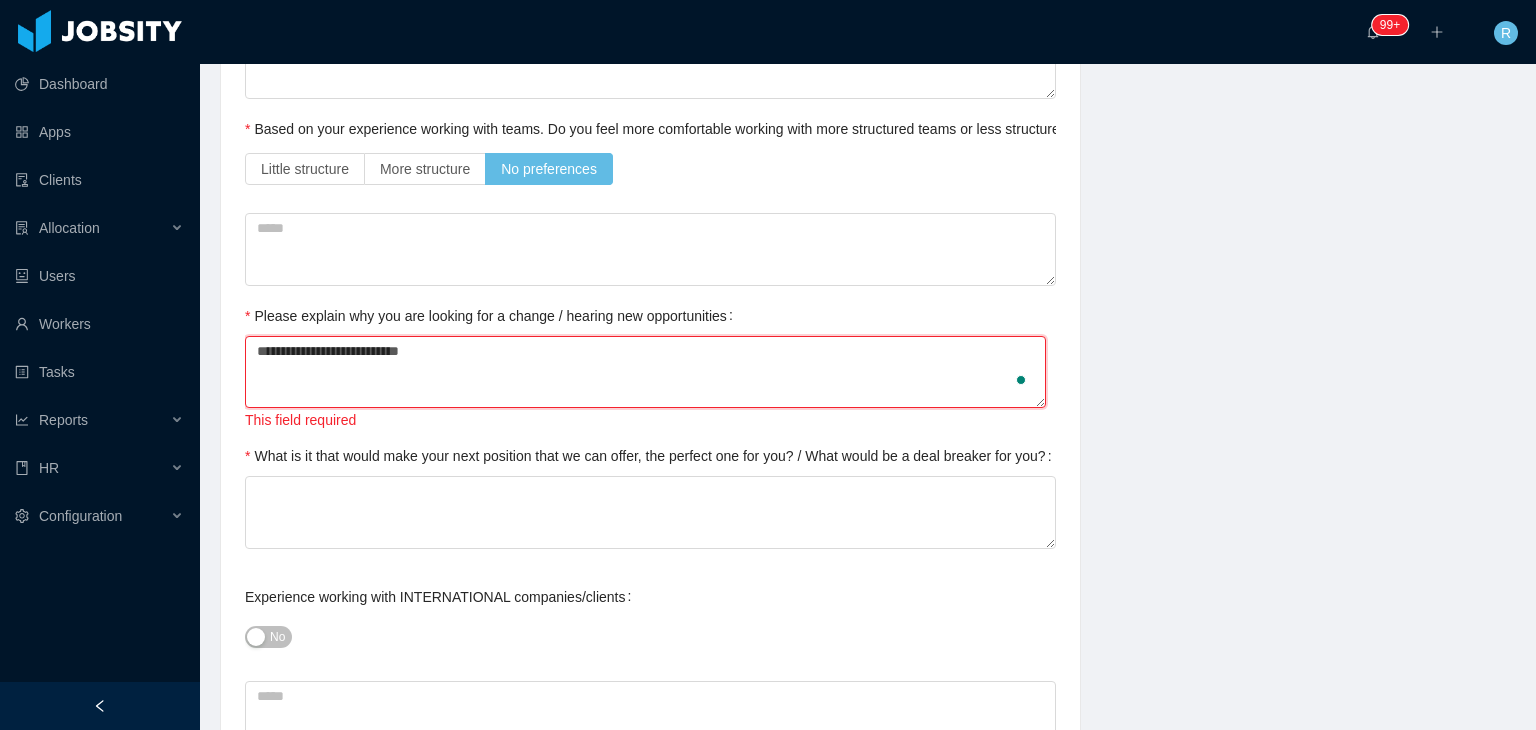 type 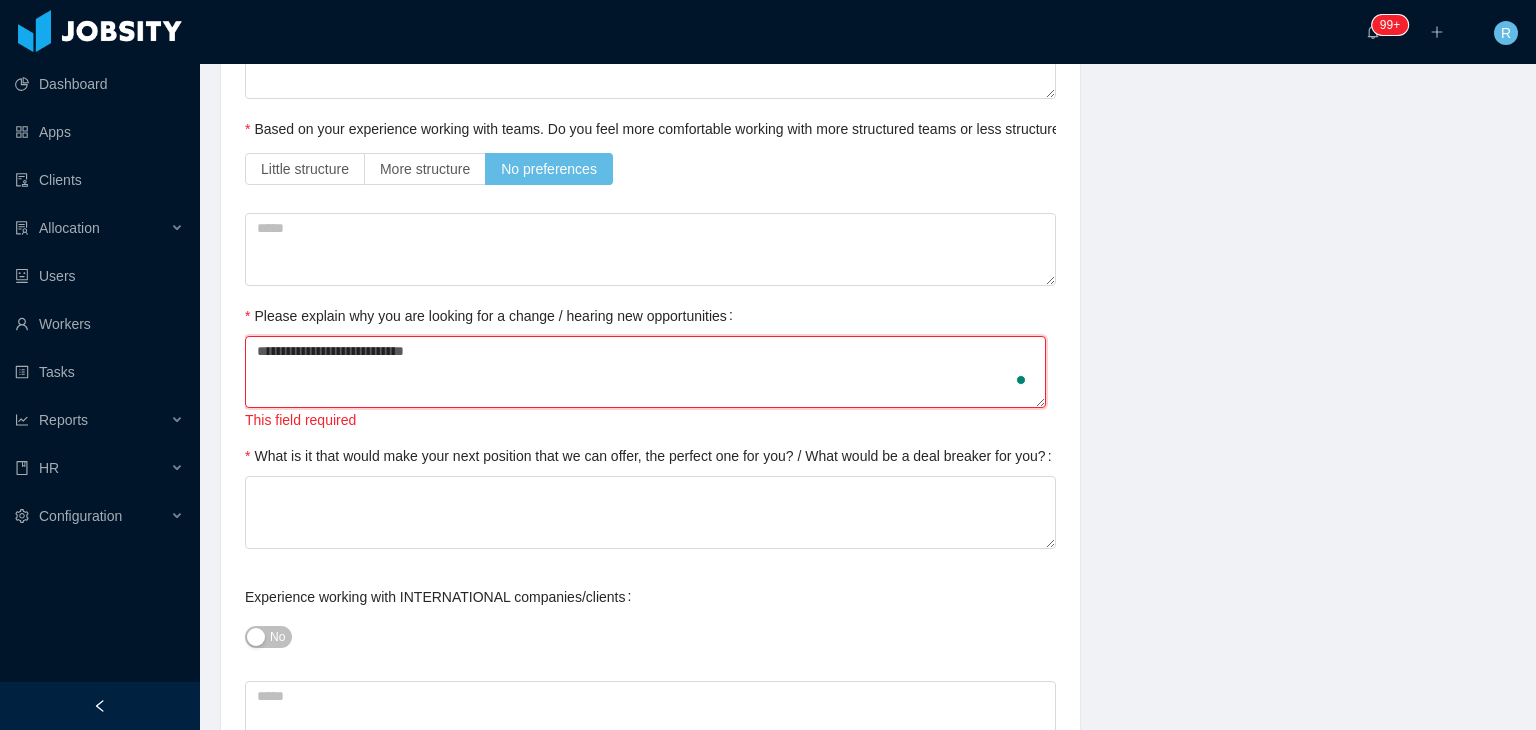type 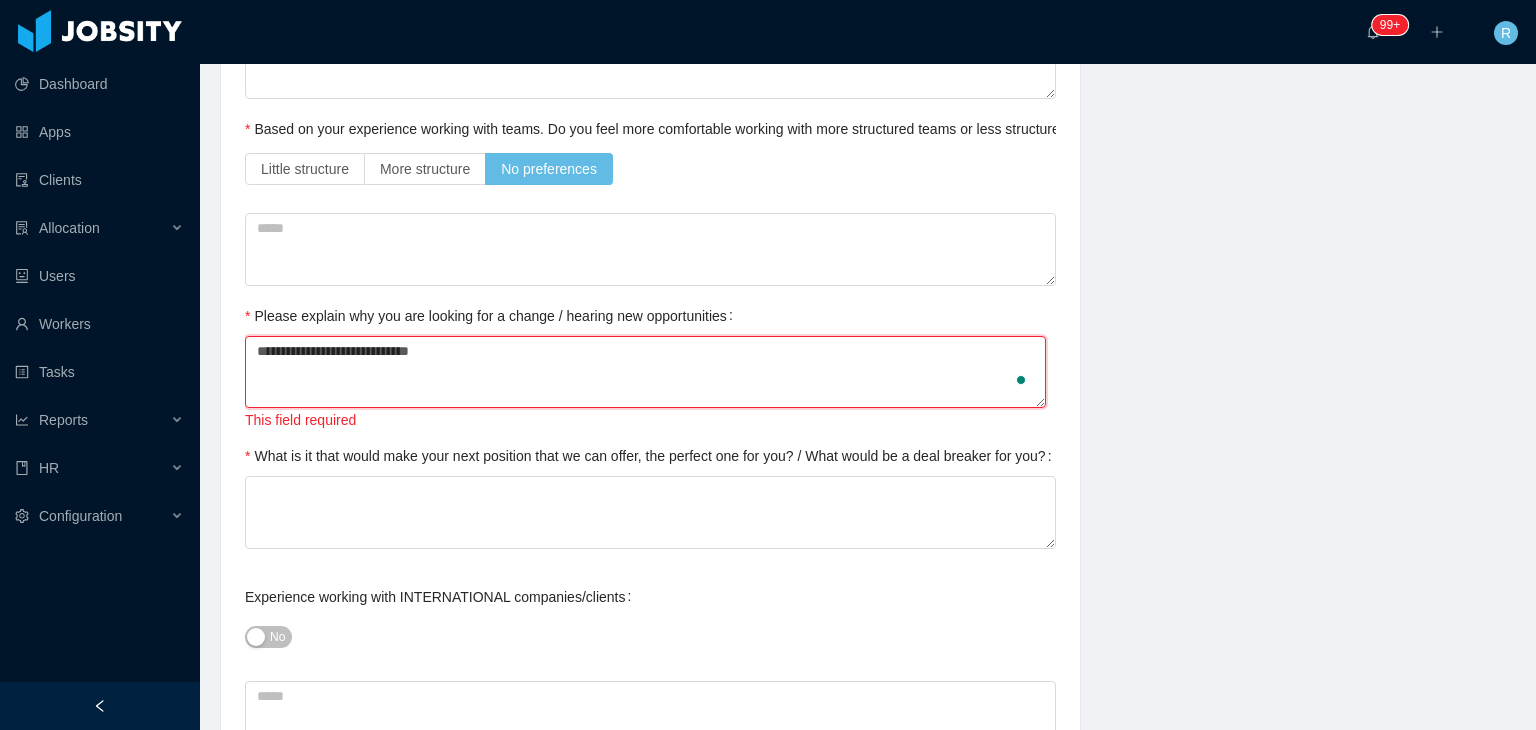 type 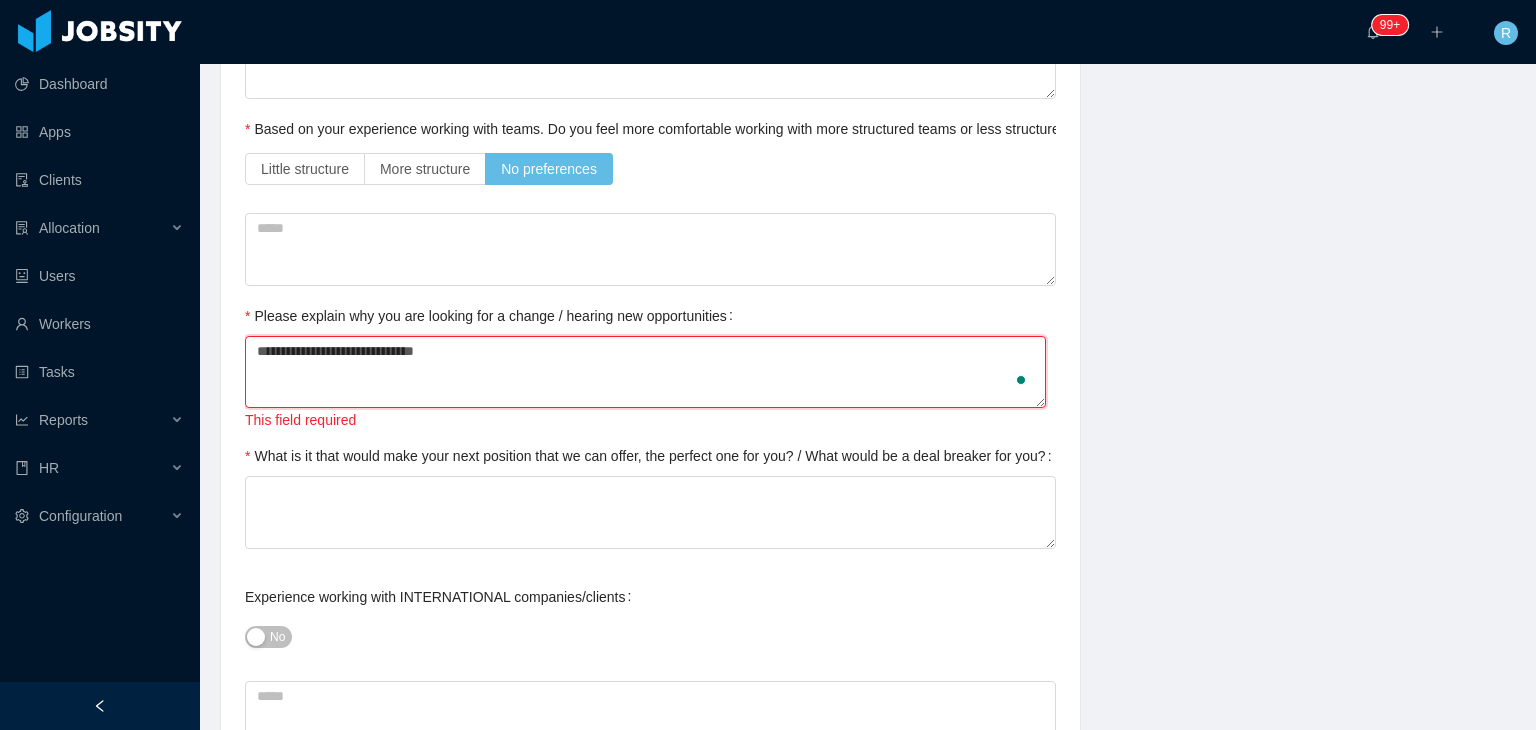 type 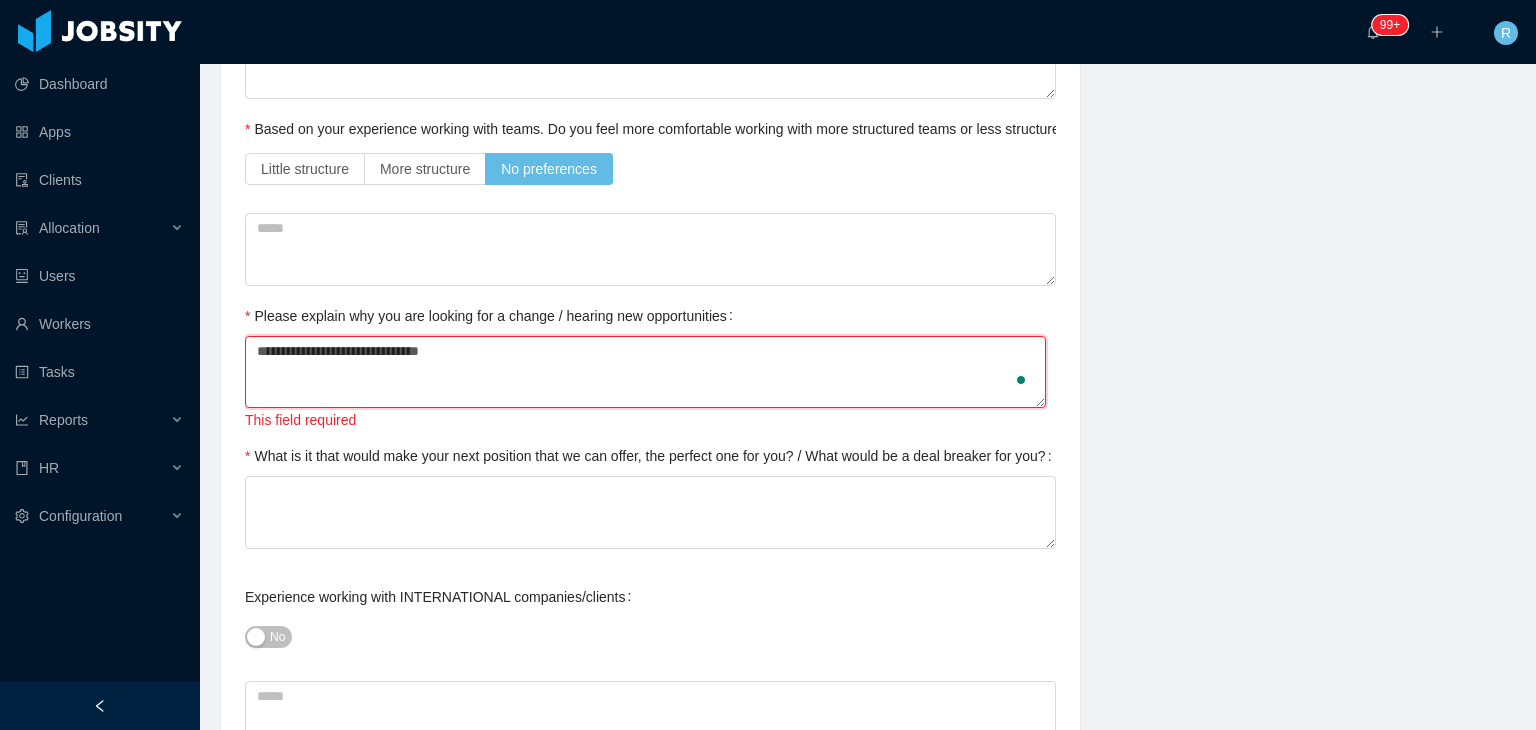 type on "**********" 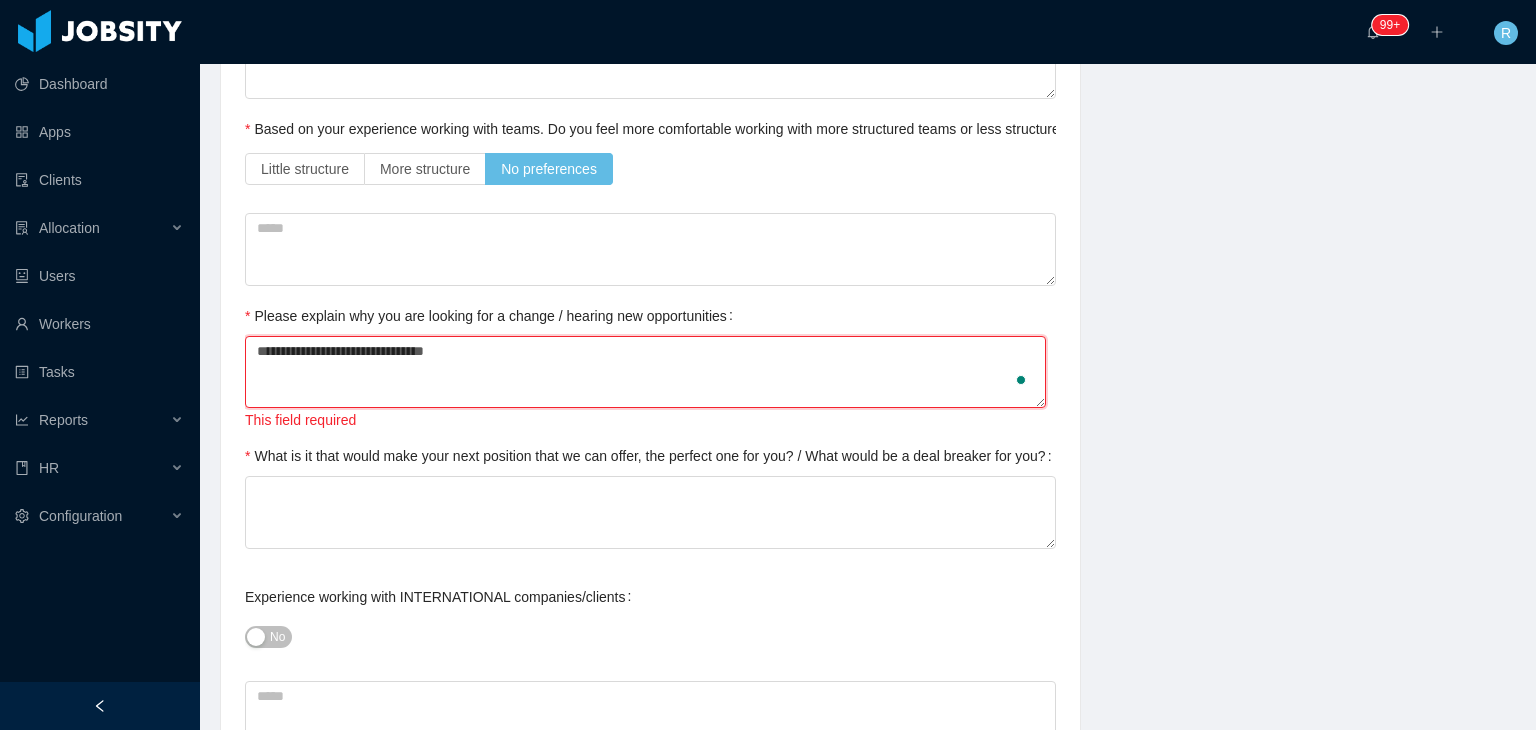 type 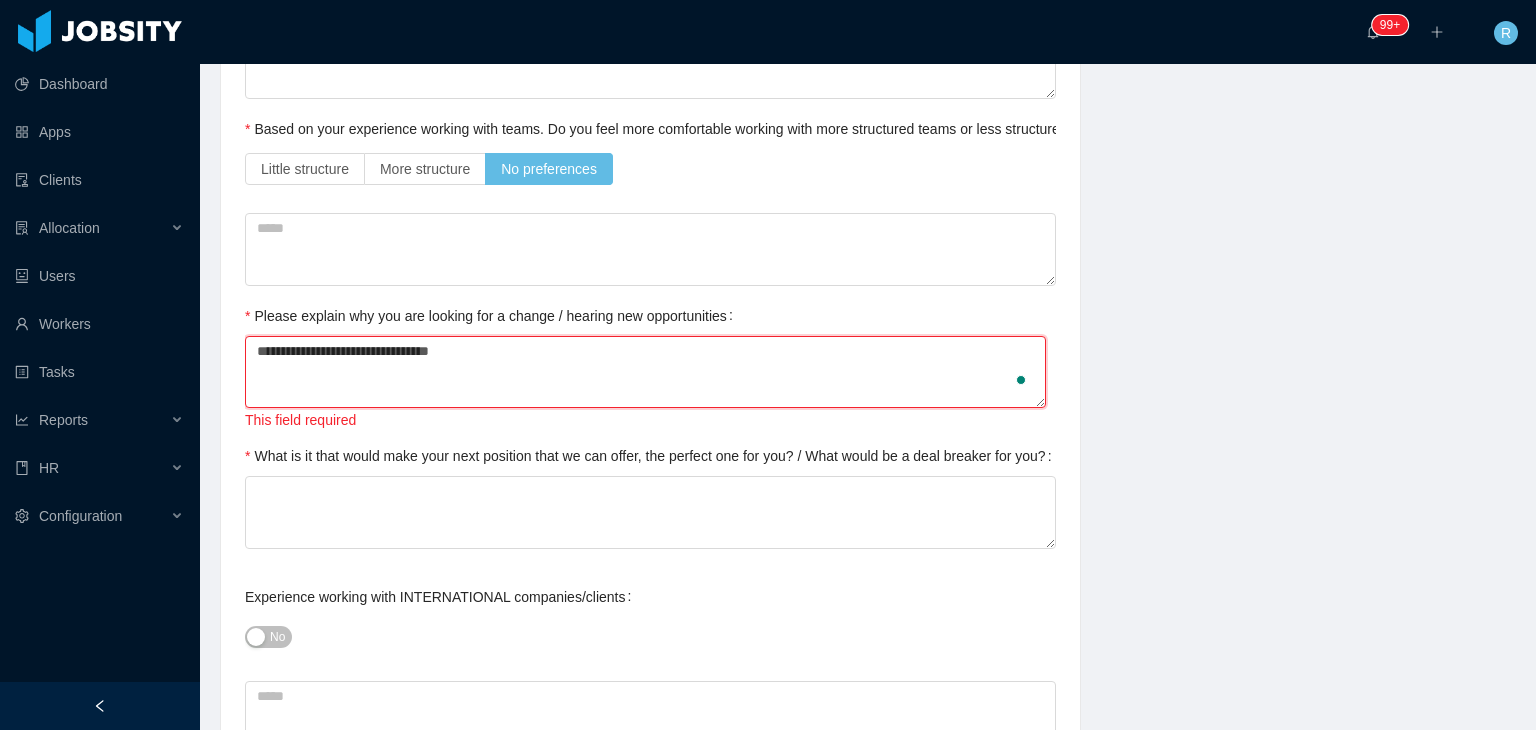 type 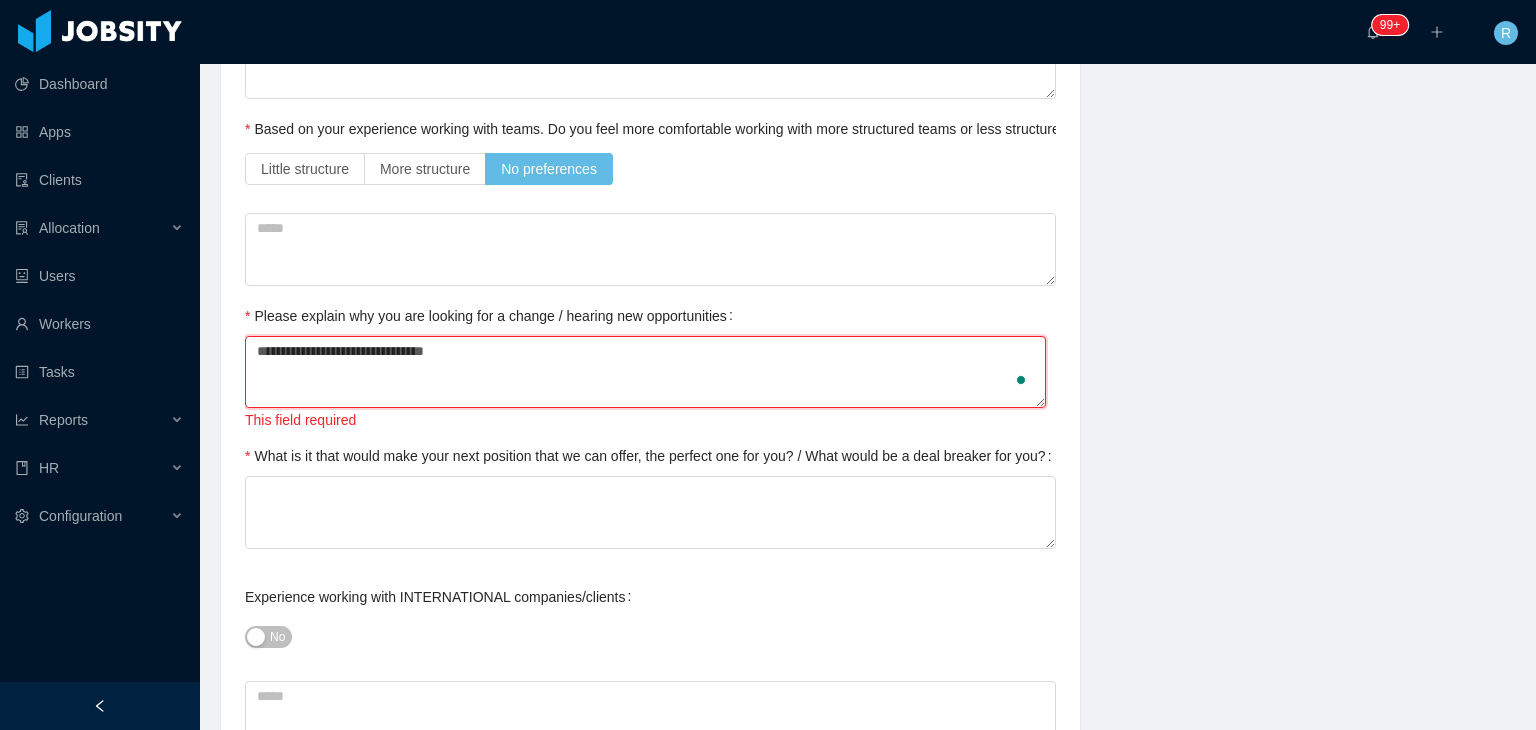 type 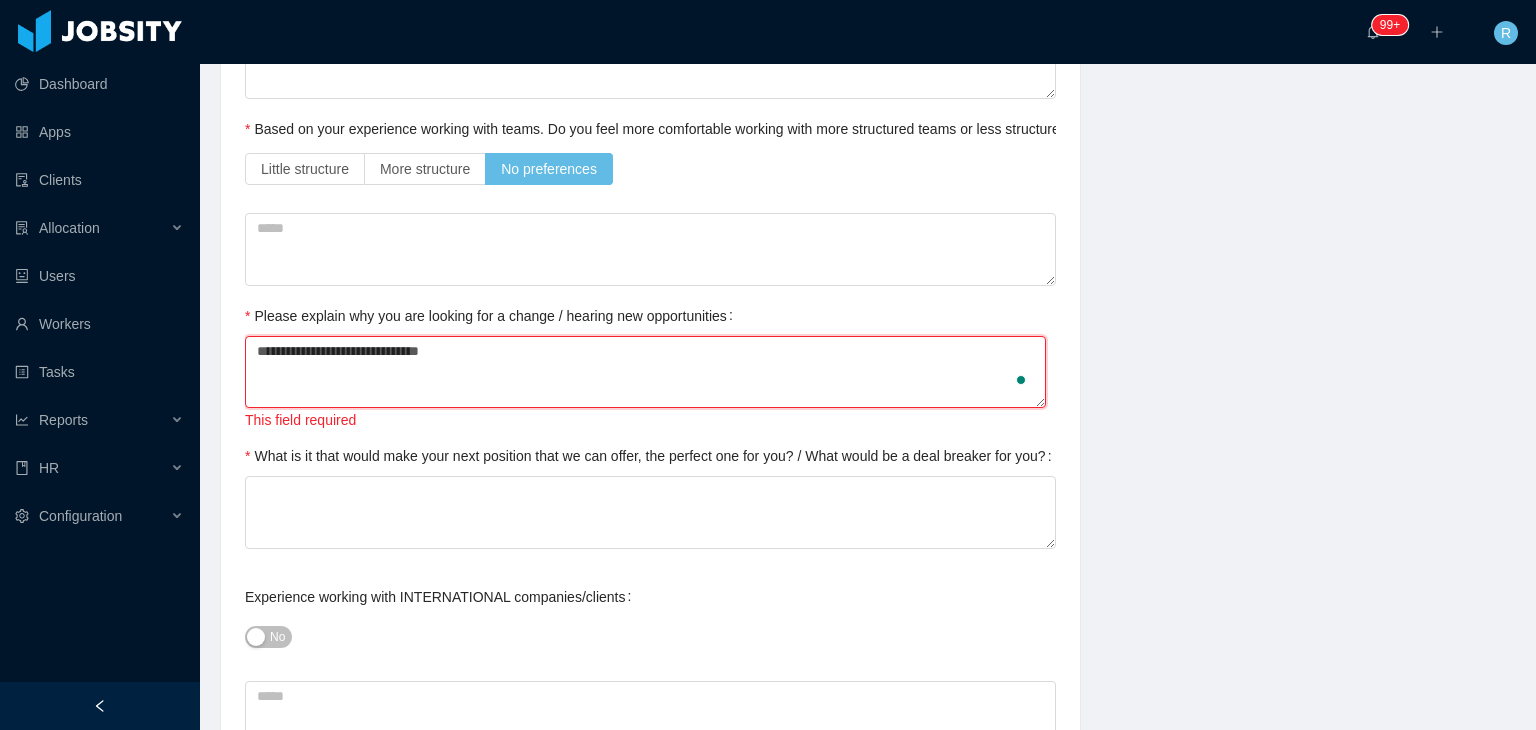 type 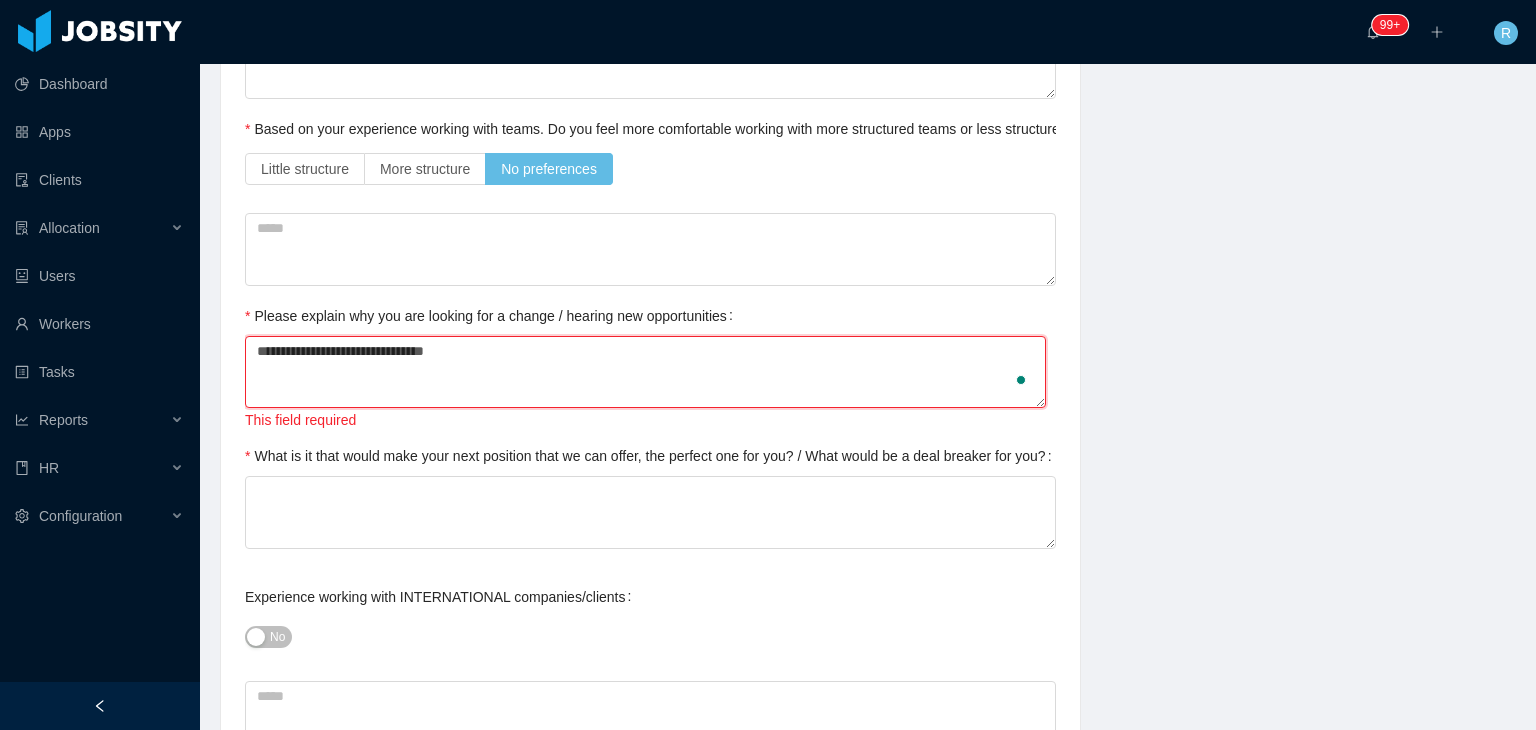 type 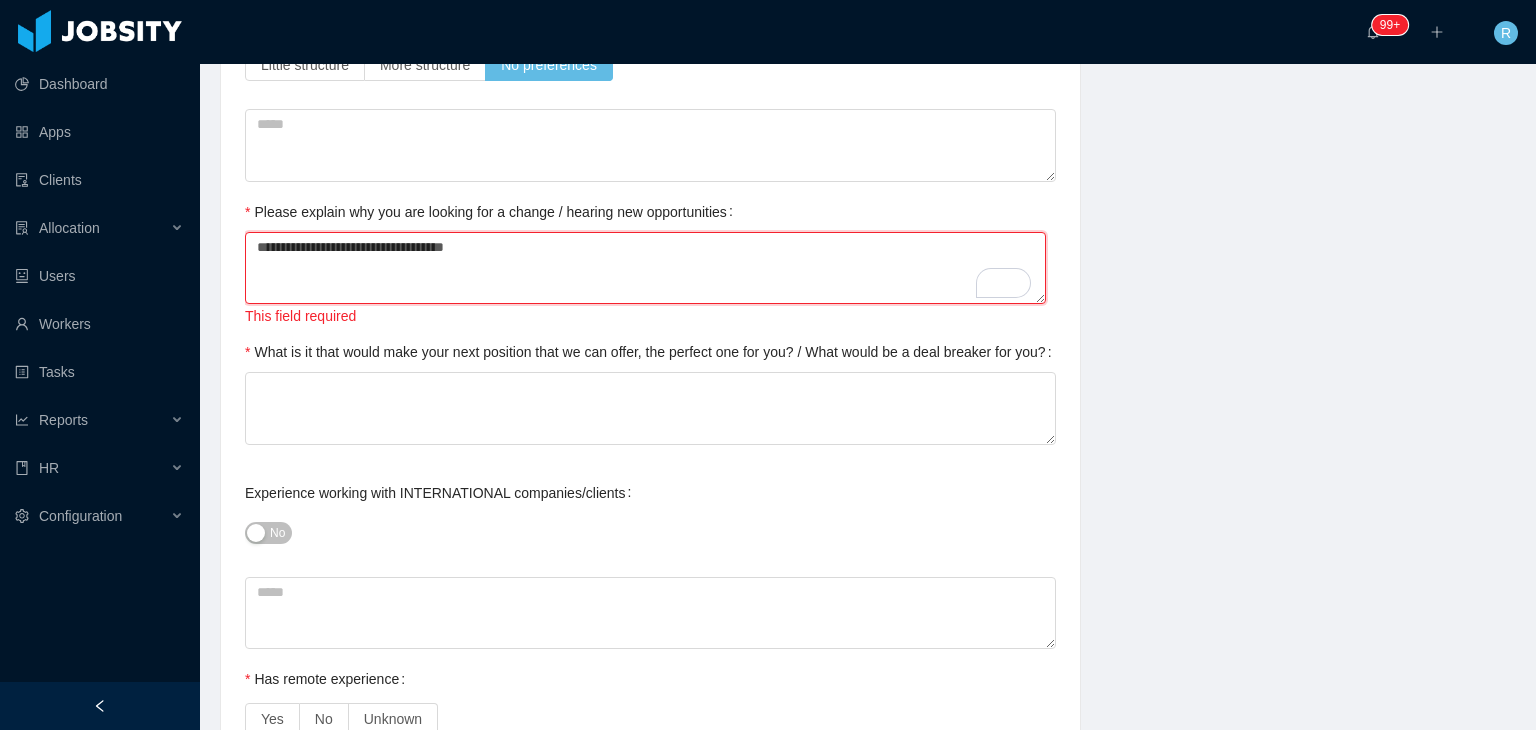 scroll, scrollTop: 856, scrollLeft: 0, axis: vertical 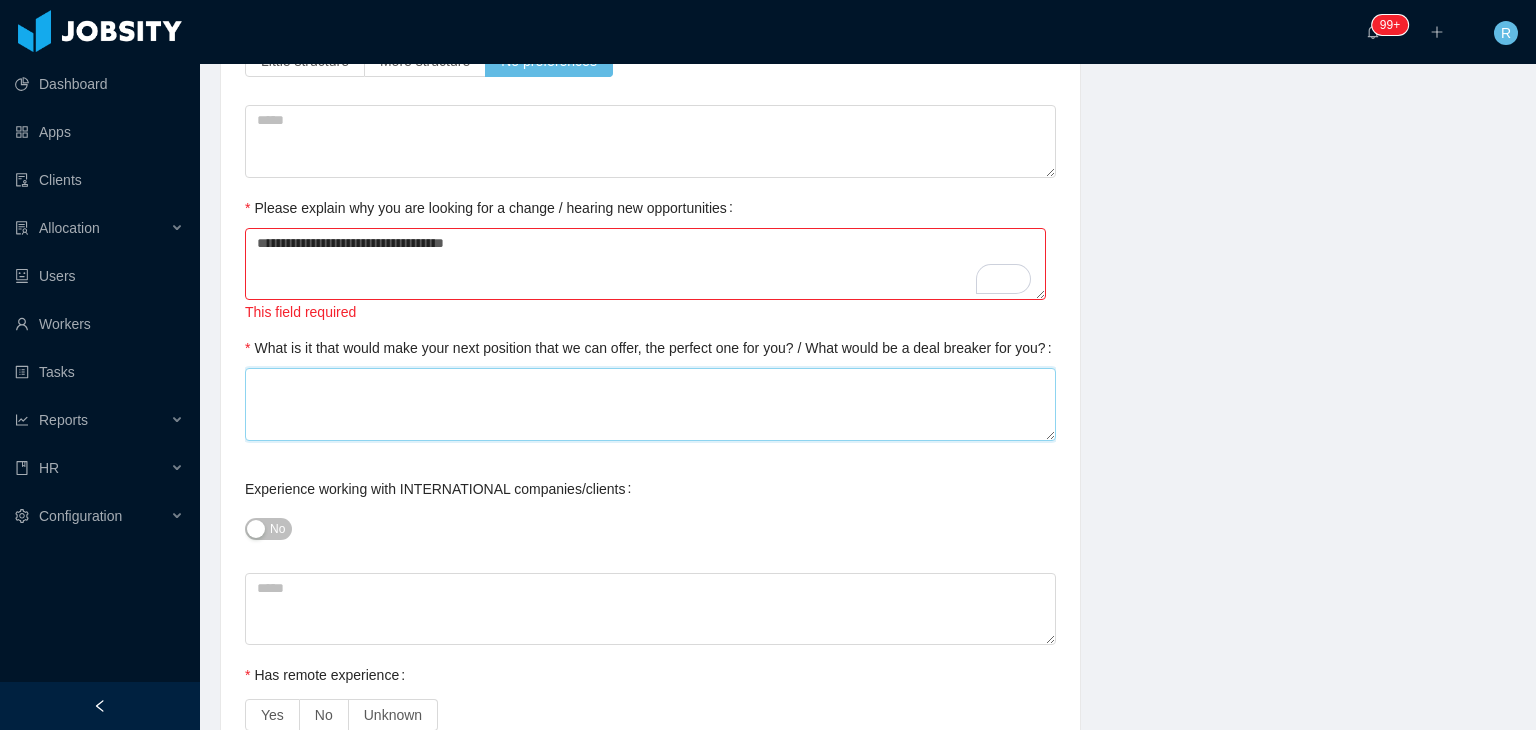 click on "What is it that would make your next position that we can offer, the perfect one for you? / What would be a deal breaker for you?" at bounding box center (650, 404) 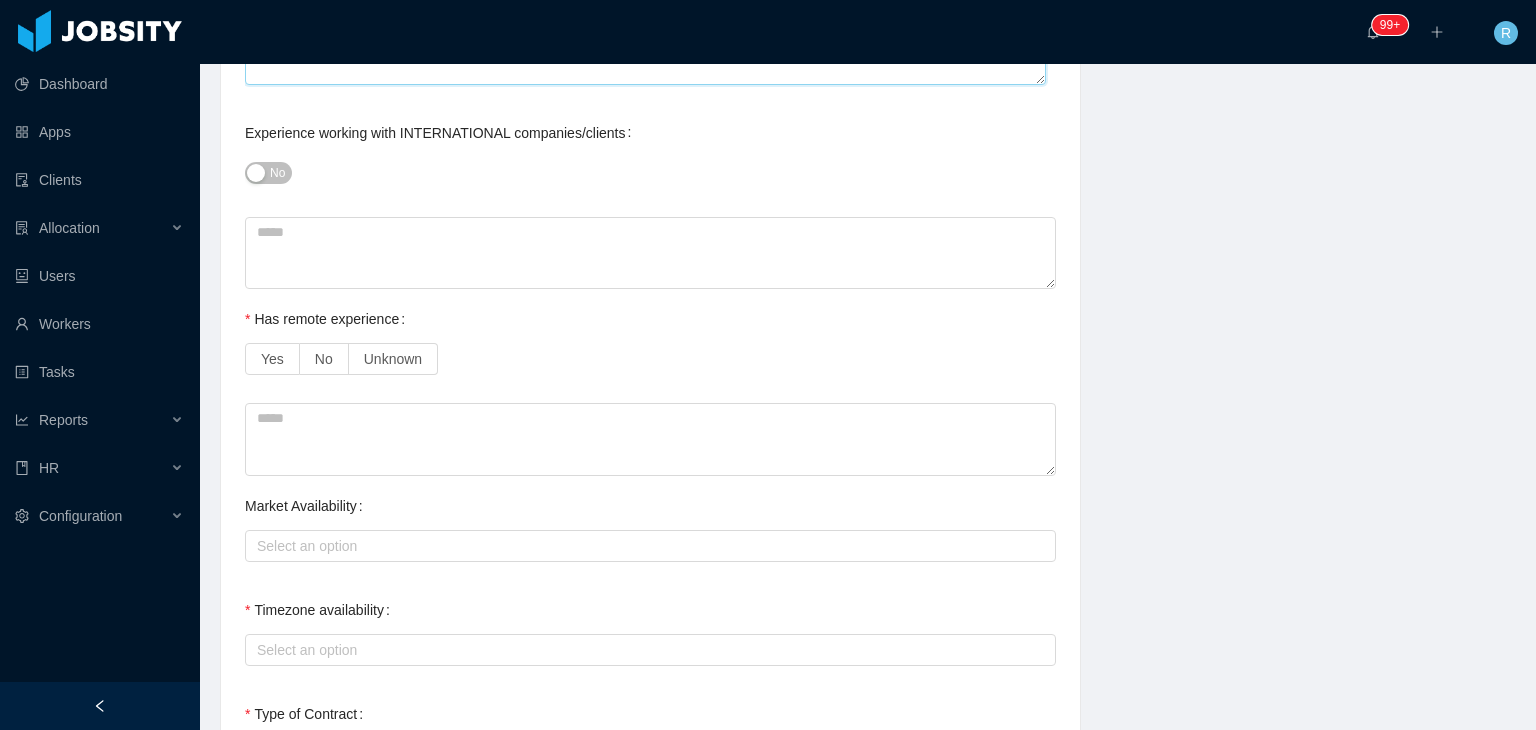 scroll, scrollTop: 1254, scrollLeft: 0, axis: vertical 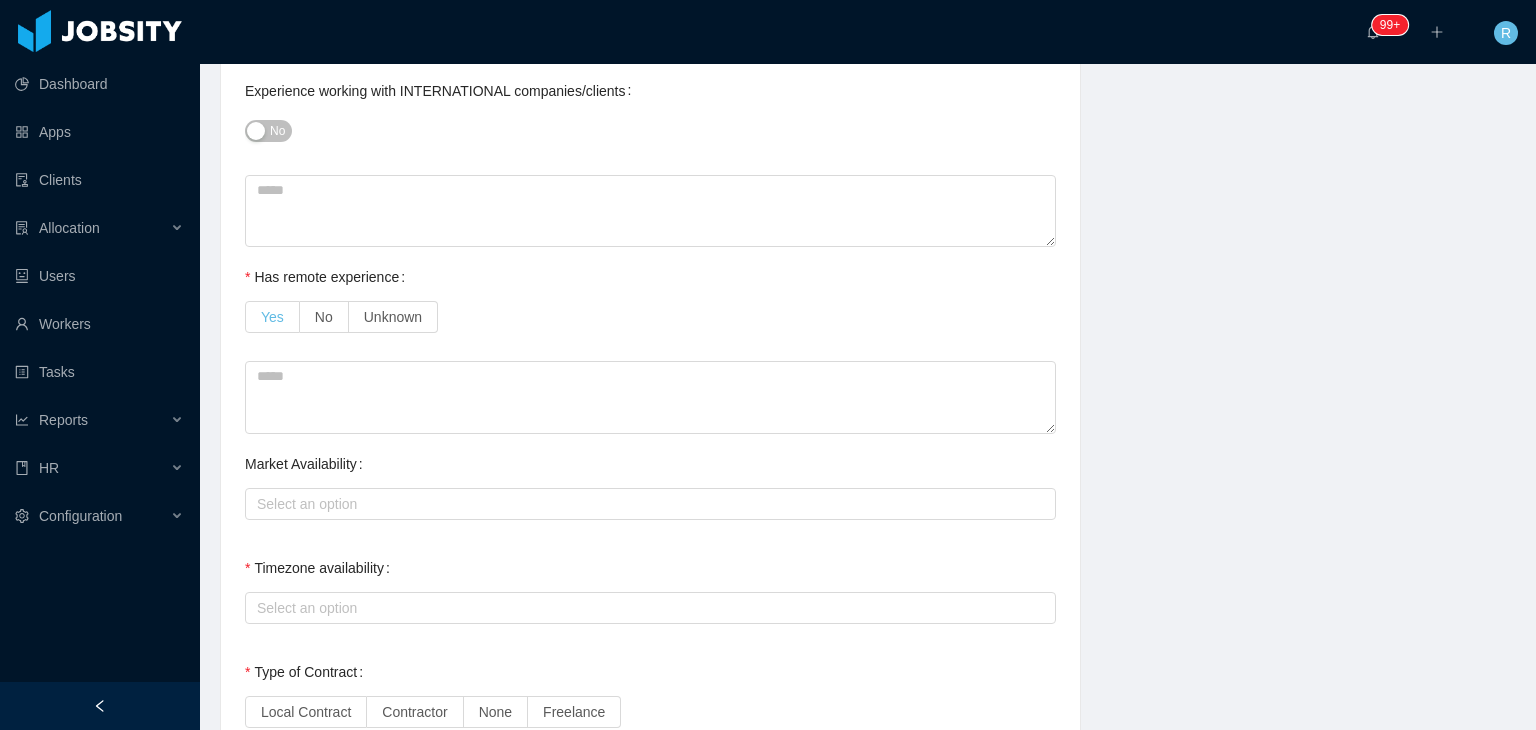 click on "Yes" at bounding box center (272, 317) 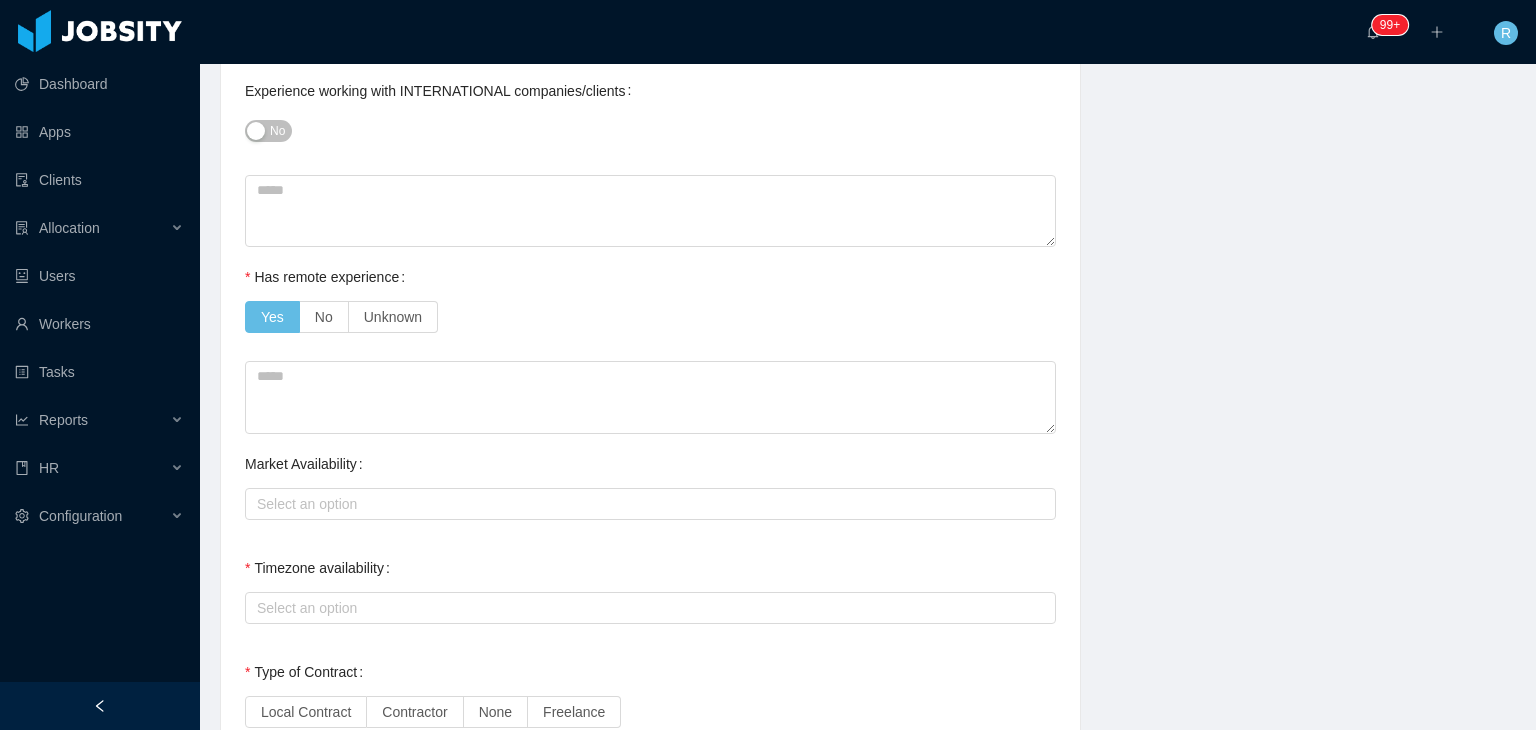 click on "Select an option" at bounding box center (650, 608) 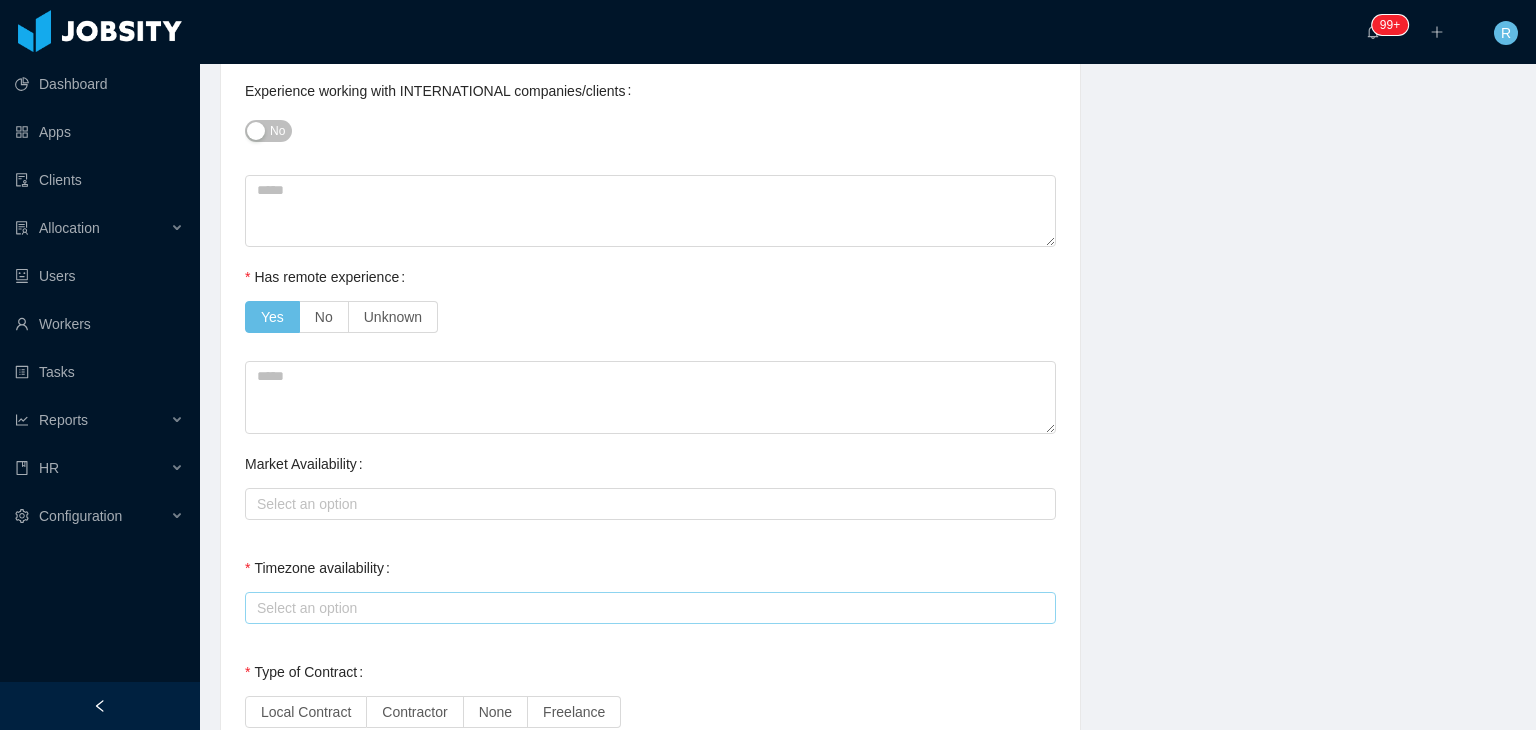 click on "Select an option" at bounding box center (646, 608) 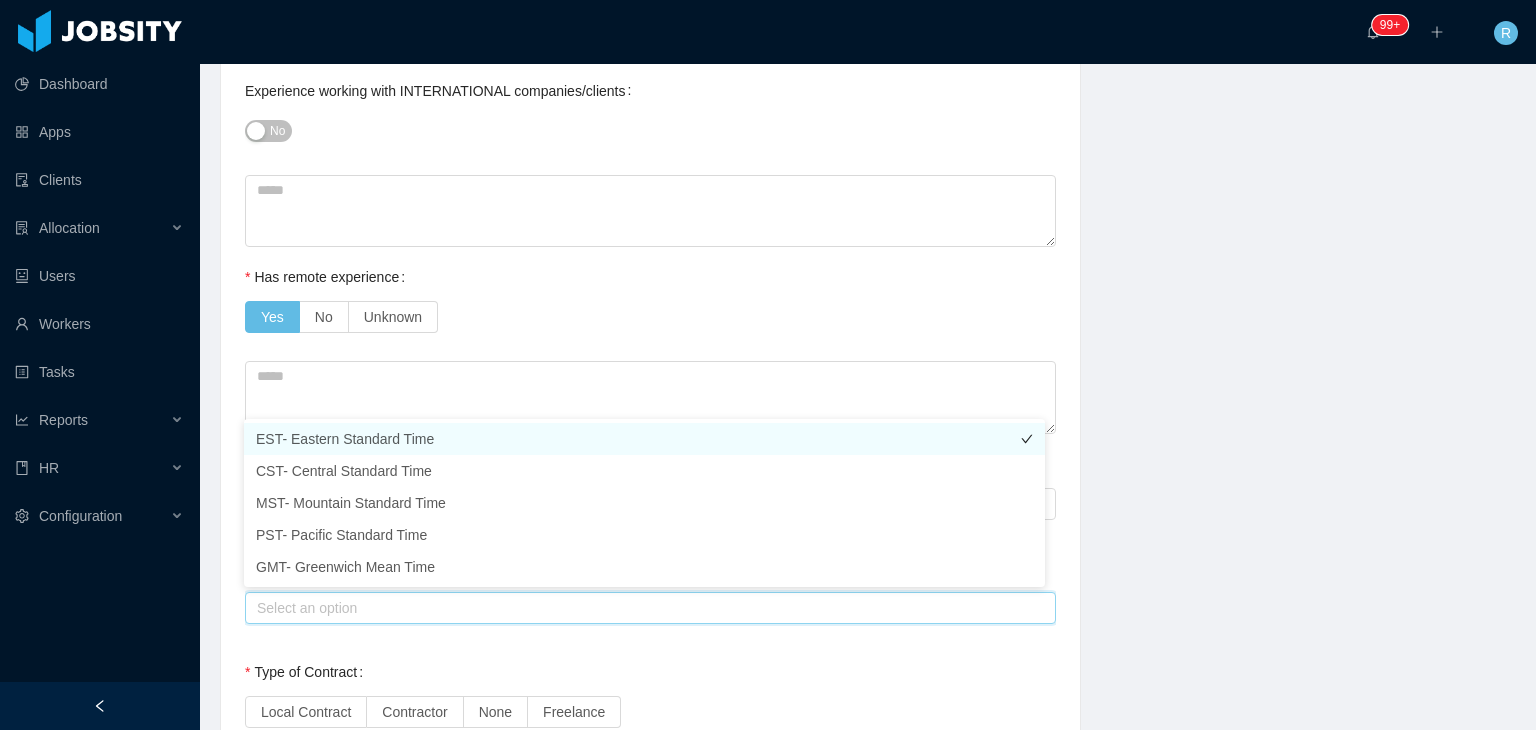 click on "EST- Eastern Standard Time" at bounding box center (644, 439) 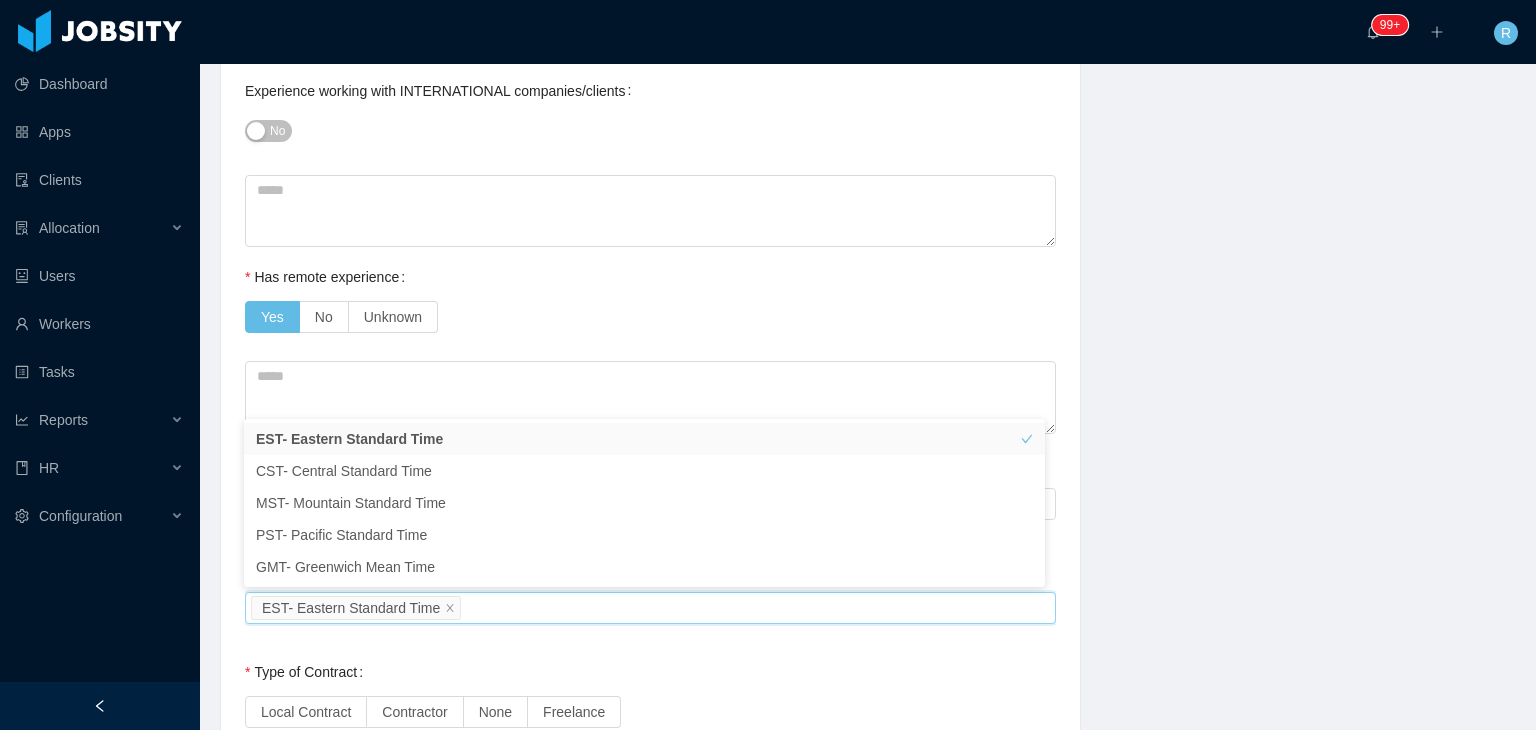 click on "**********" at bounding box center (650, 285) 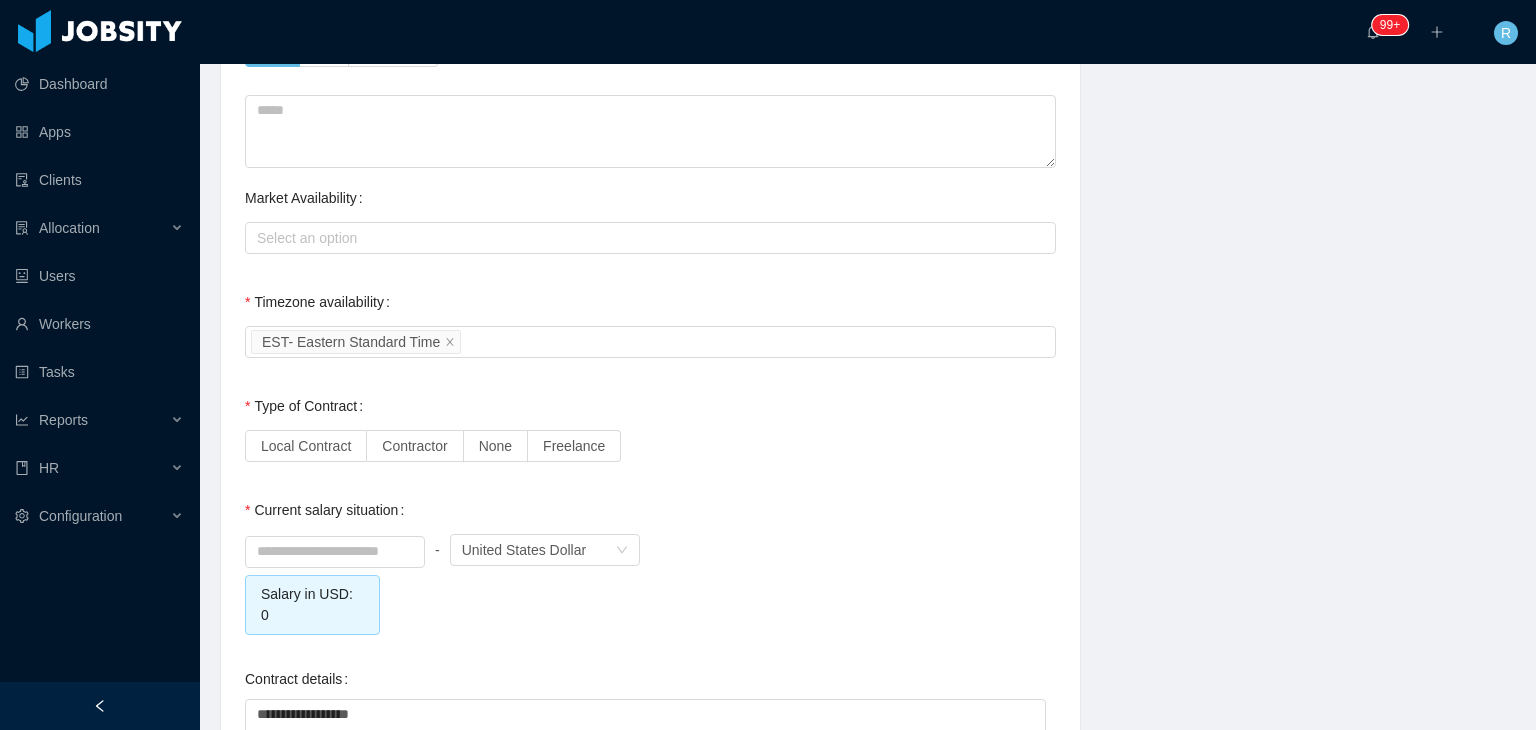 scroll, scrollTop: 1520, scrollLeft: 0, axis: vertical 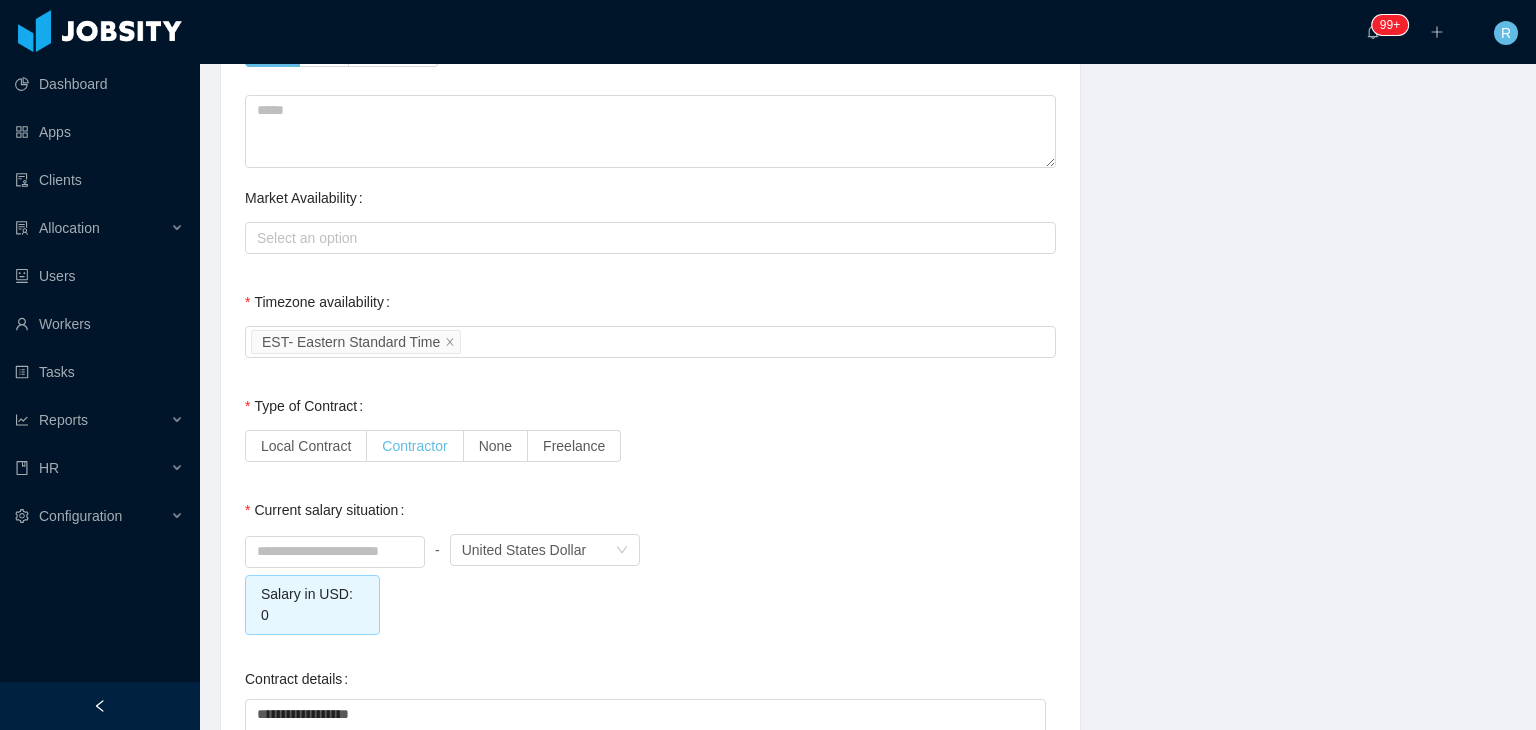 click on "Contractor" at bounding box center [415, 446] 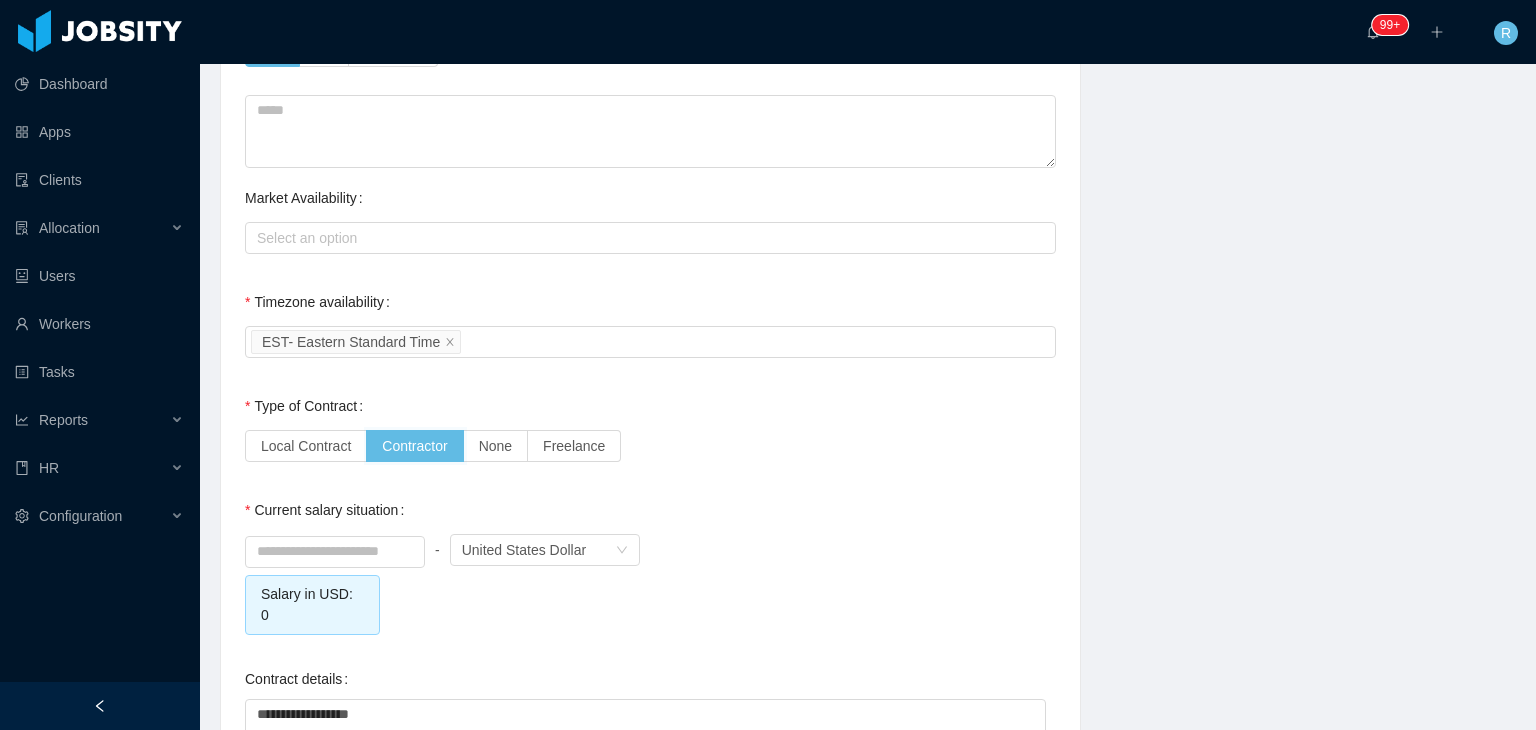 scroll, scrollTop: 1587, scrollLeft: 0, axis: vertical 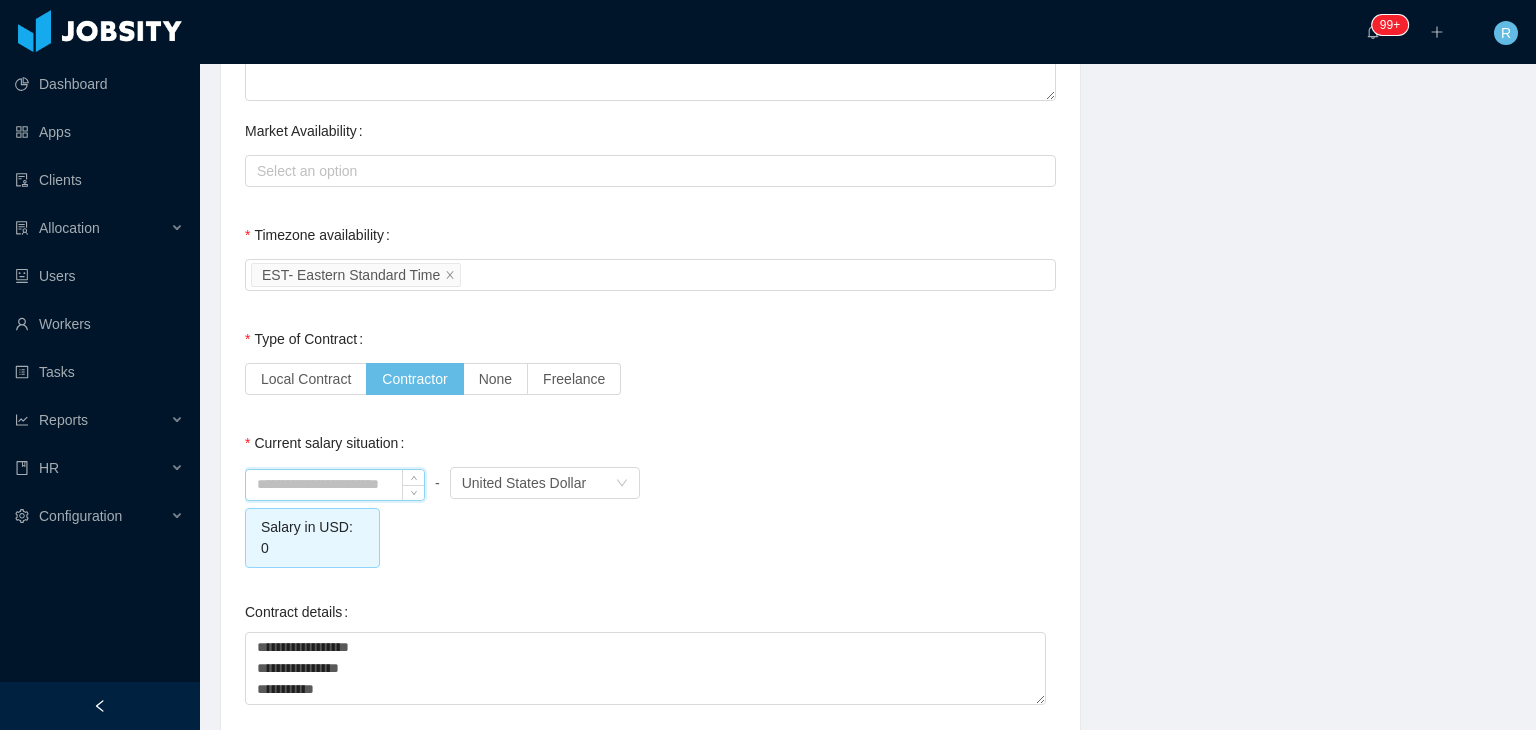click at bounding box center [335, 485] 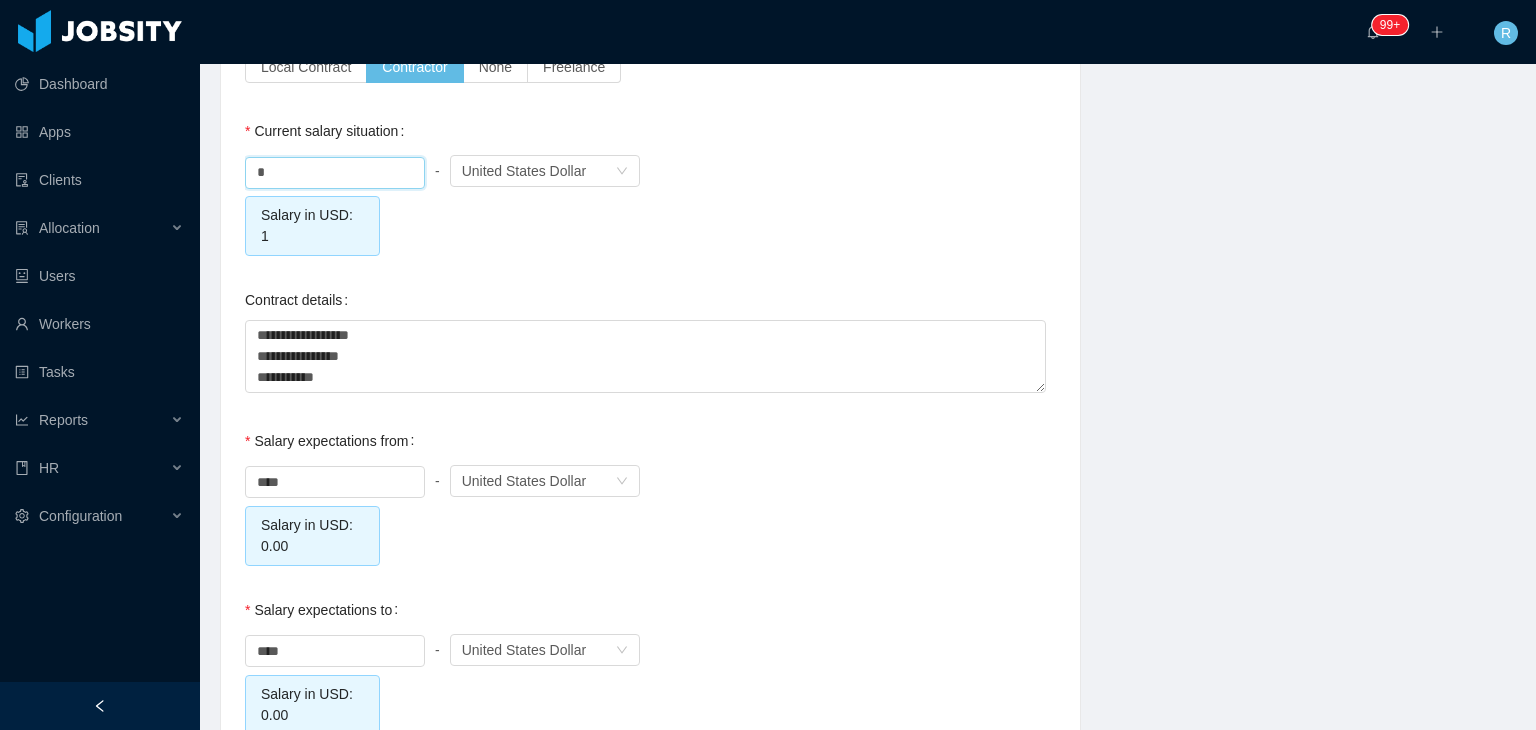 scroll, scrollTop: 1932, scrollLeft: 0, axis: vertical 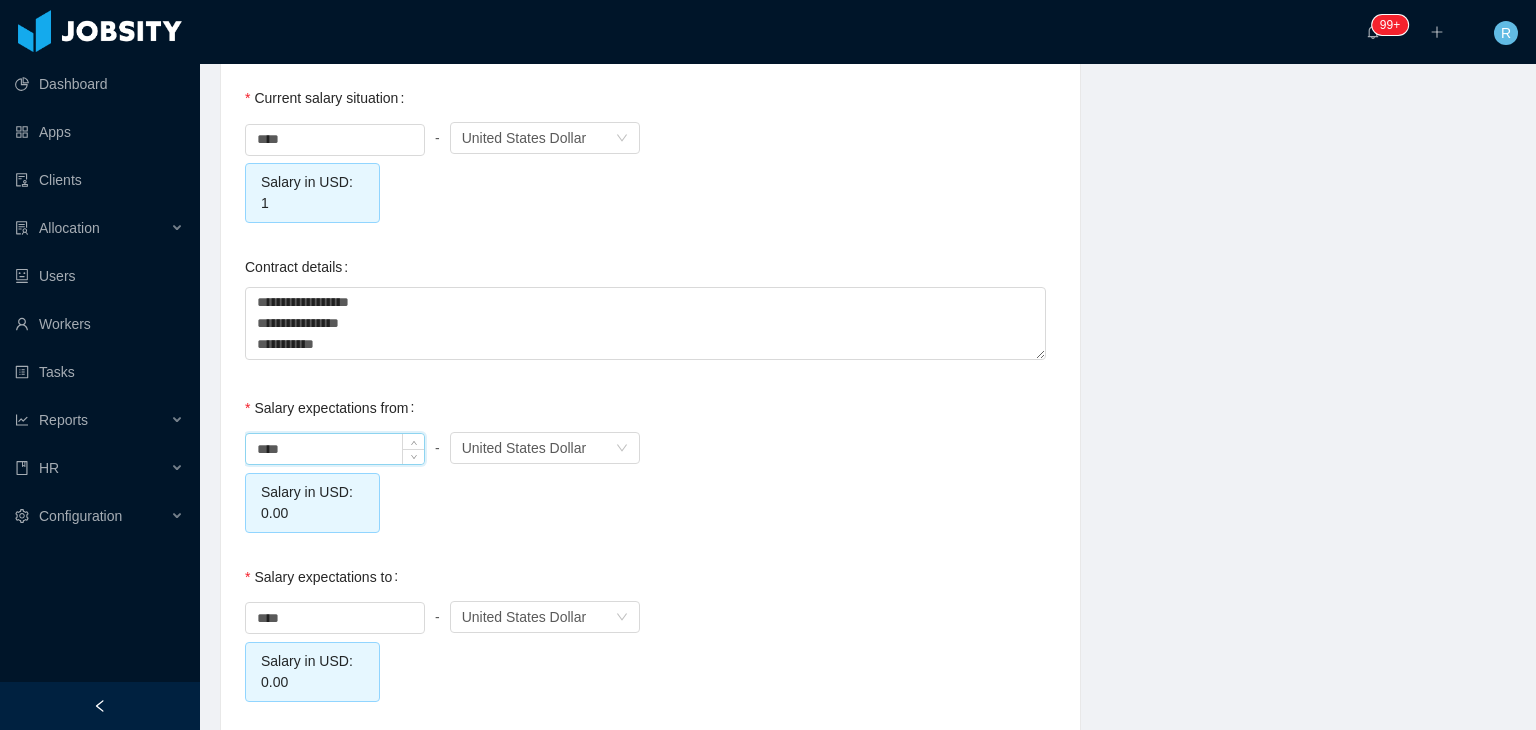 click on "****" at bounding box center (335, 449) 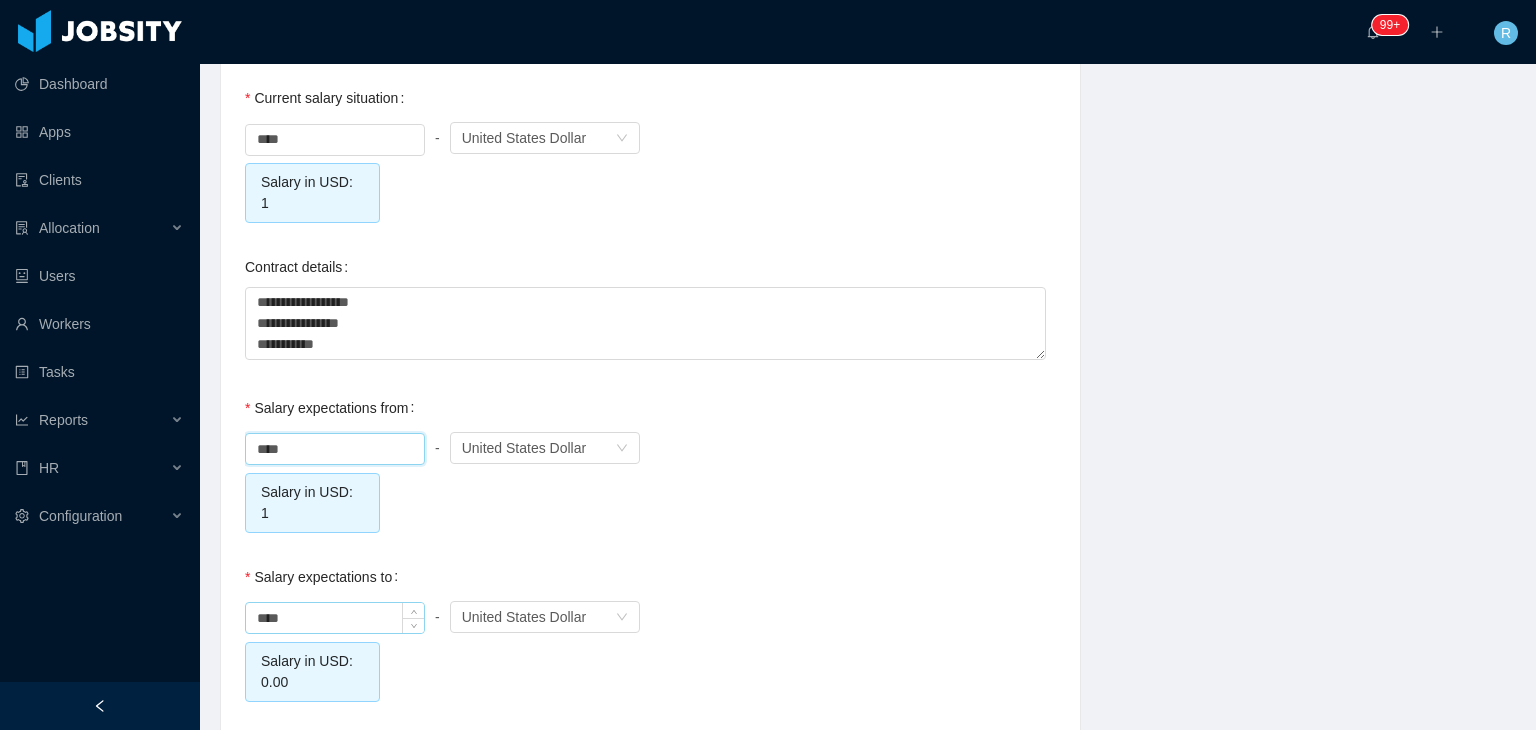 click on "****" at bounding box center [335, 618] 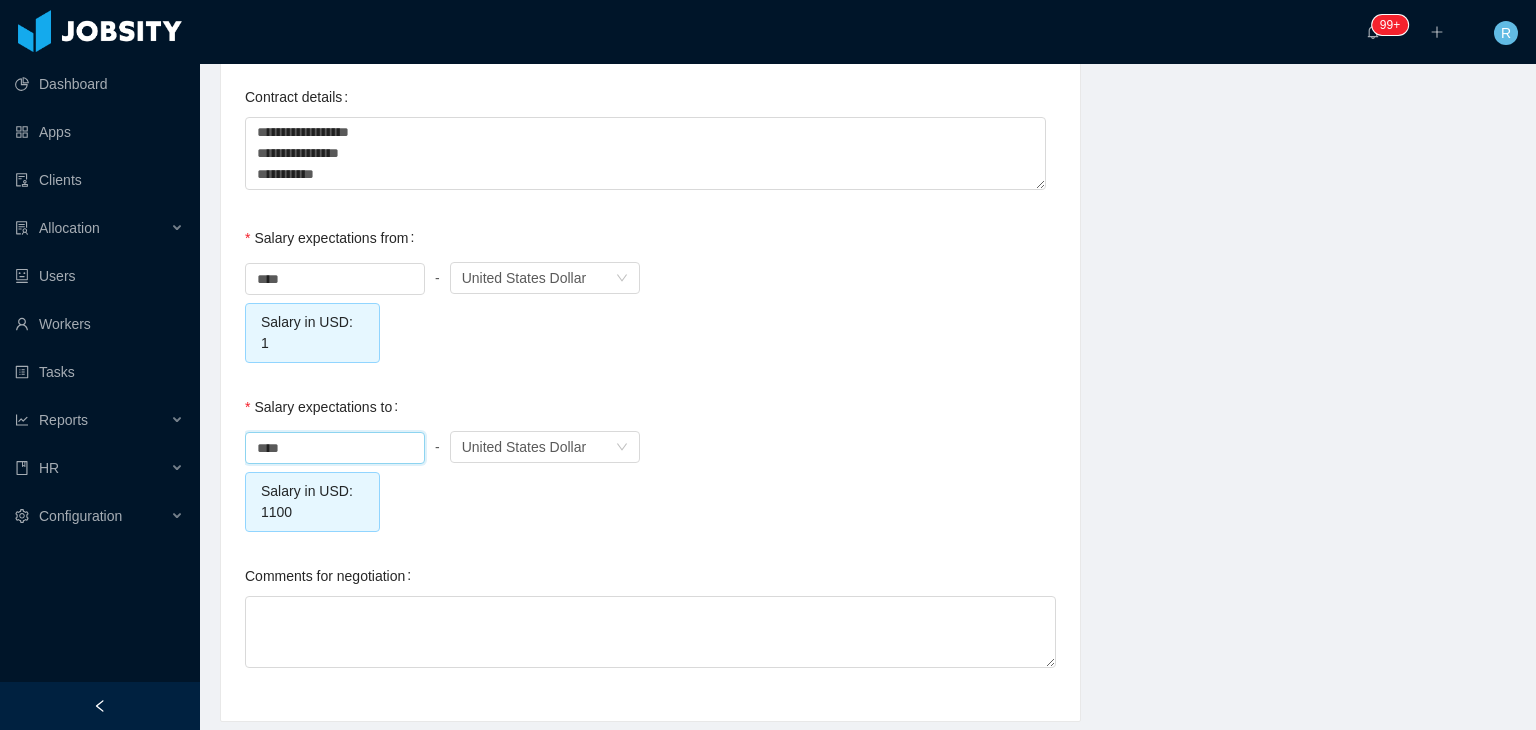 scroll, scrollTop: 2120, scrollLeft: 0, axis: vertical 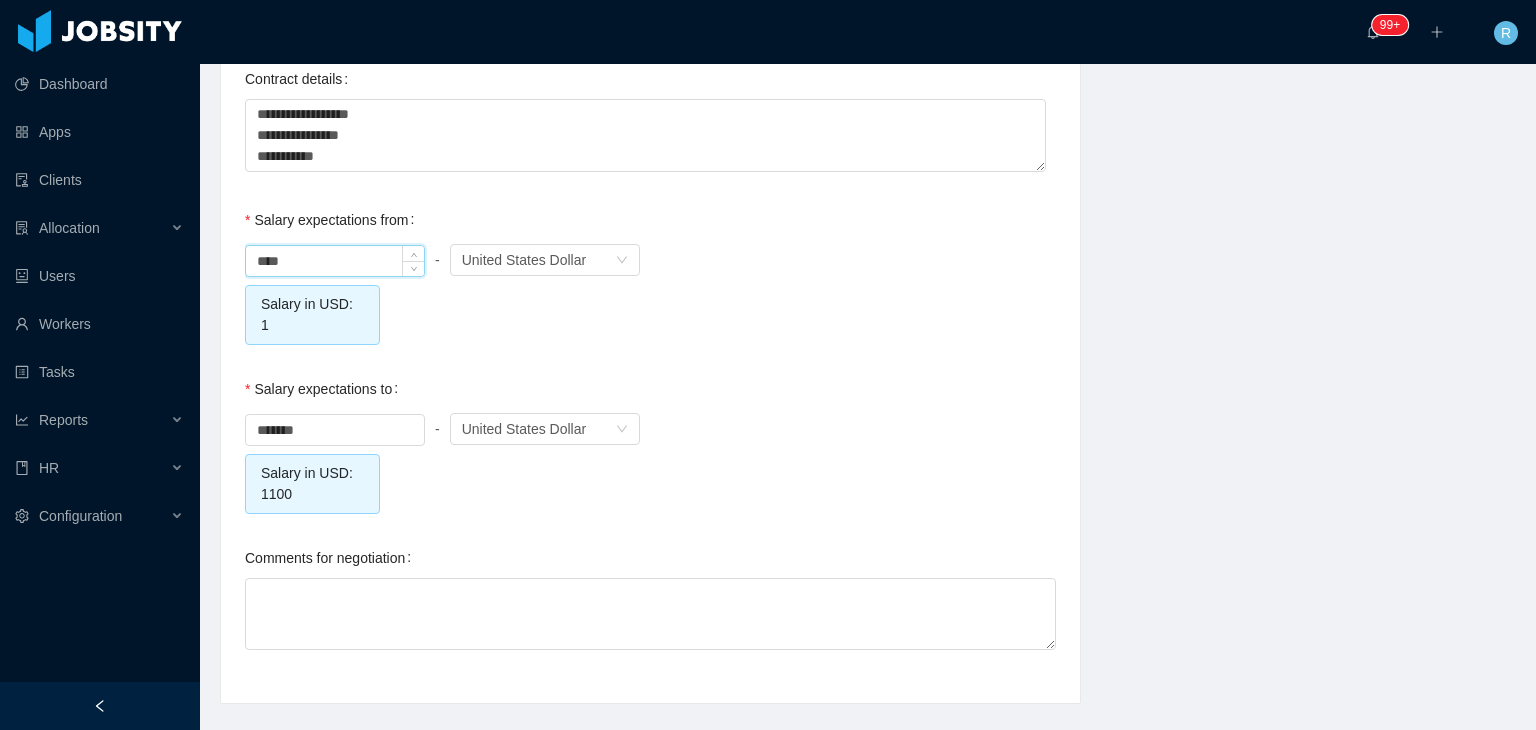 click on "****" at bounding box center [335, 261] 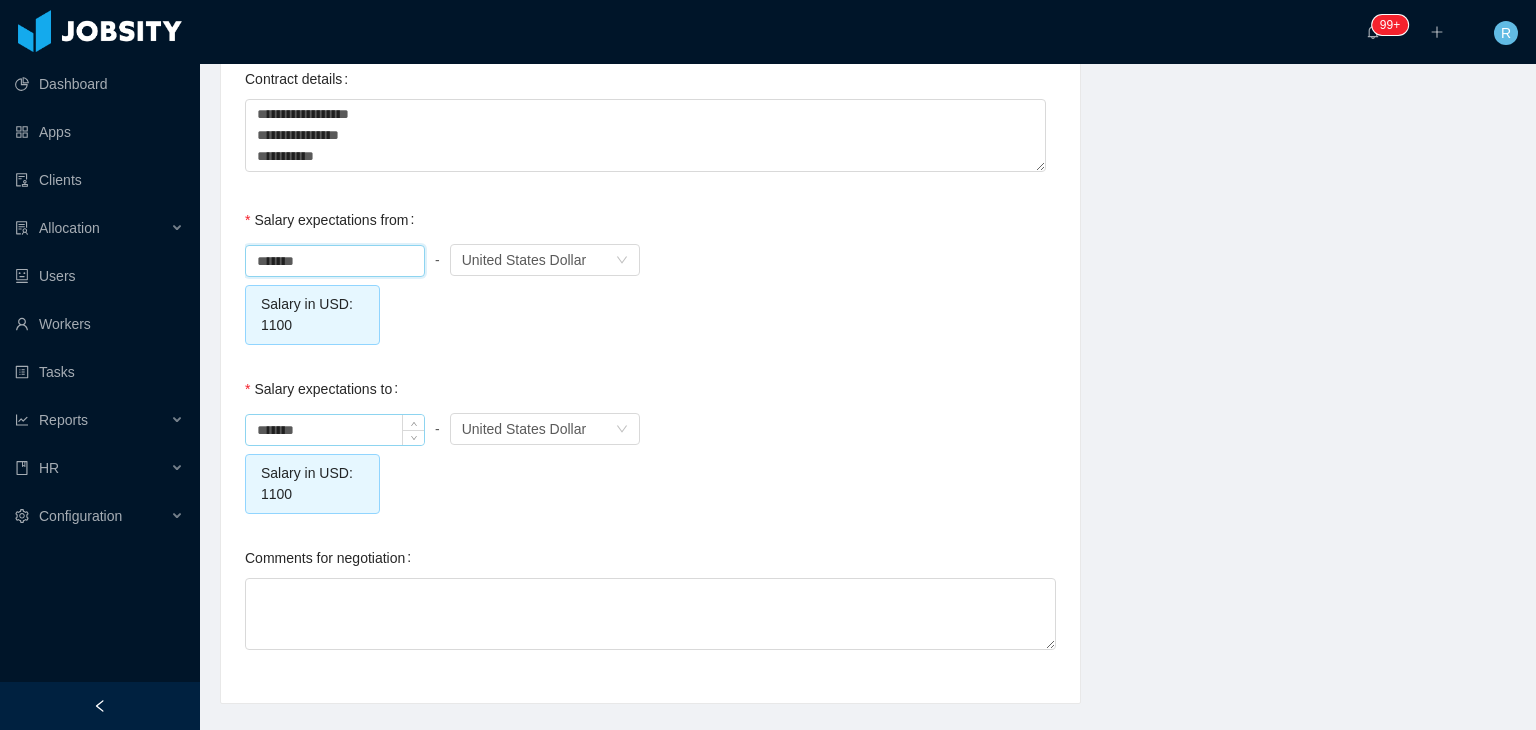 click on "*******" at bounding box center [335, 430] 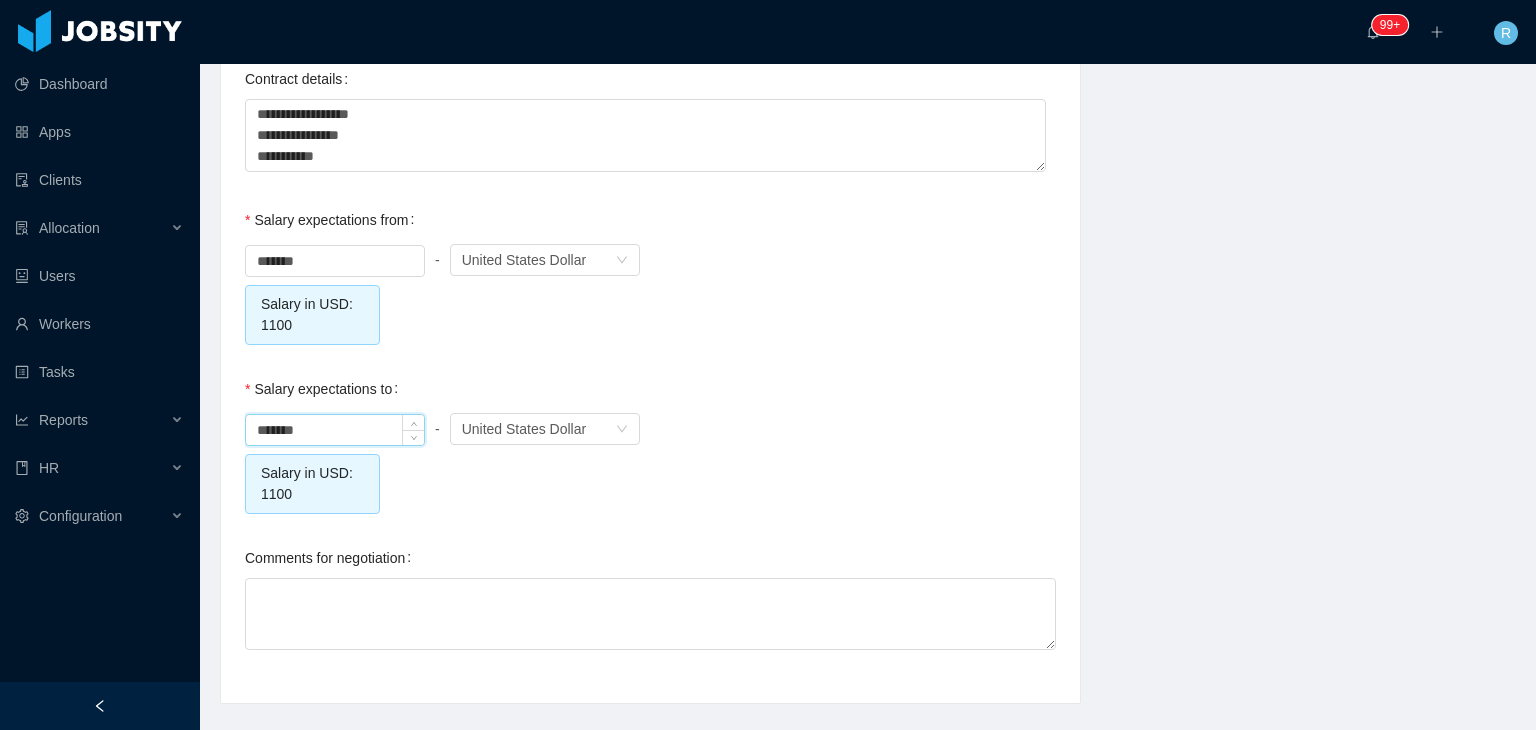 click on "*******" at bounding box center [335, 430] 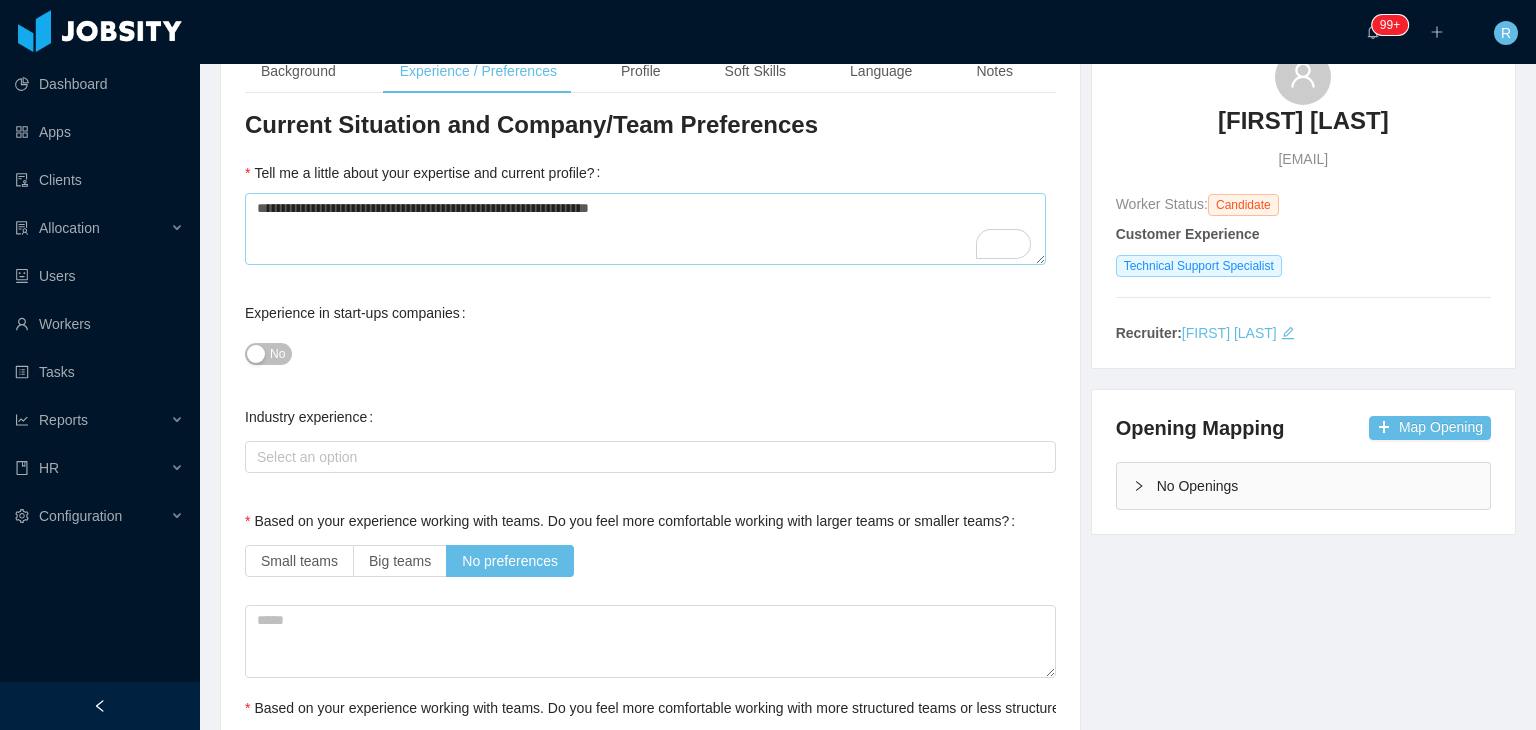 scroll, scrollTop: 0, scrollLeft: 0, axis: both 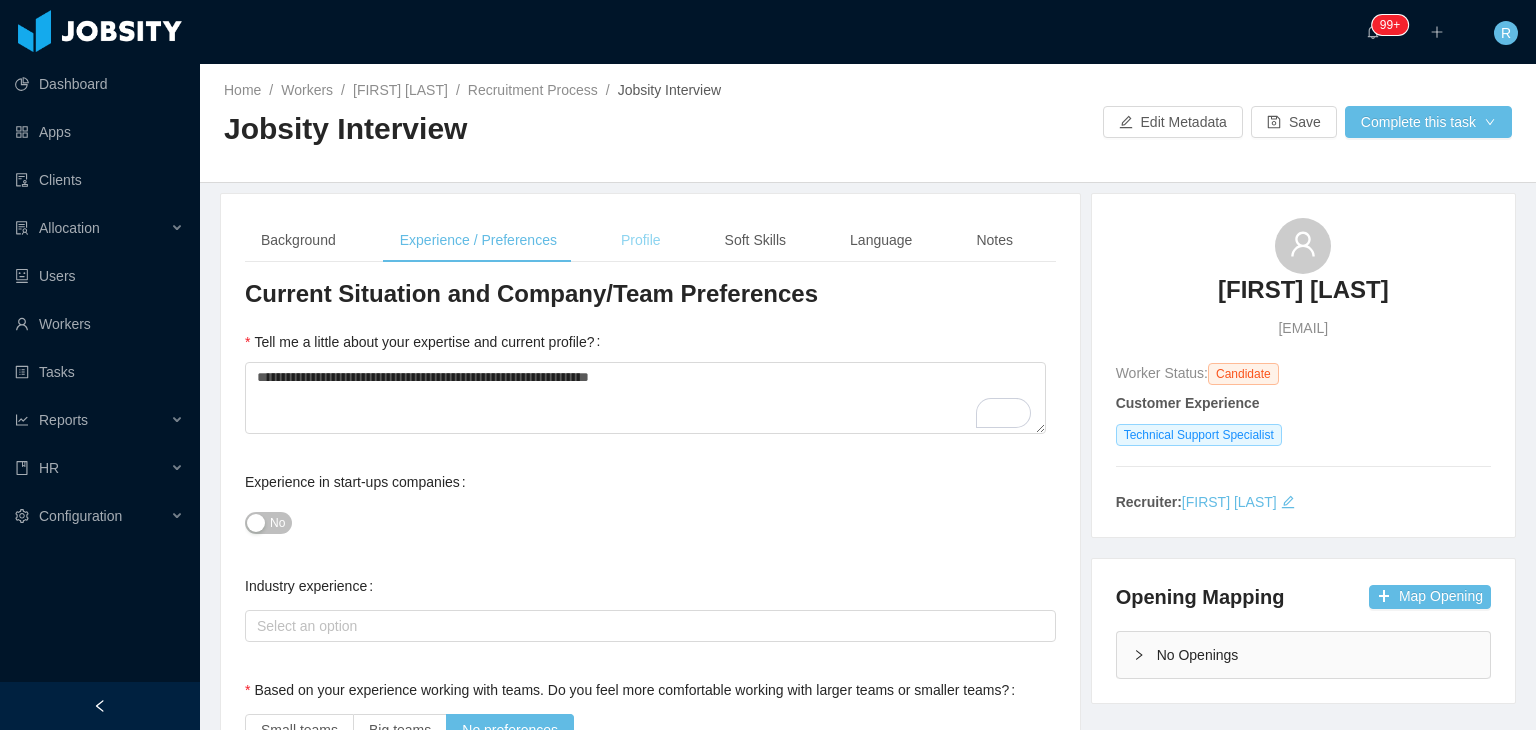 click on "Profile" at bounding box center [641, 240] 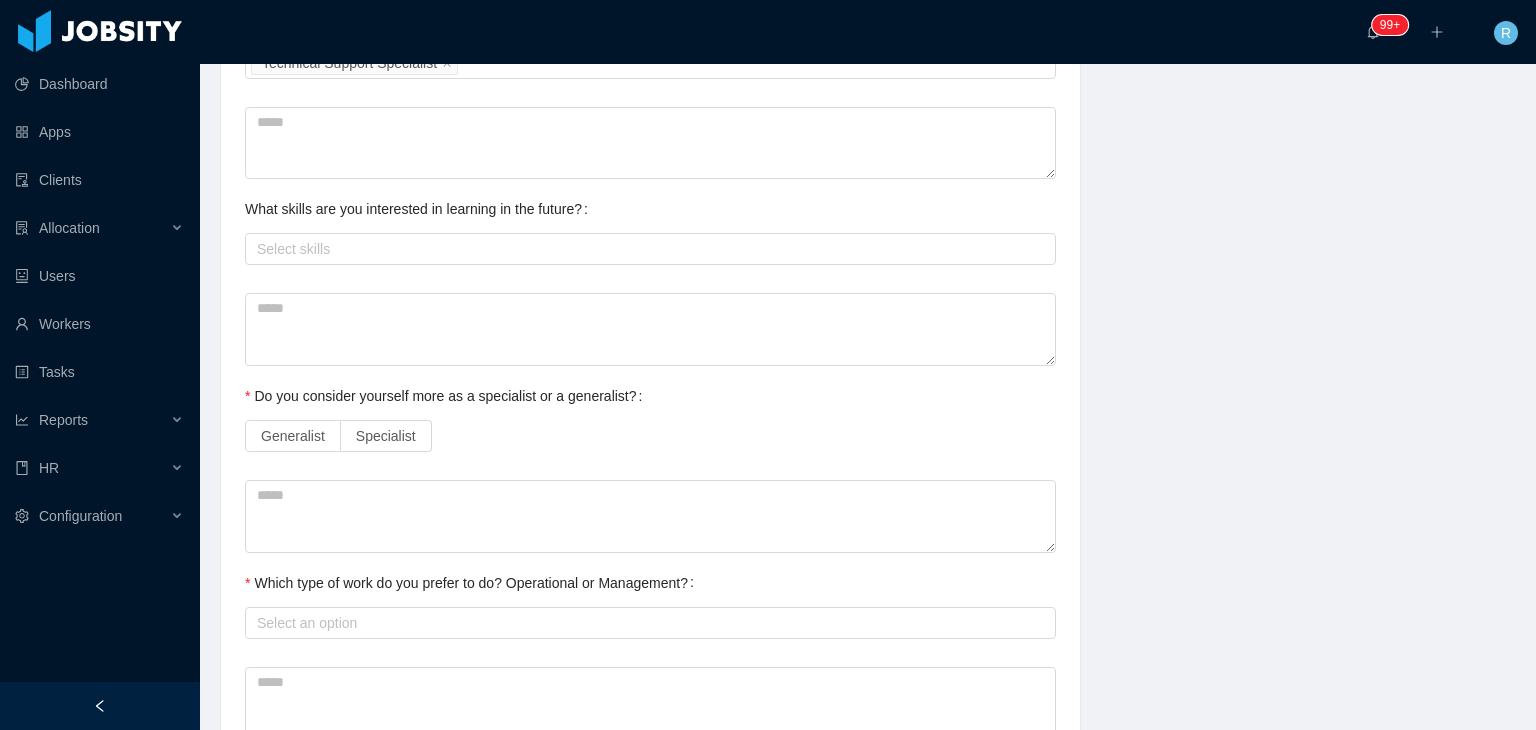 scroll, scrollTop: 862, scrollLeft: 0, axis: vertical 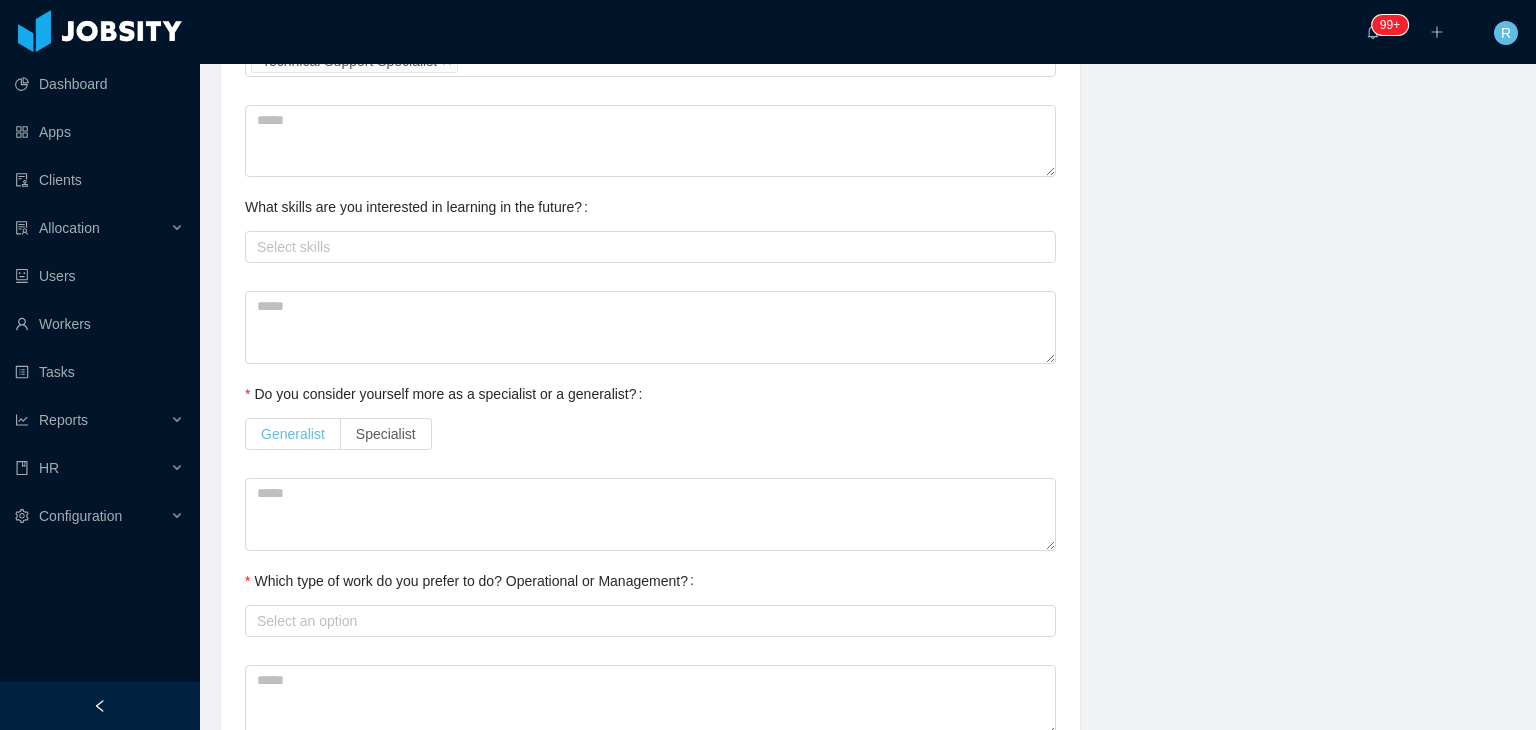click on "Generalist" at bounding box center (293, 434) 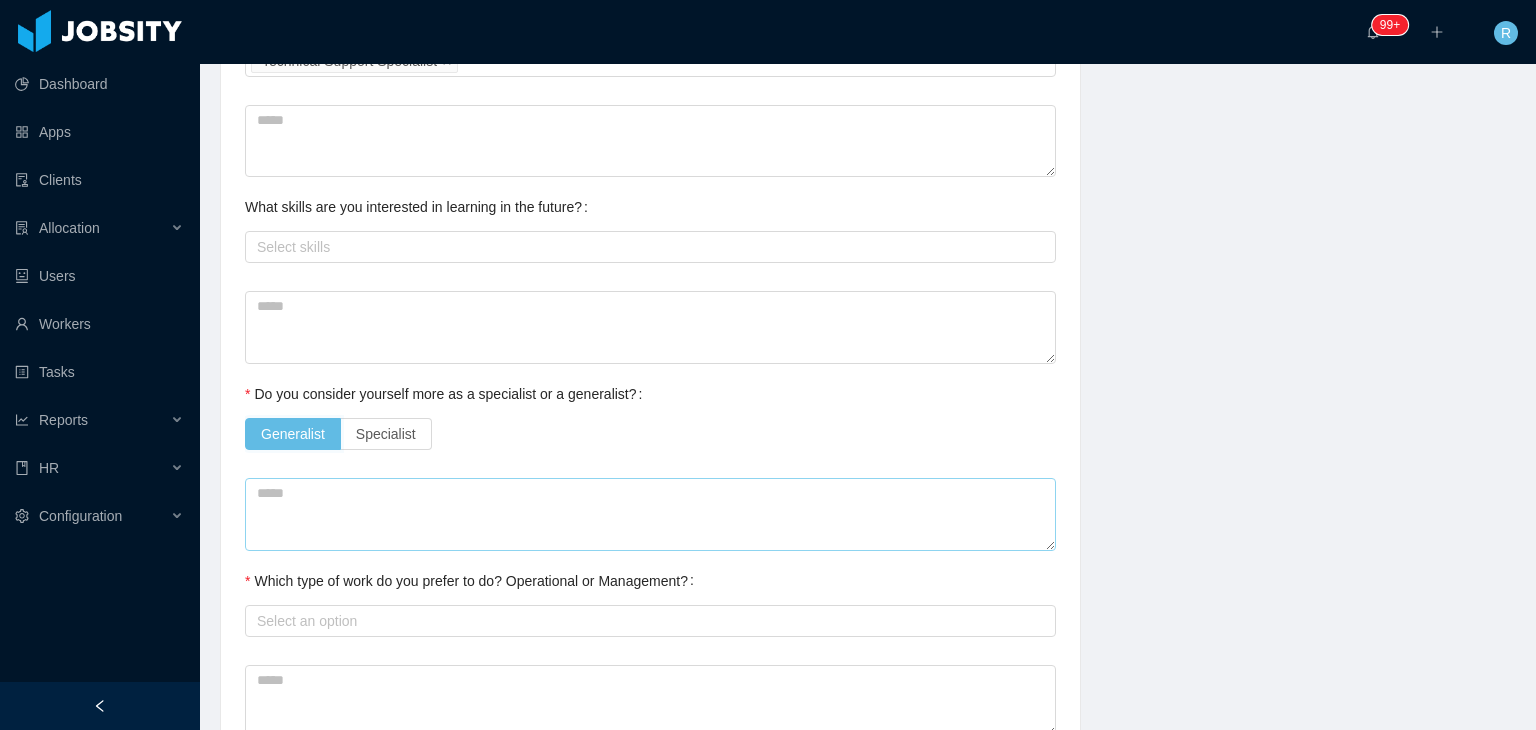 scroll, scrollTop: 973, scrollLeft: 0, axis: vertical 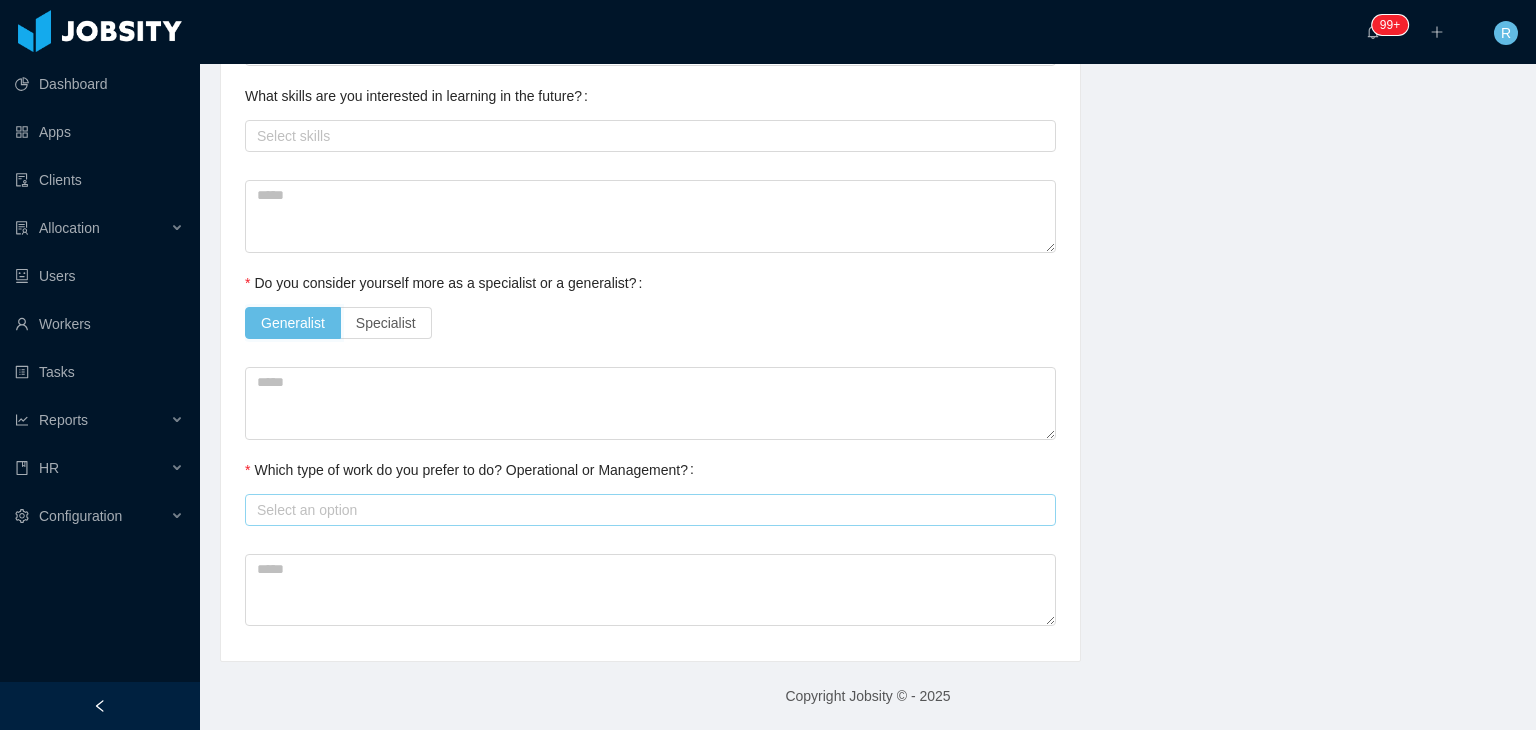click on "Select an option" at bounding box center [646, 510] 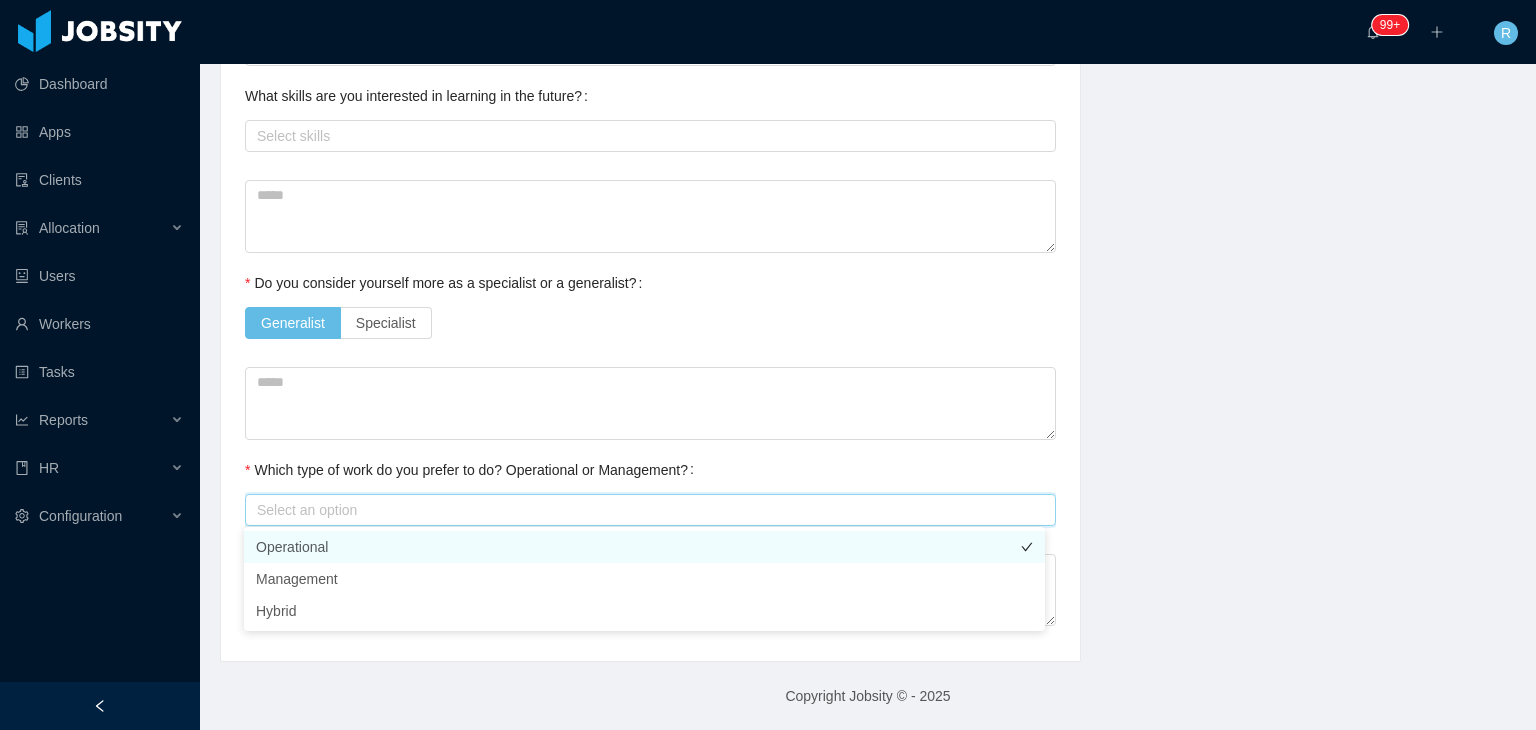 click on "Operational" at bounding box center (644, 547) 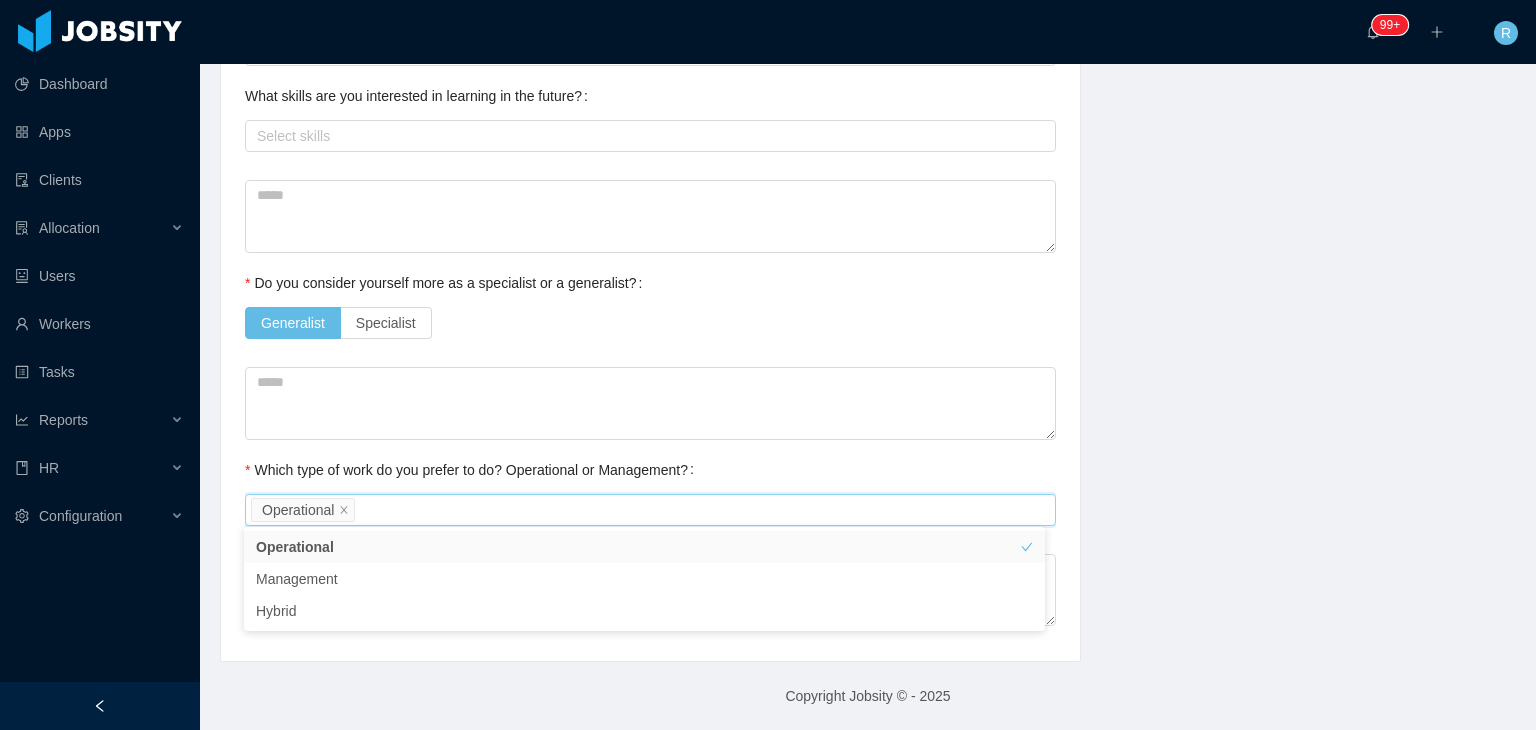 click on "Which type of work do you prefer to do? Operational or Management?" at bounding box center [473, 470] 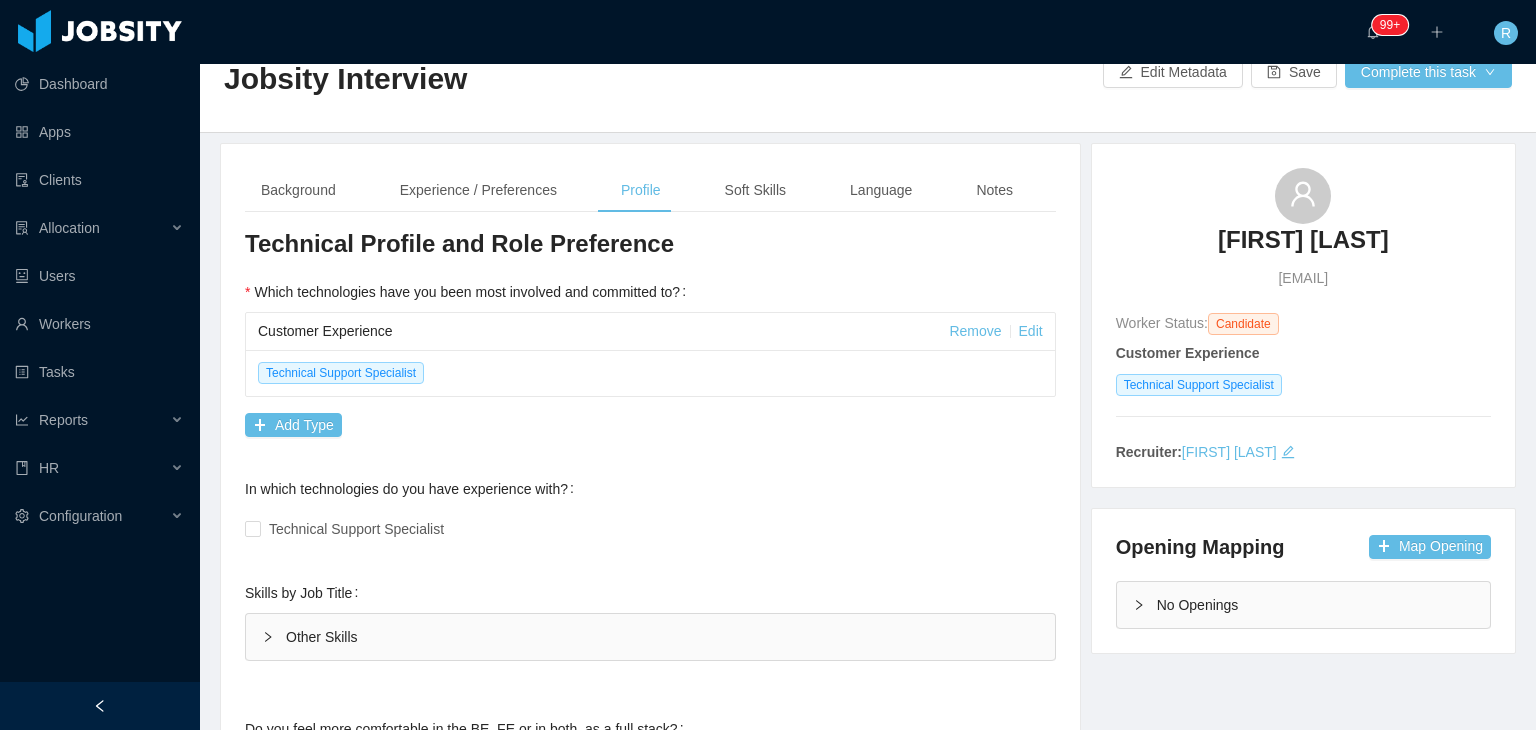 scroll, scrollTop: 0, scrollLeft: 0, axis: both 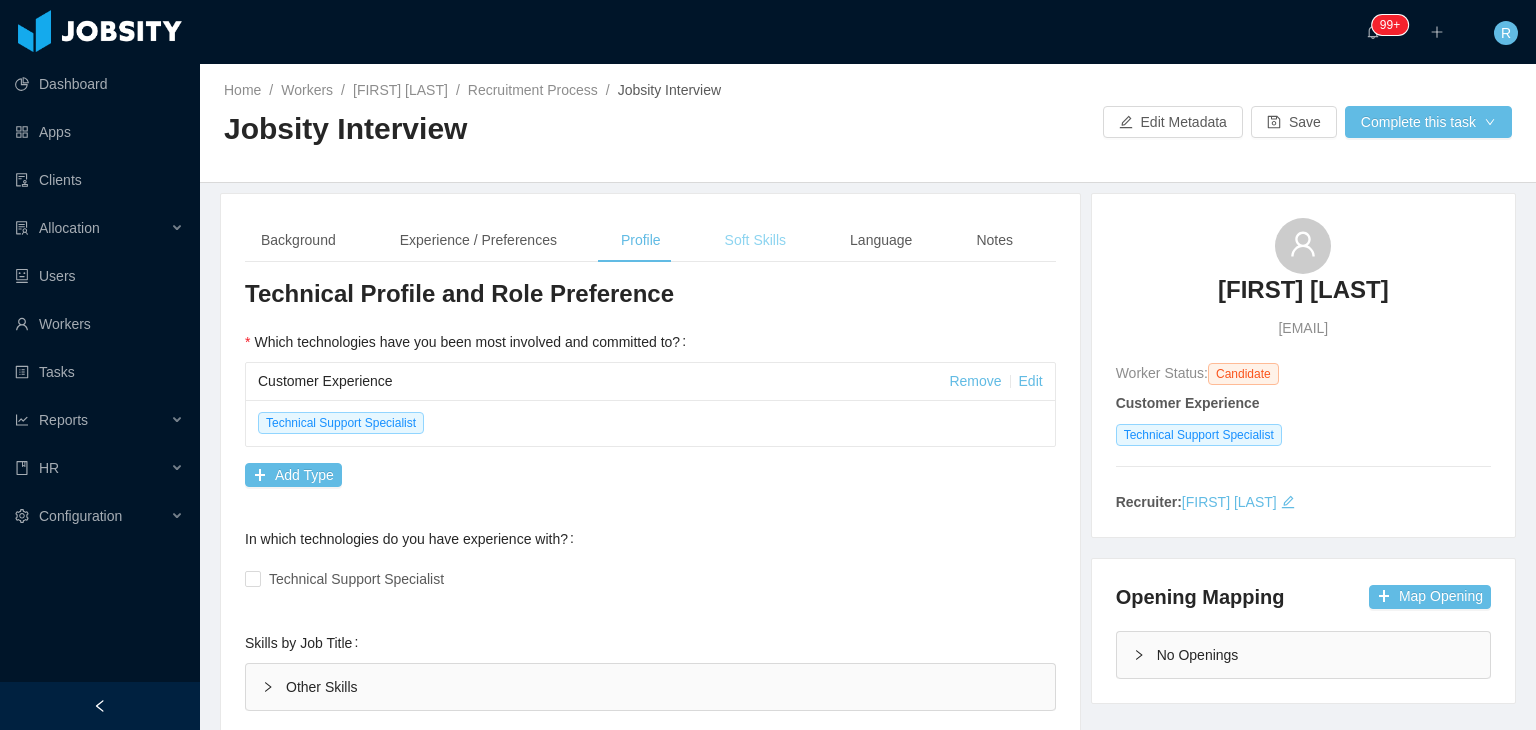 click on "Soft Skills" at bounding box center [755, 240] 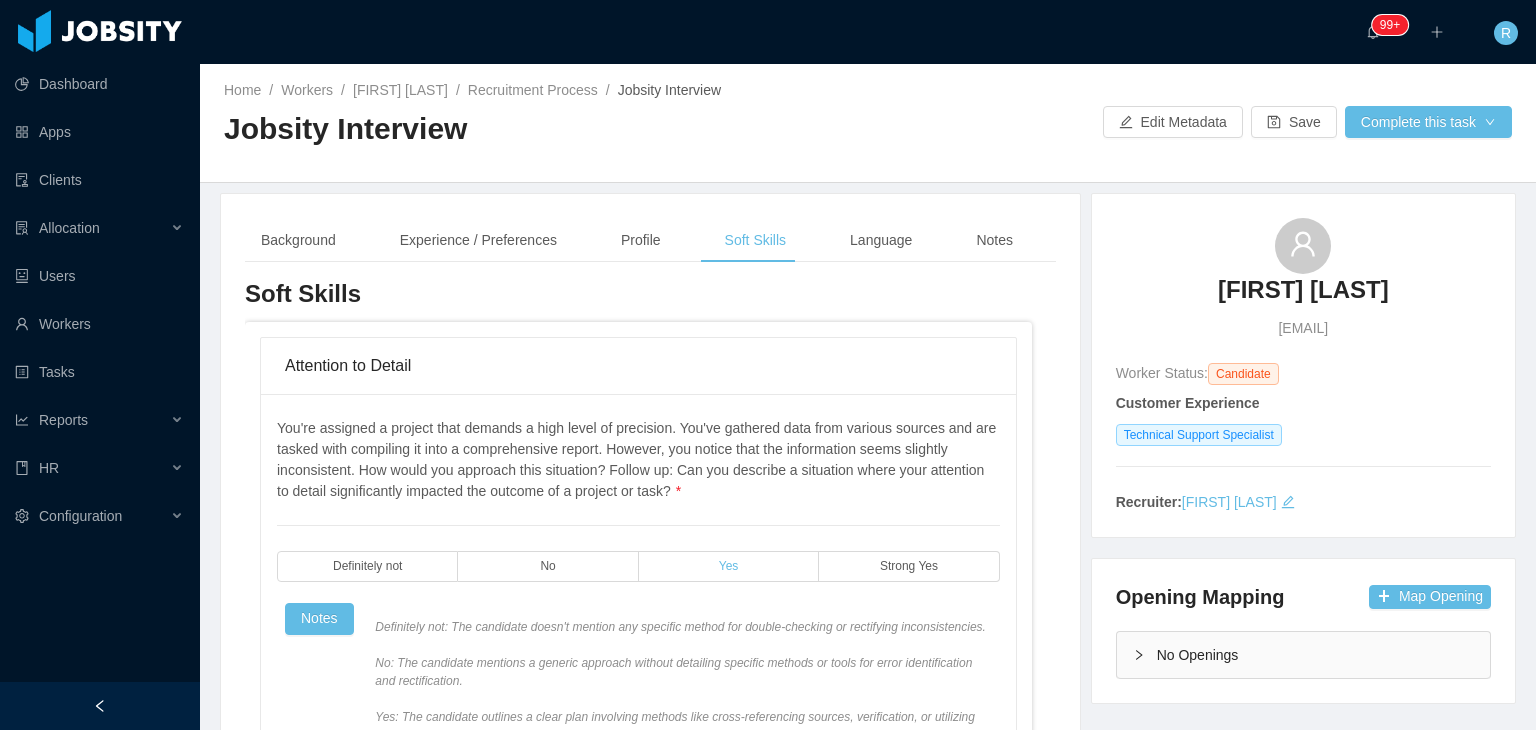 click on "Yes" at bounding box center [729, 566] 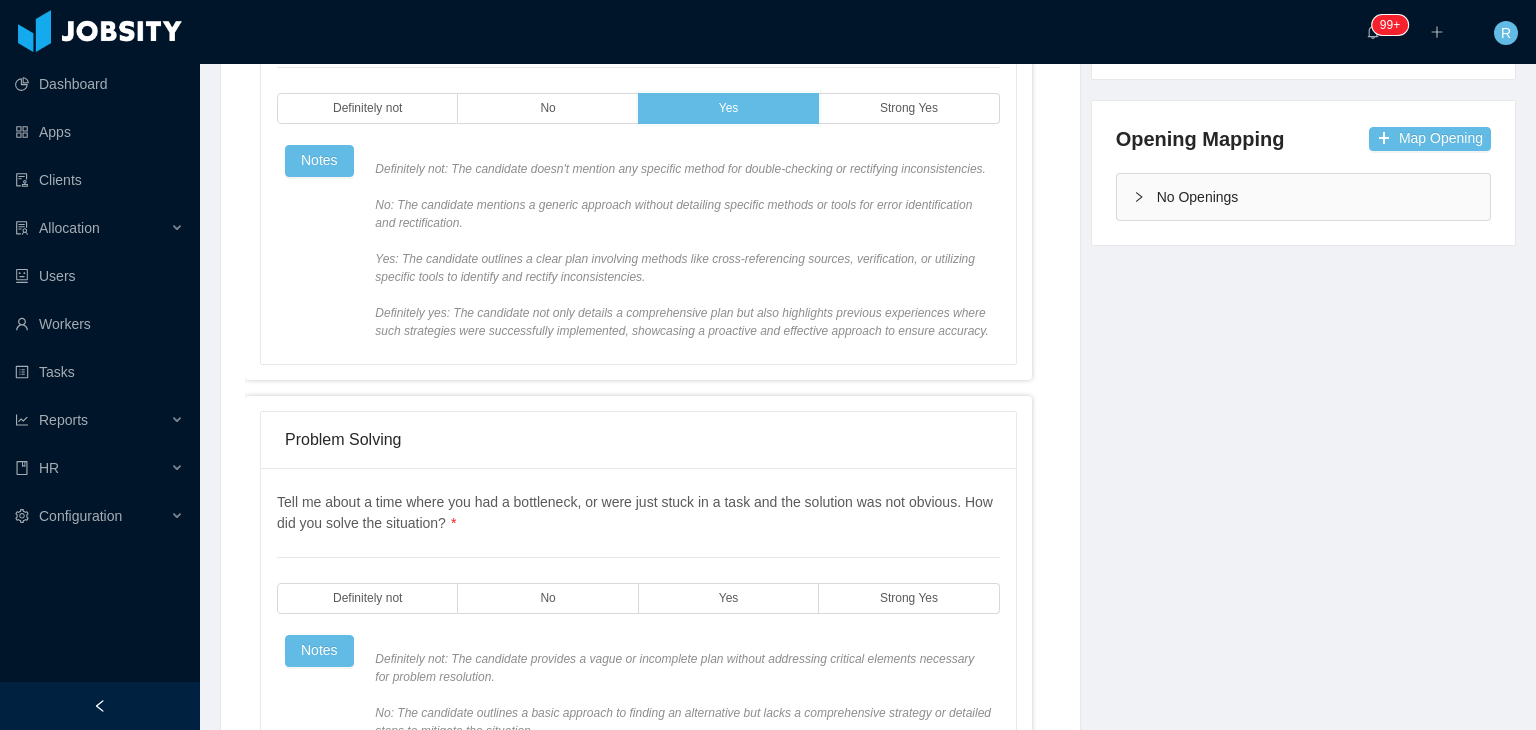 scroll, scrollTop: 460, scrollLeft: 0, axis: vertical 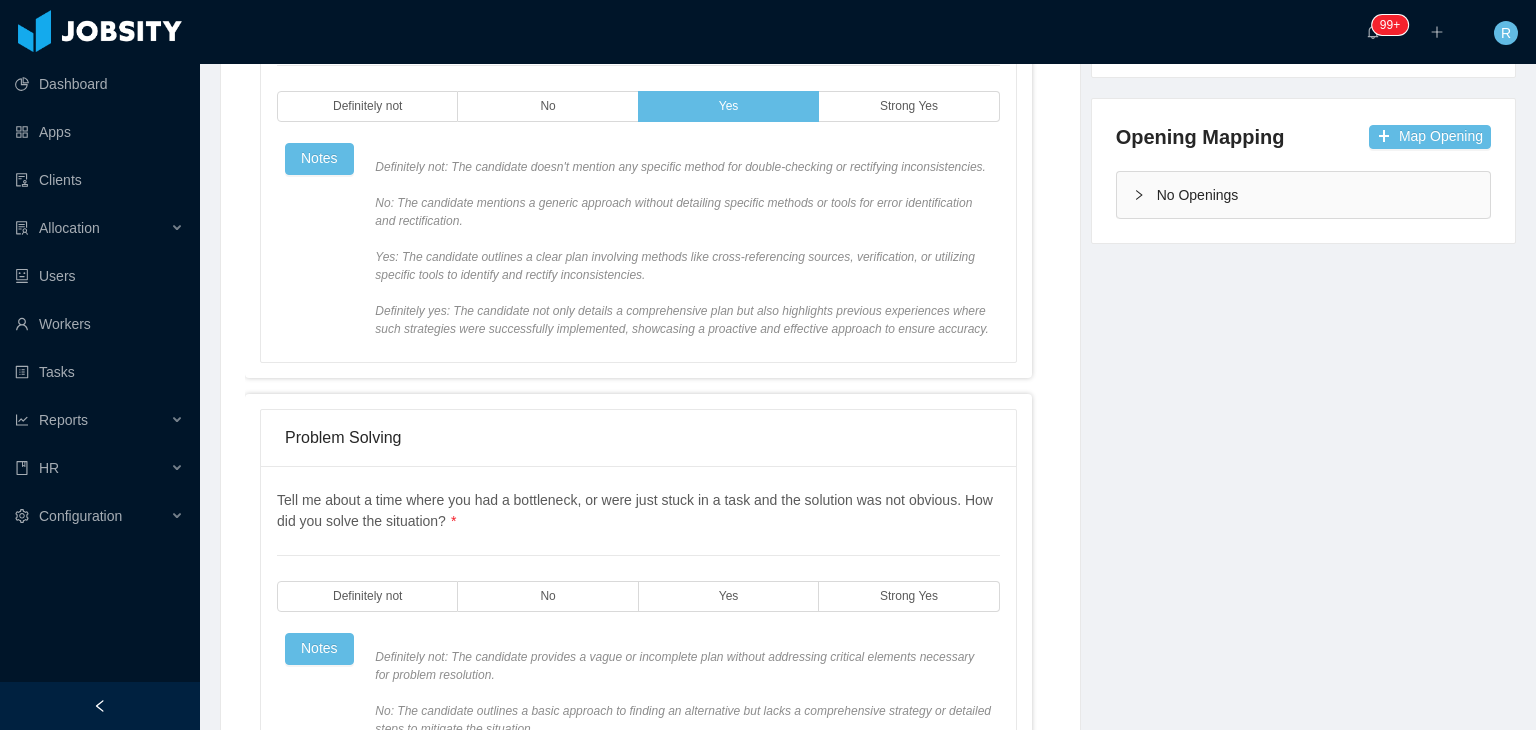 click on "Tell me about a time where you had a bottleneck, or were just stuck in a task and the solution was not obvious. How did you solve the situation? * Definitely not No Yes Strong Yes Notes Definitely not: The candidate provides a vague or incomplete plan without addressing critical elements necessary for problem resolution.
No: The candidate outlines a basic approach to finding an alternative but lacks a comprehensive strategy or detailed steps to mitigate the situation.
Yes: The candidate provides a well-structured plan, considering various potential solutions, resources, and contingencies, showing an ability to adapt and find alternatives to ensure the project's progress.
Definitely yes: The candidate not only details a comprehensive plan but also highlights experiences where similar challenges were successfully addressed, including how they evaluated outcomes to refine and improve future problem-solving strategies." at bounding box center (638, 677) 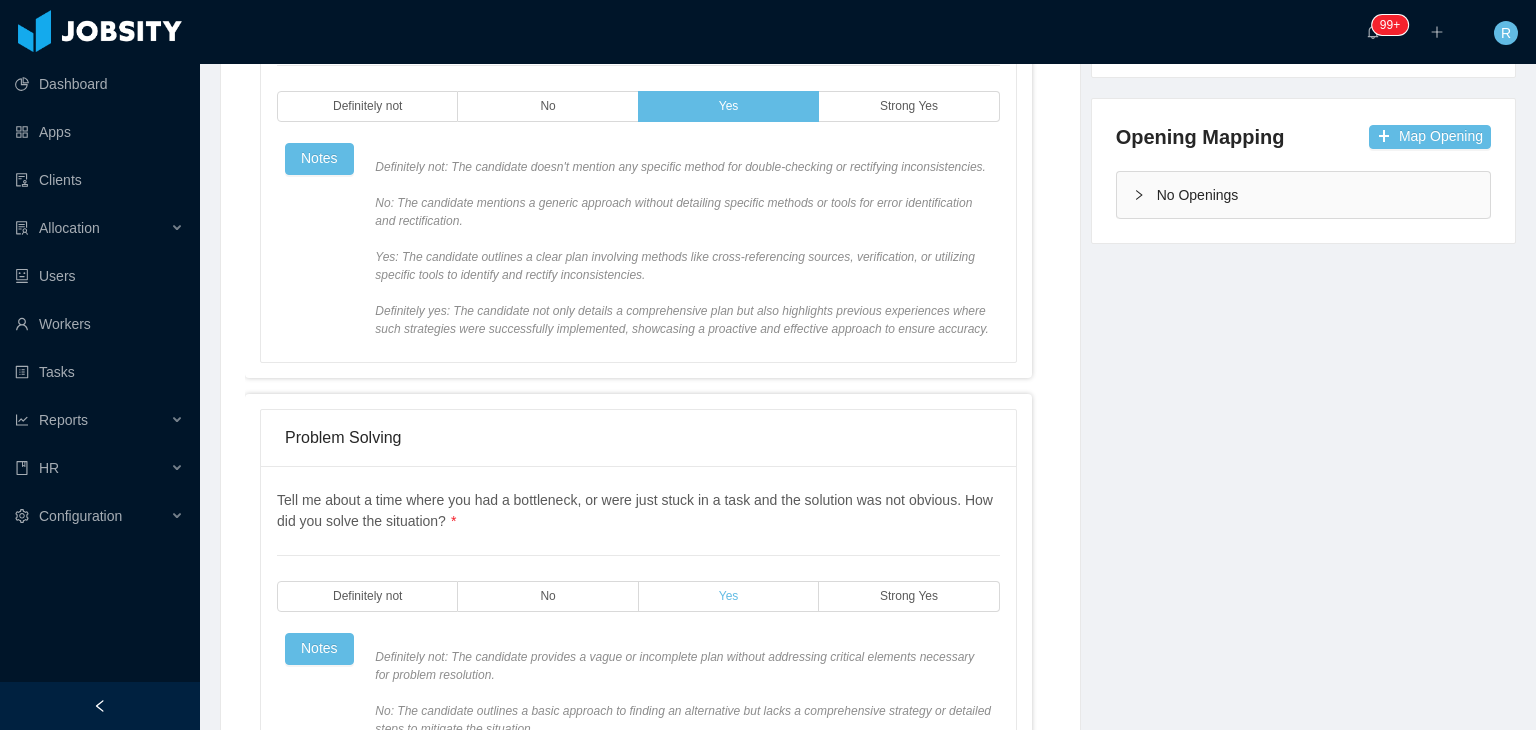 click on "Yes" at bounding box center (729, 596) 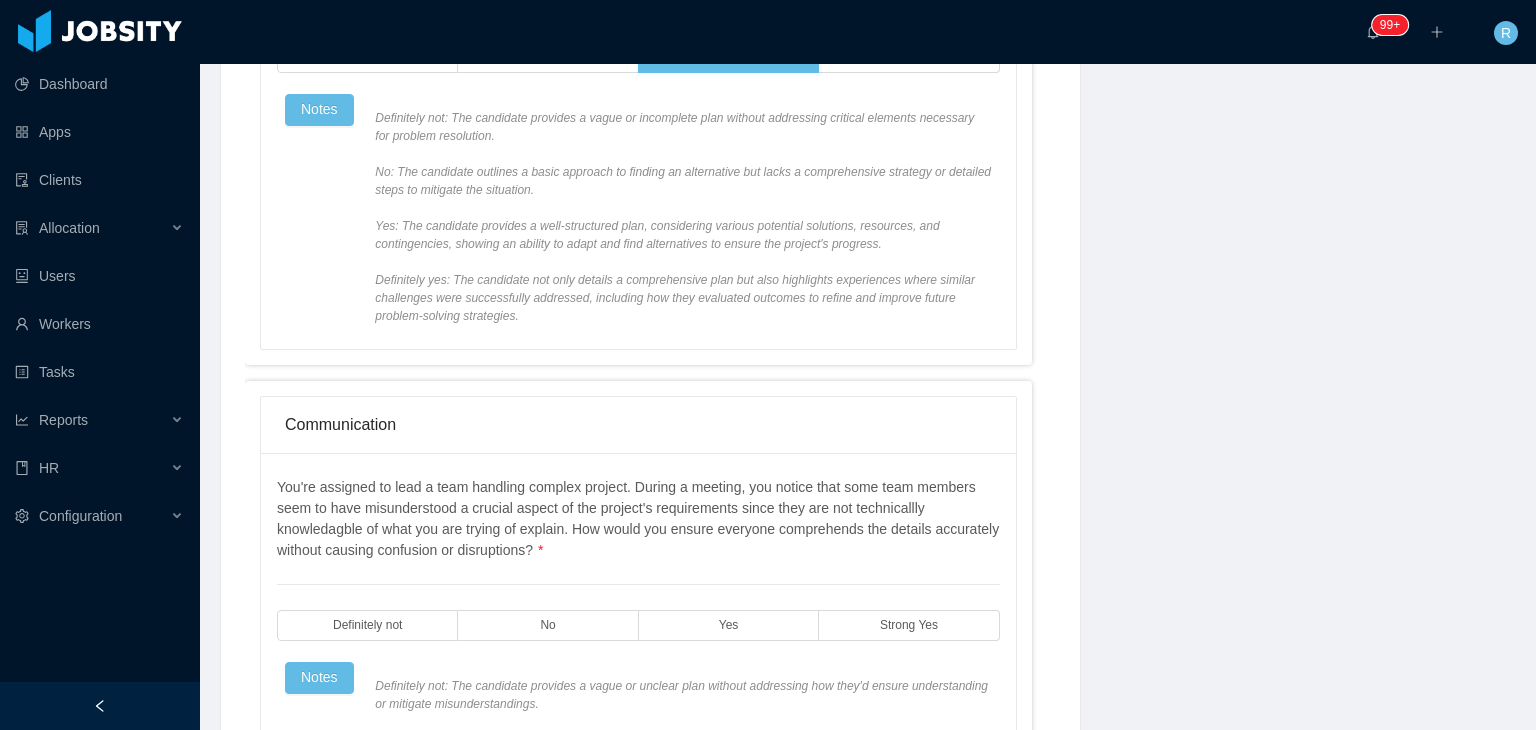 scroll, scrollTop: 1024, scrollLeft: 0, axis: vertical 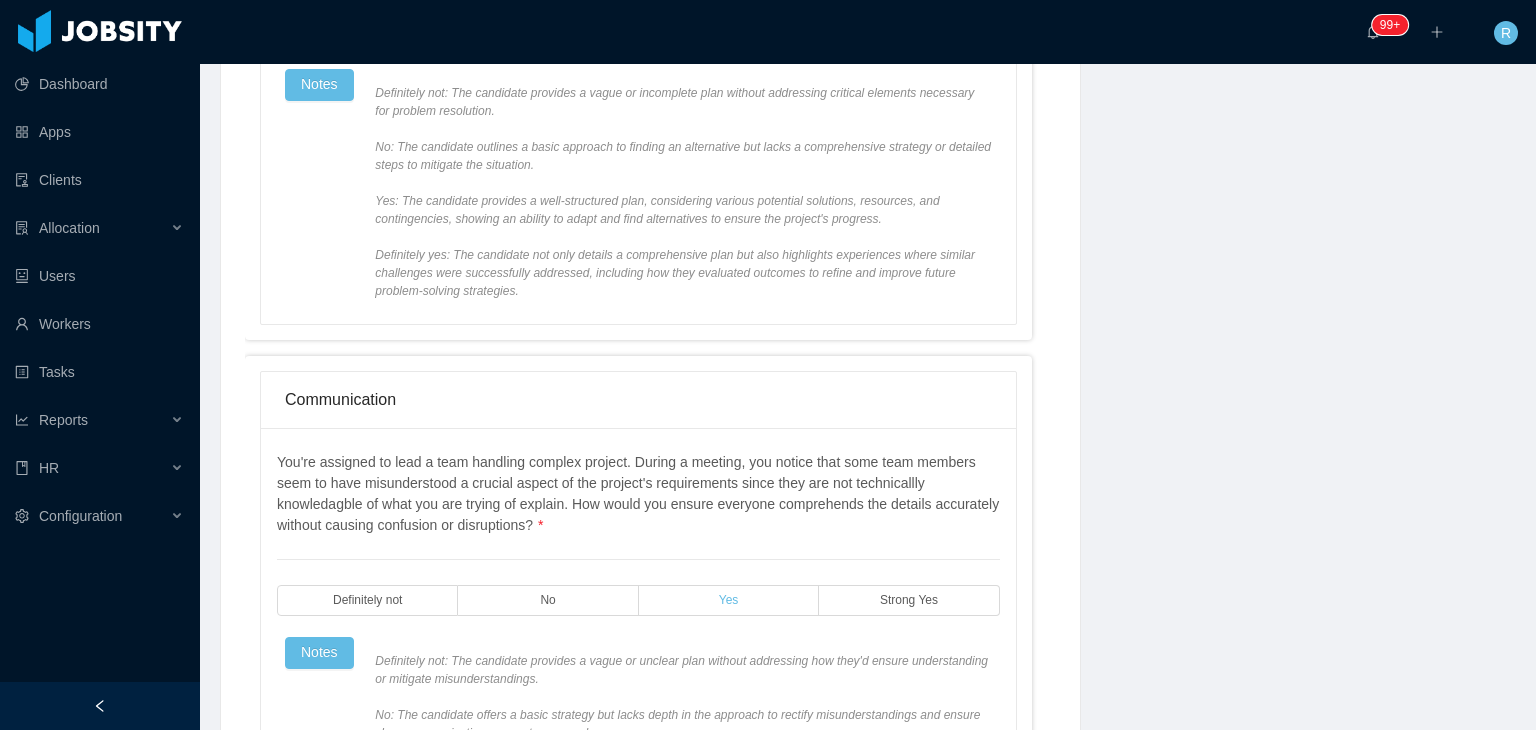 click on "Yes" at bounding box center [729, 600] 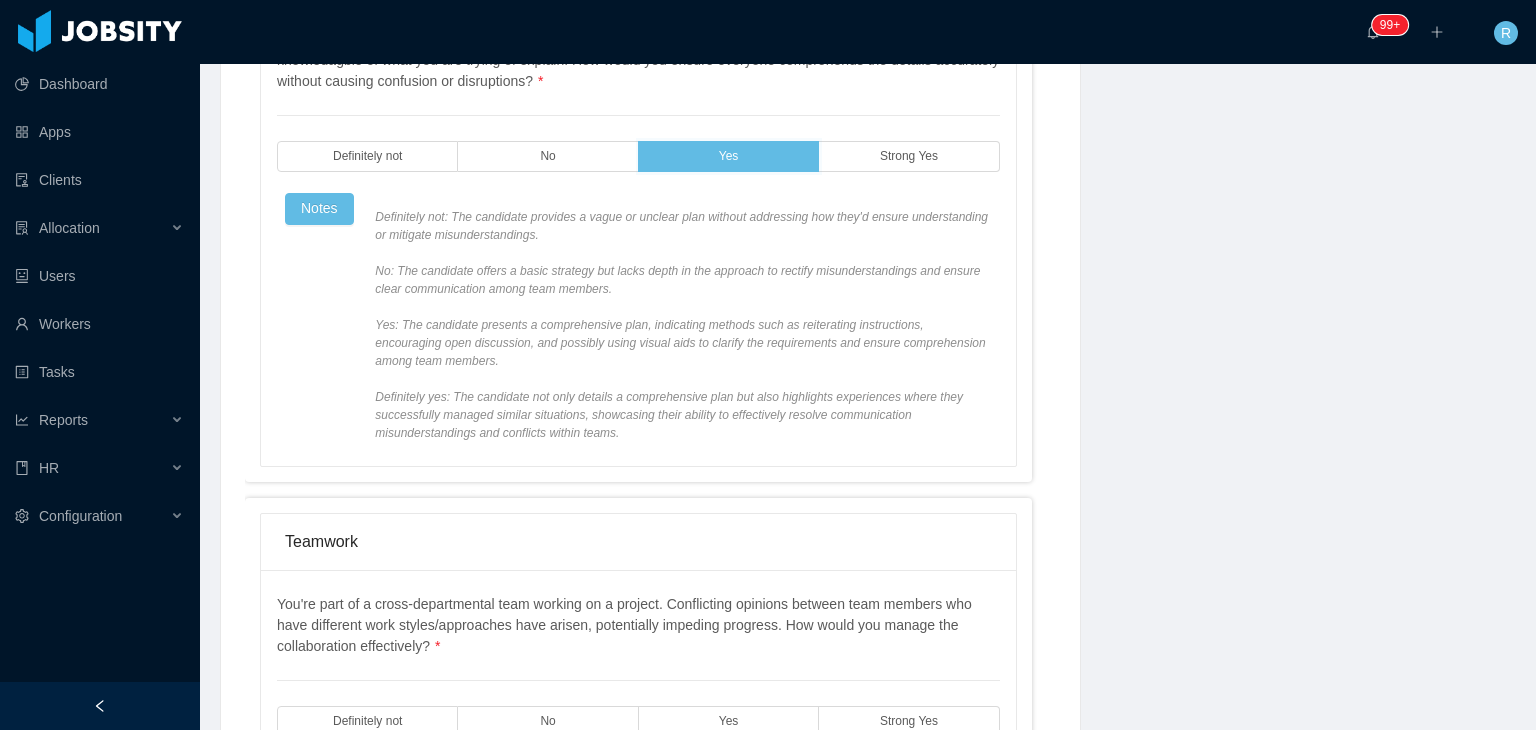 scroll, scrollTop: 1532, scrollLeft: 0, axis: vertical 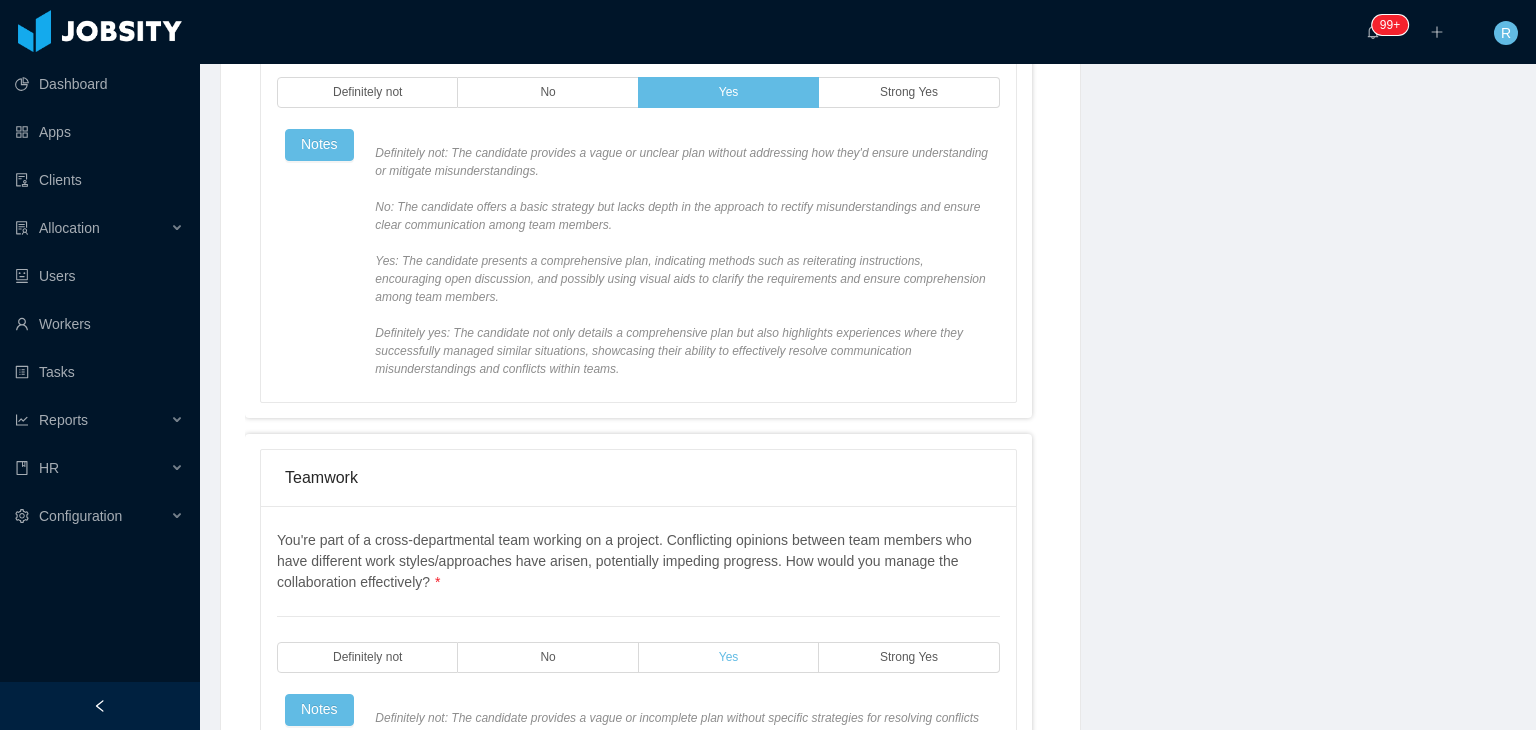 click on "Yes" at bounding box center [729, 657] 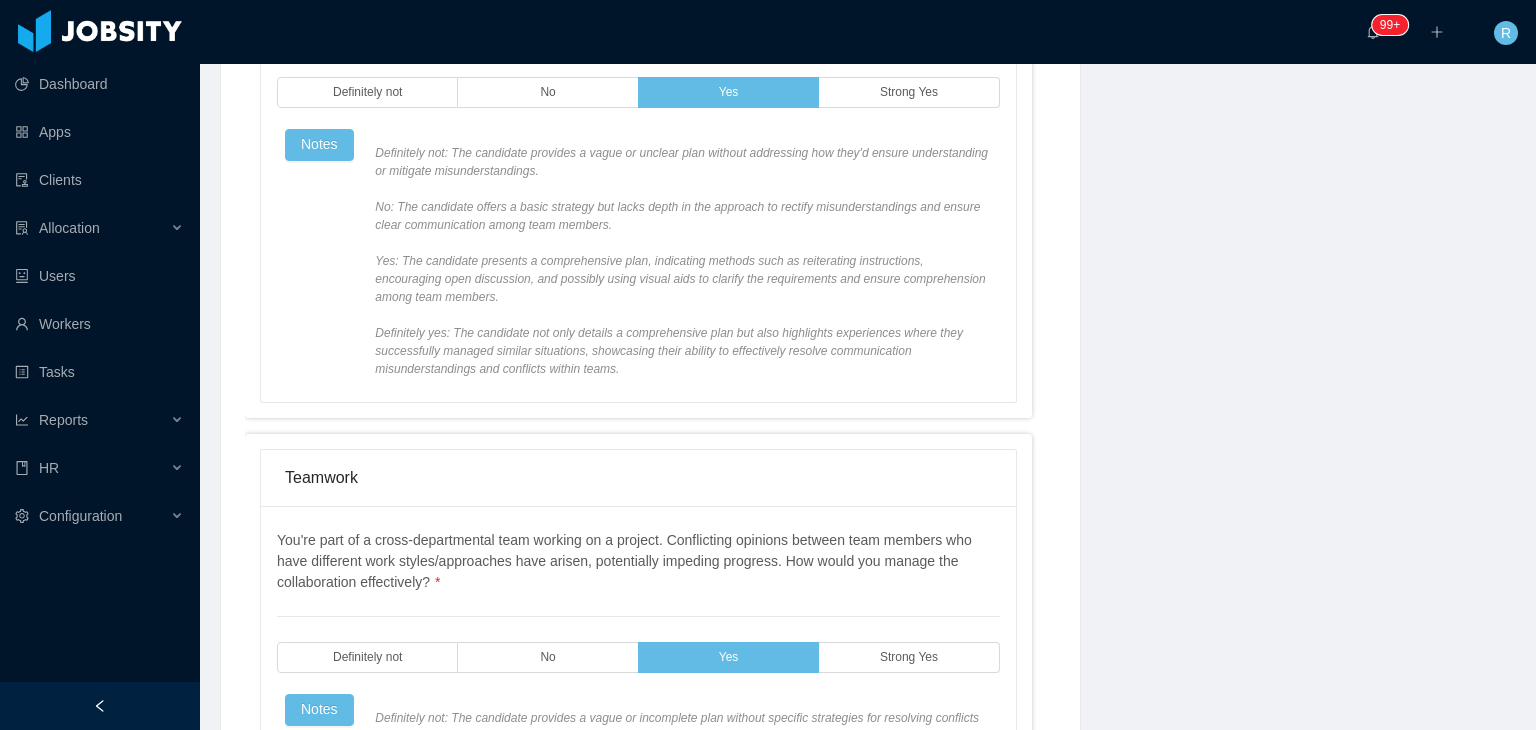 click on "Communication You're assigned to lead a team handling complex project. During a meeting, you notice that some team members seem to have misunderstood a crucial aspect of the project's requirements since they are not technicallly knowledagble of what you are trying of explain. How would you ensure everyone comprehends the details accurately without causing confusion or disruptions? * Definitely not No Yes Strong Yes Notes" at bounding box center (638, 133) 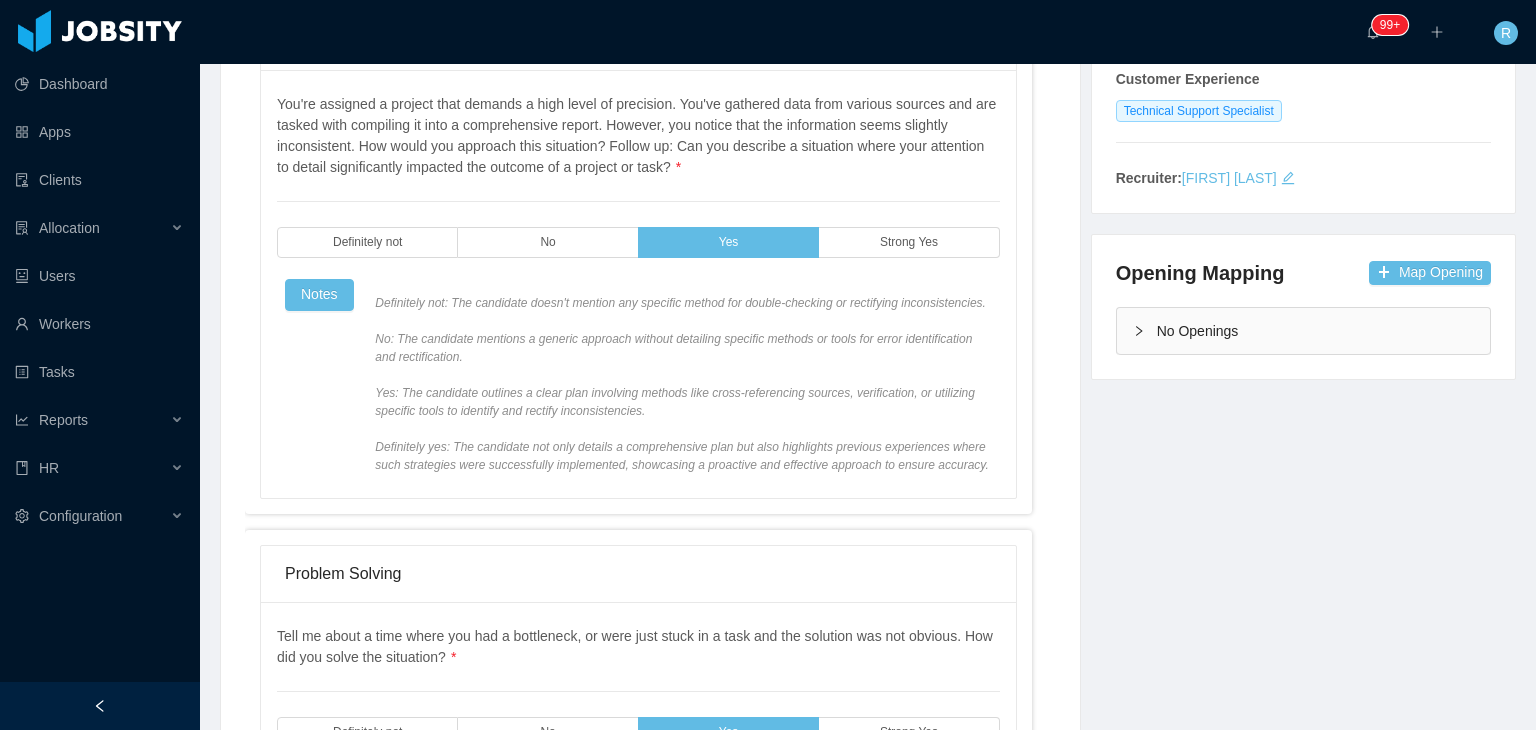 scroll, scrollTop: 0, scrollLeft: 0, axis: both 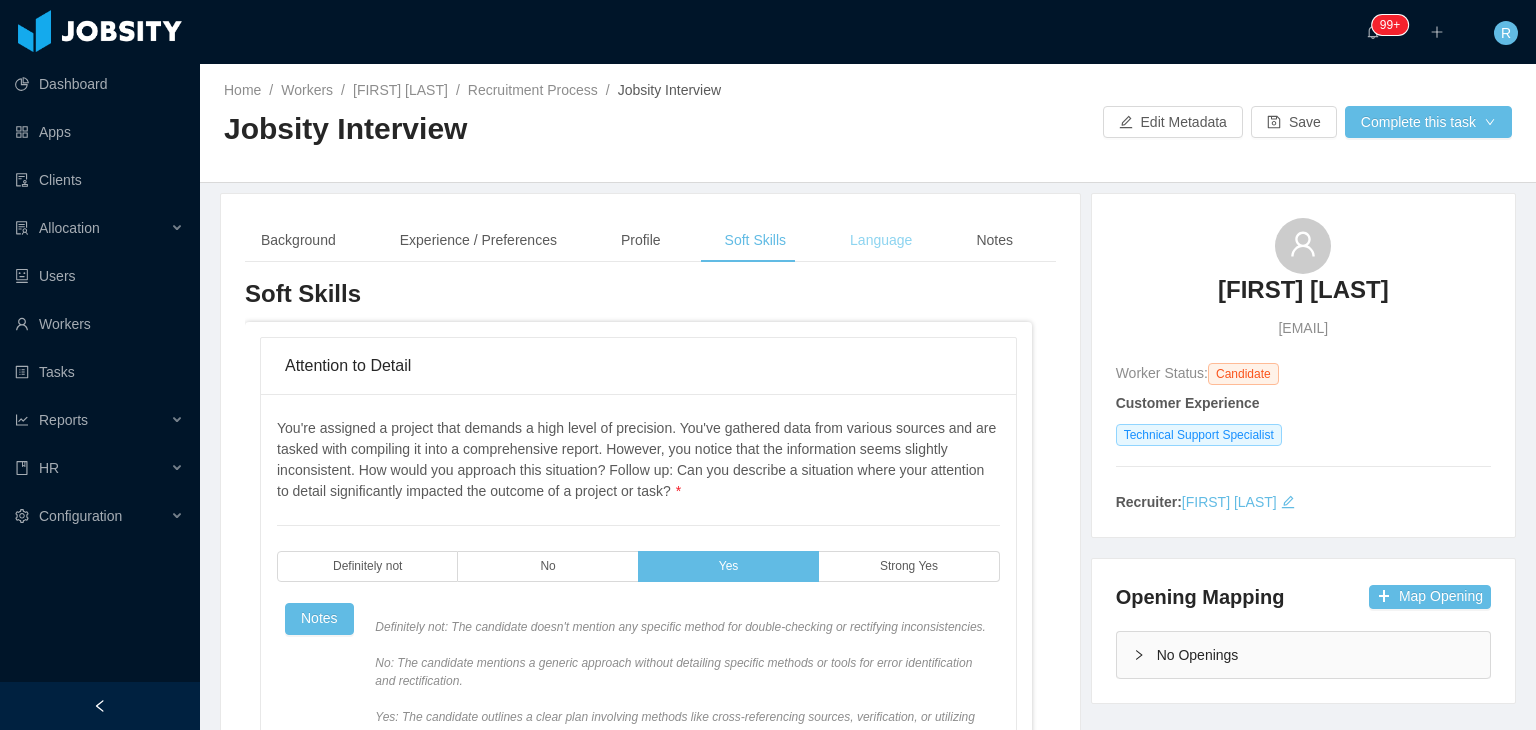click on "Language" at bounding box center (881, 240) 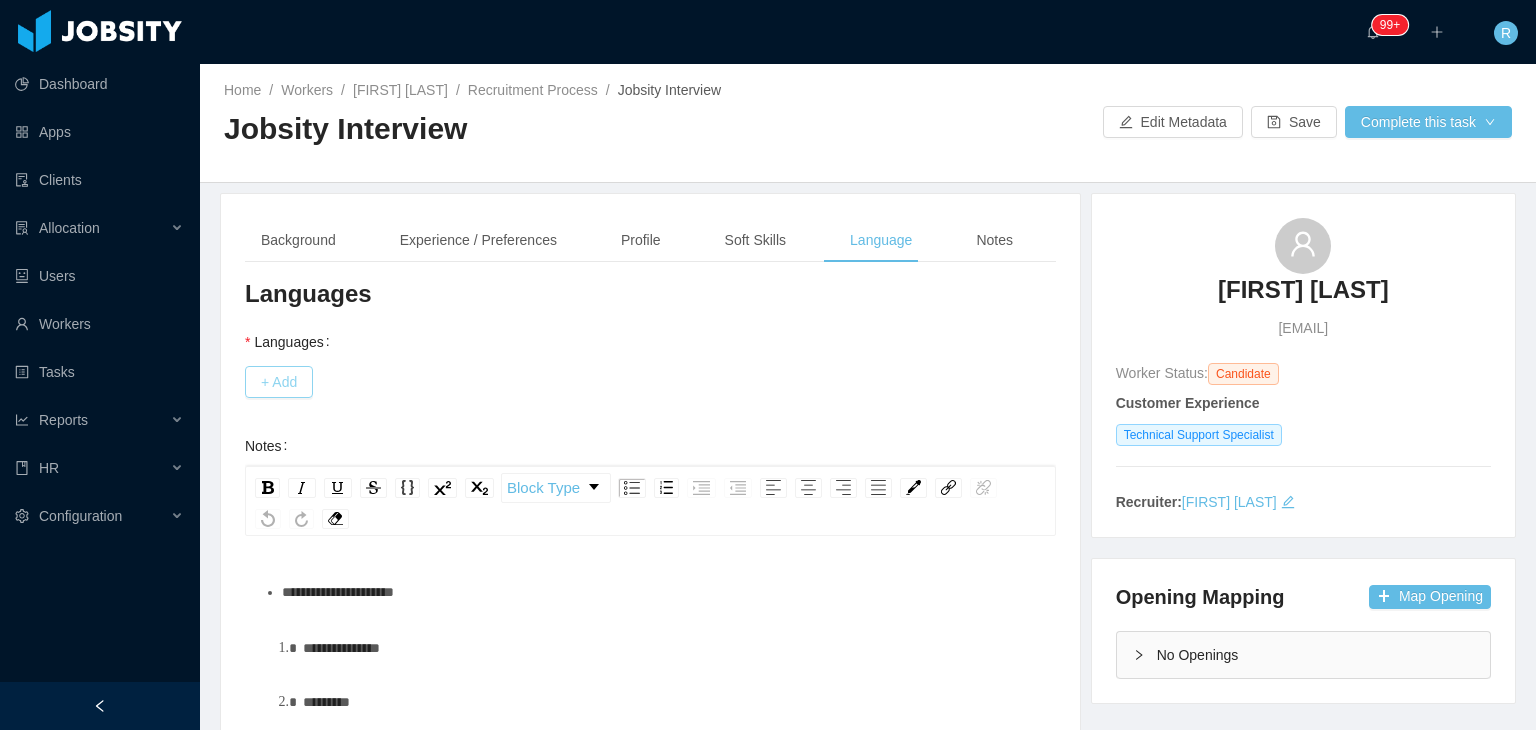 click on "+ Add" at bounding box center (279, 382) 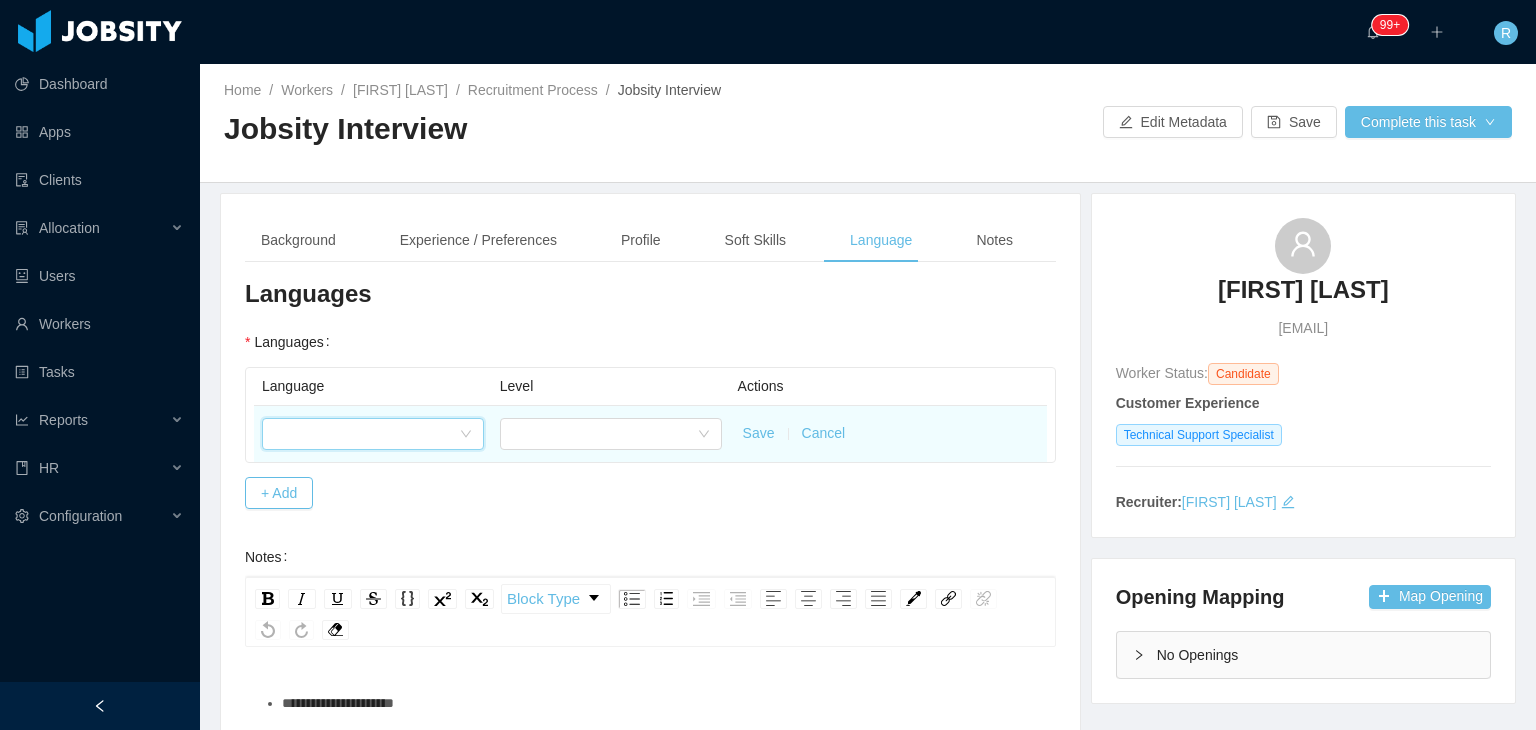 click at bounding box center [366, 434] 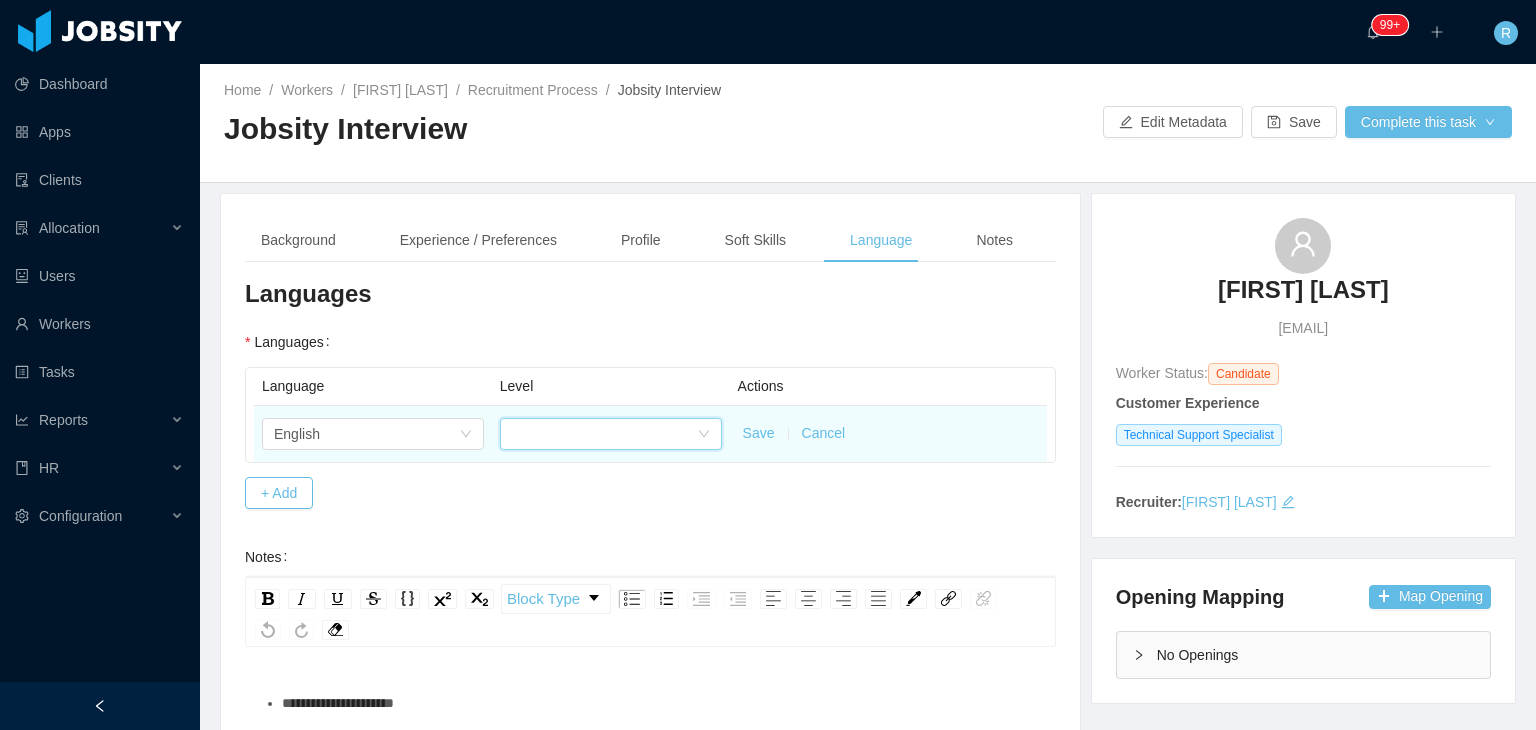 click at bounding box center [604, 434] 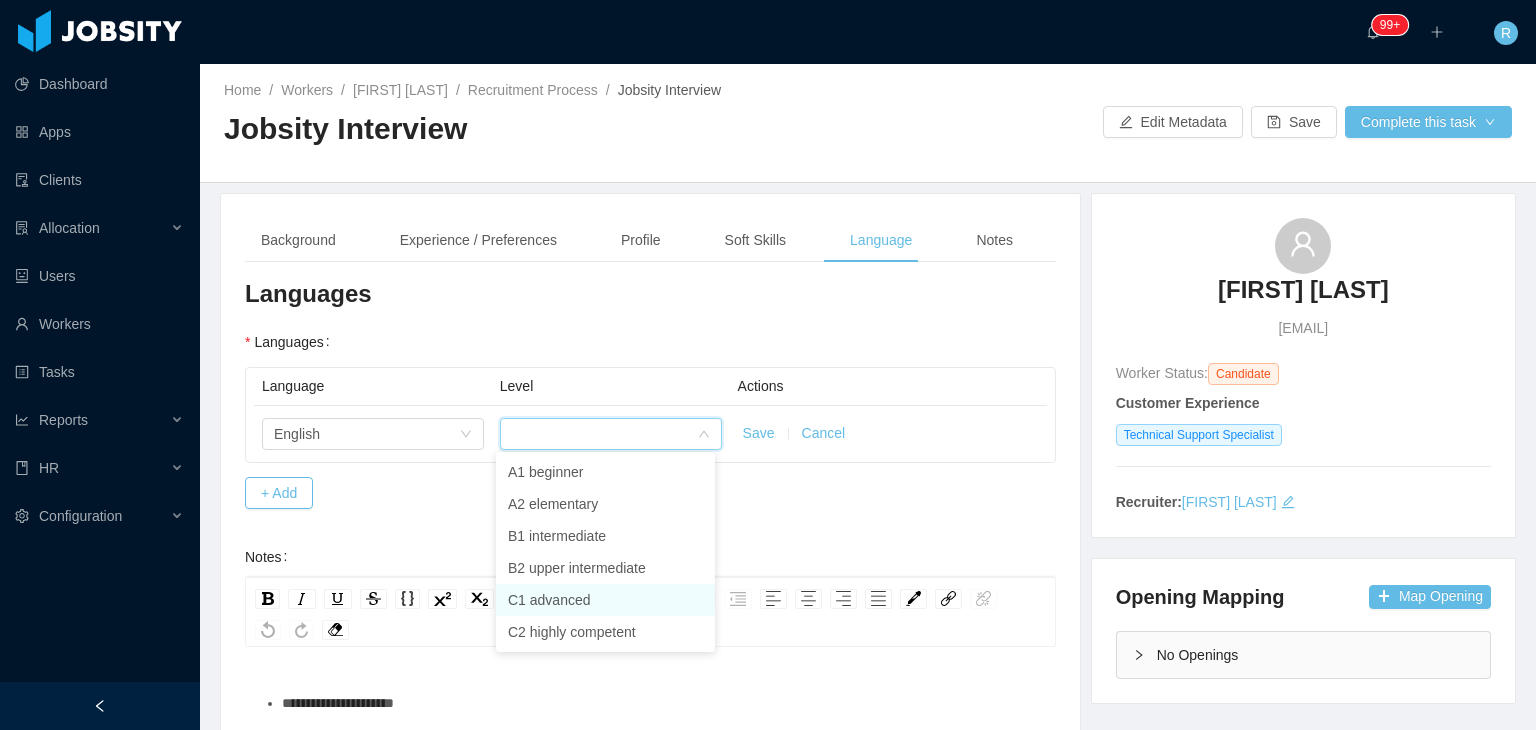 click on "C1 advanced" at bounding box center [605, 600] 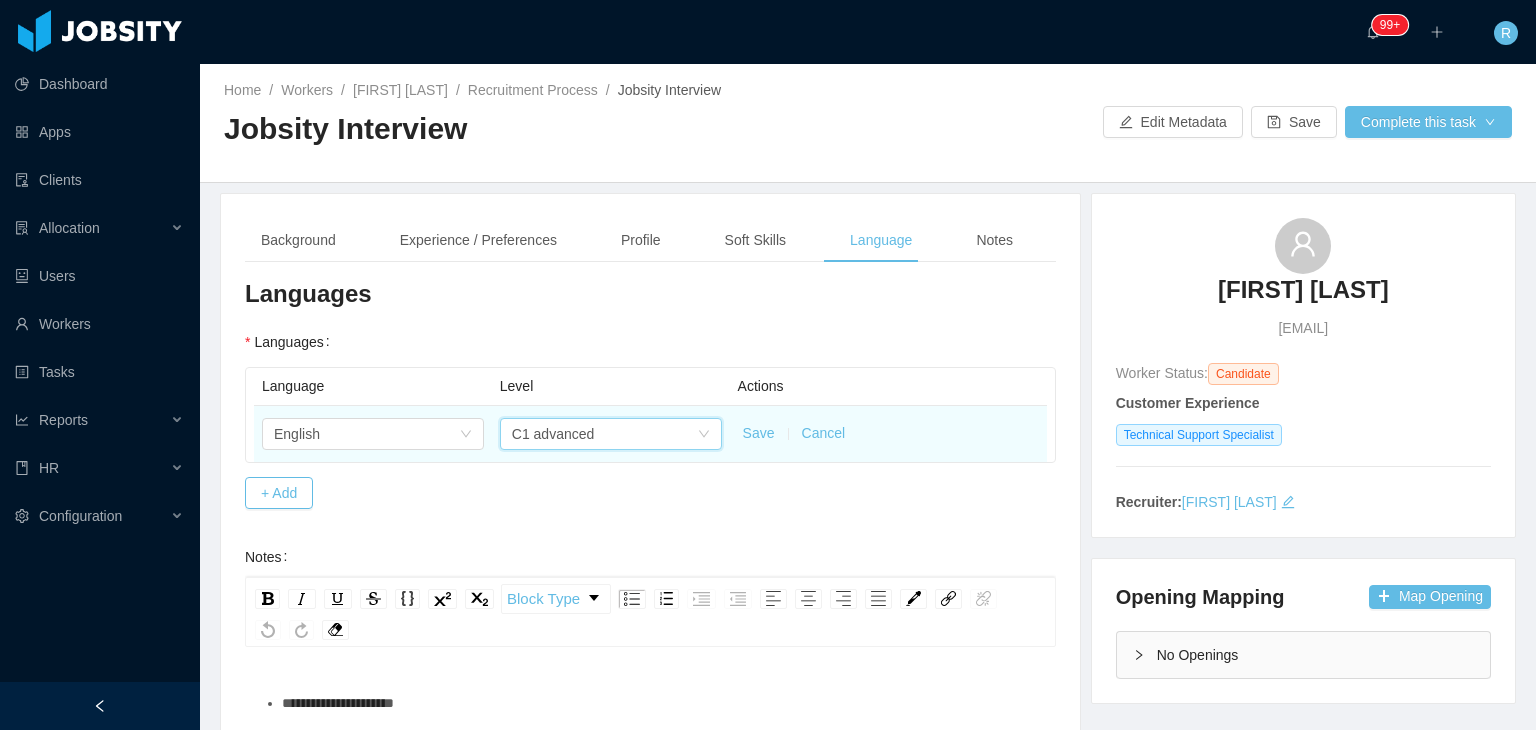 click on "Save" at bounding box center [759, 433] 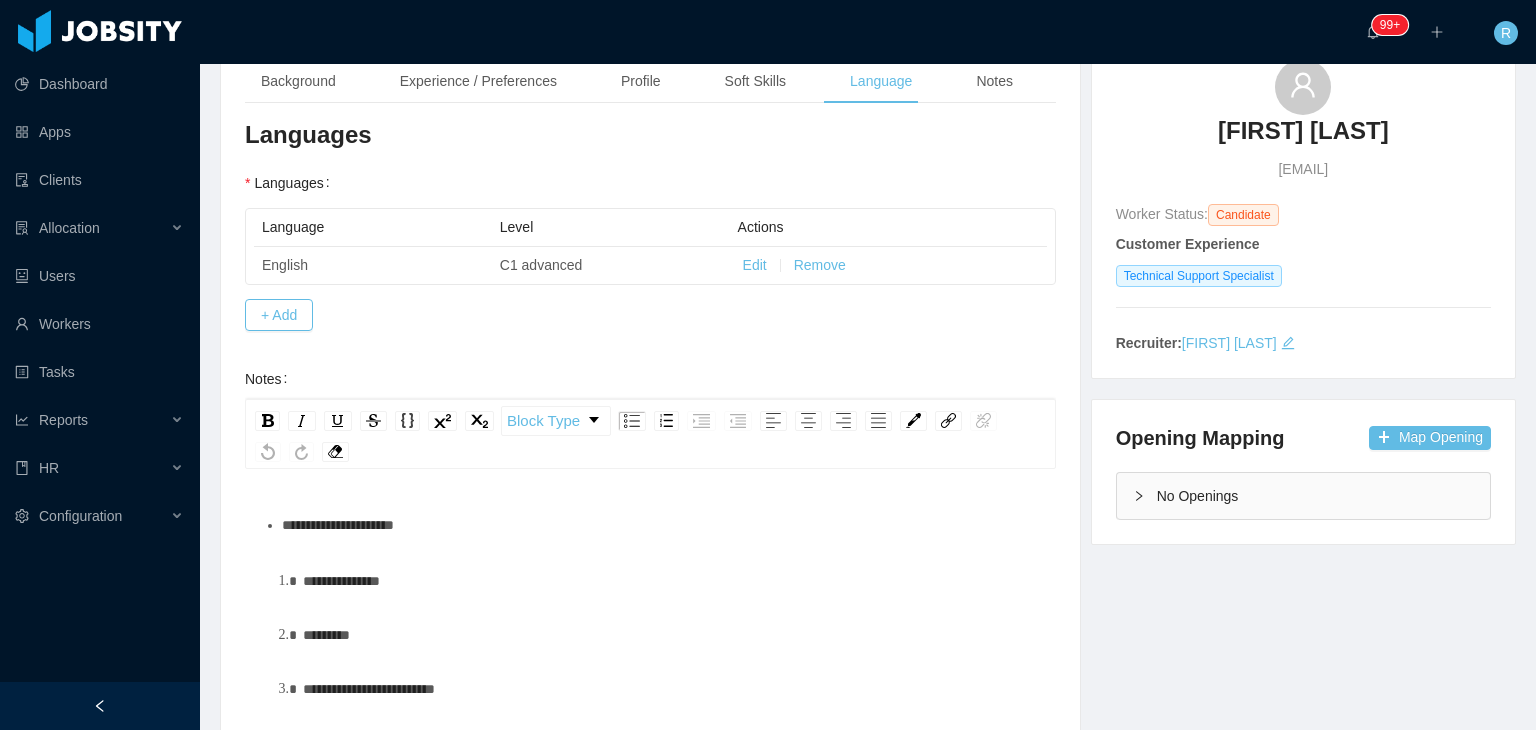 scroll, scrollTop: 160, scrollLeft: 0, axis: vertical 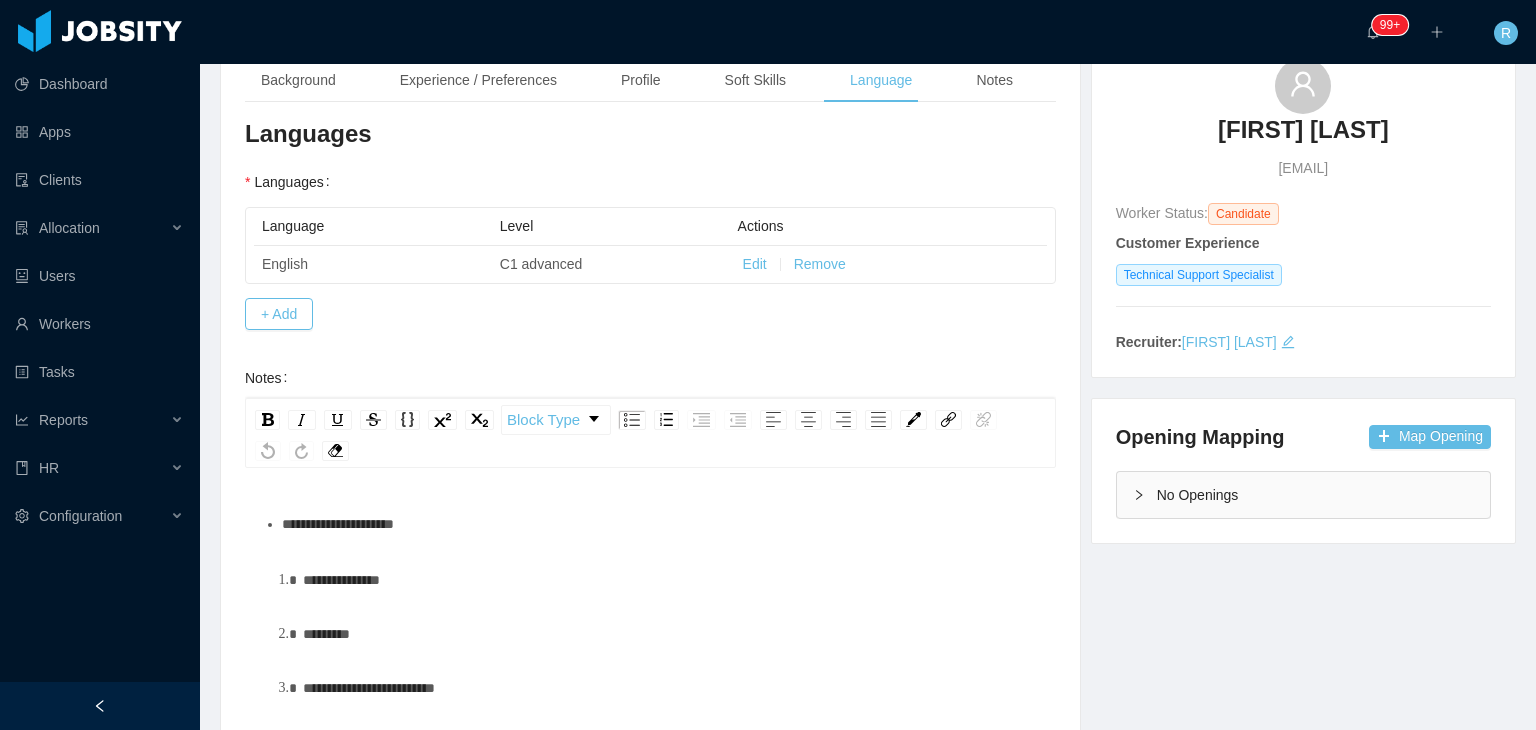 click on "**********" at bounding box center (661, 524) 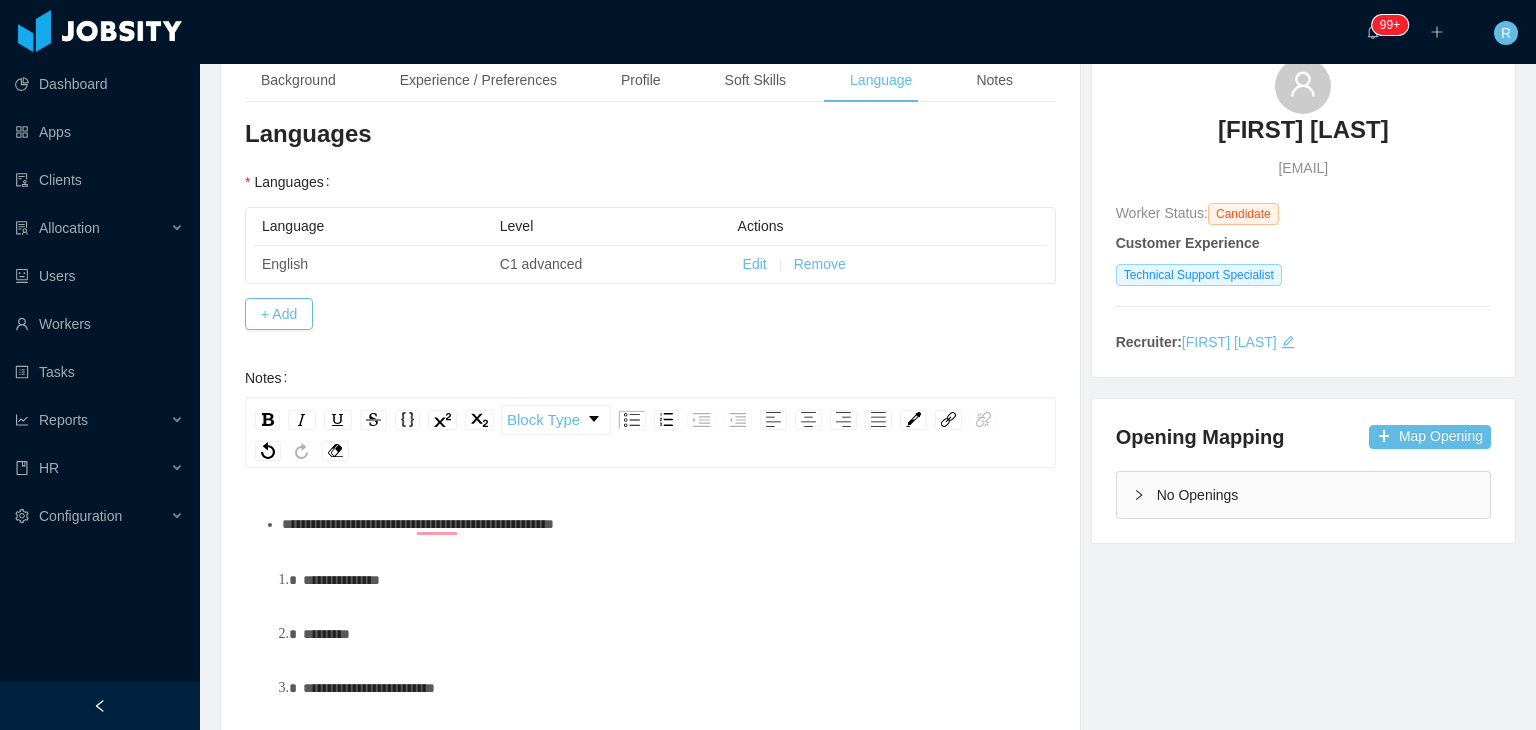scroll, scrollTop: 160, scrollLeft: 0, axis: vertical 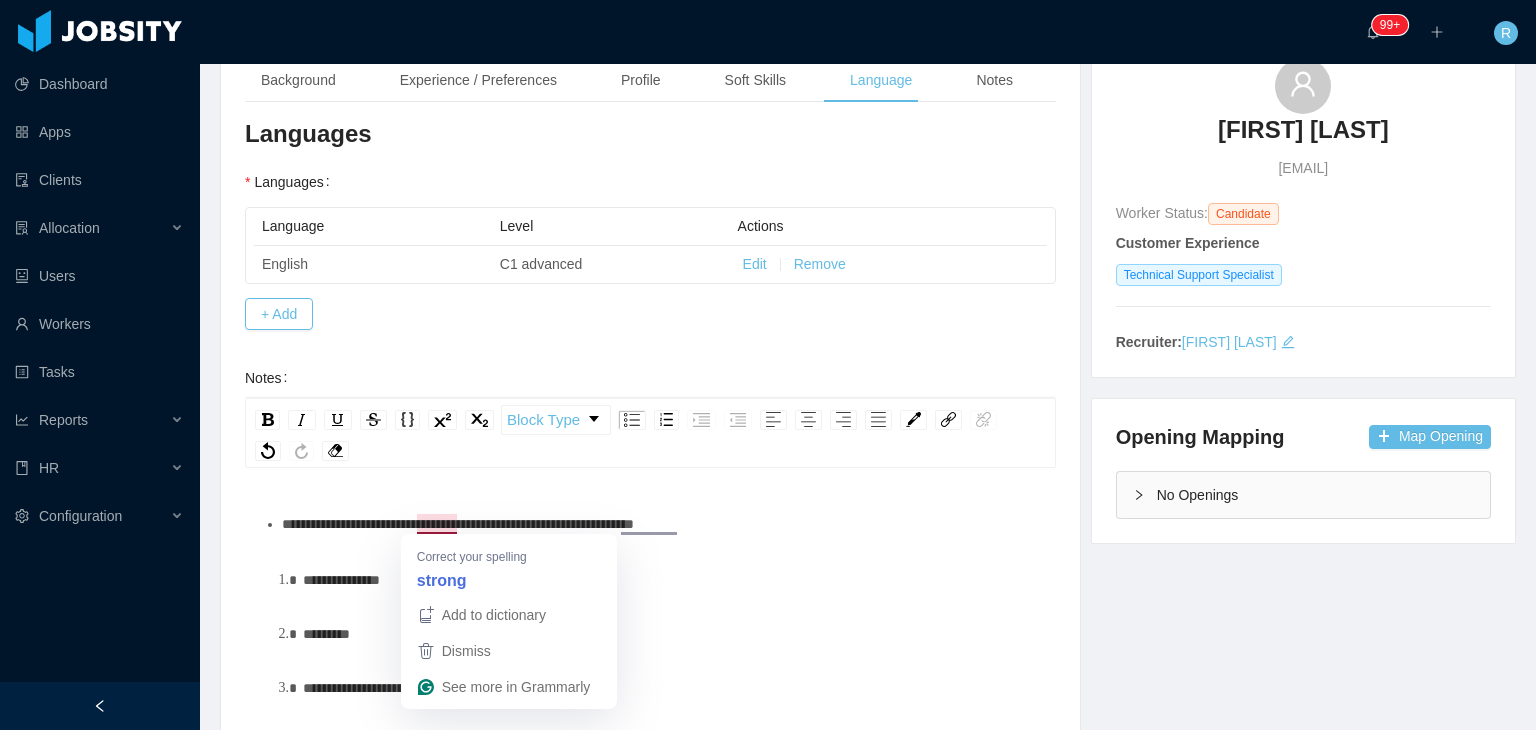 click on "**********" at bounding box center (458, 524) 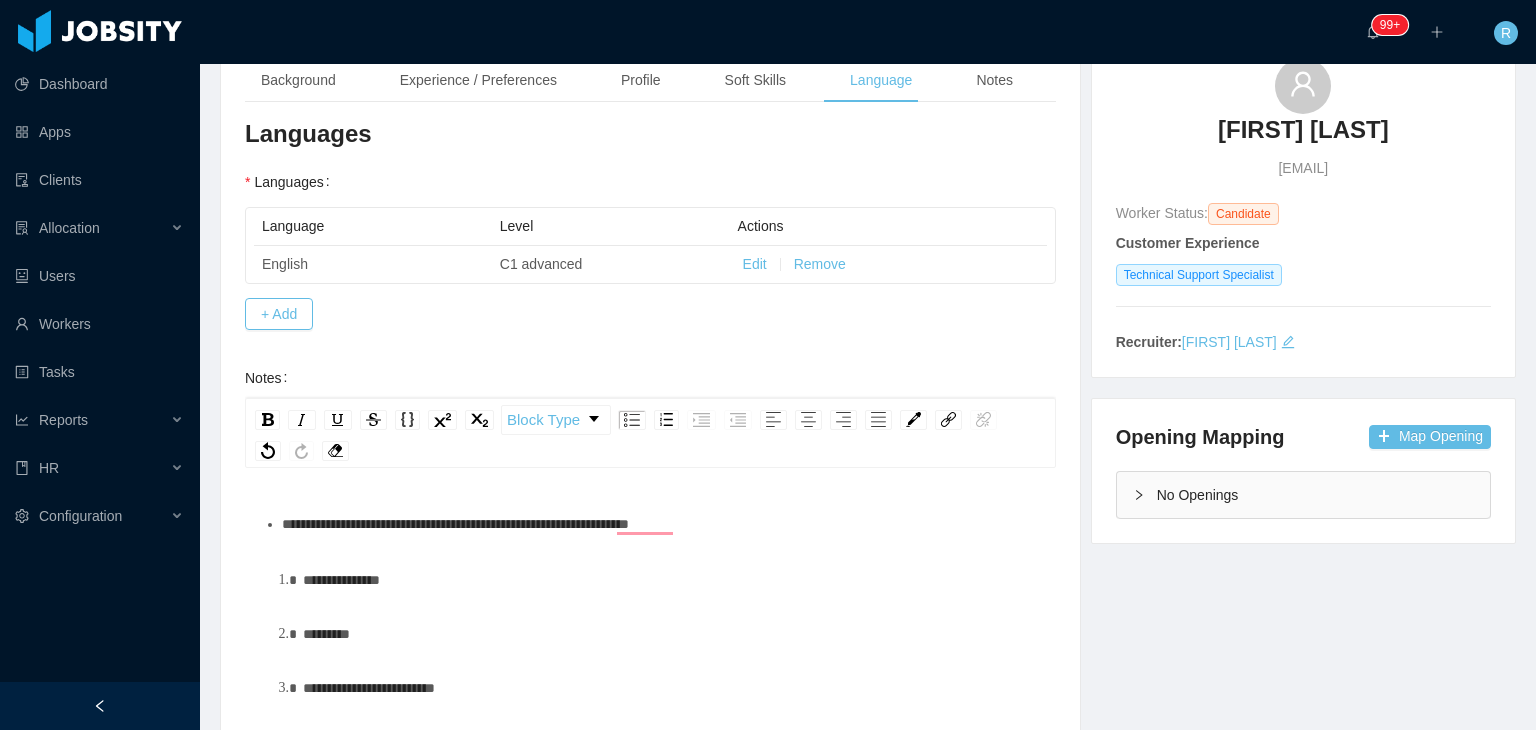 click on "**********" at bounding box center [650, 590] 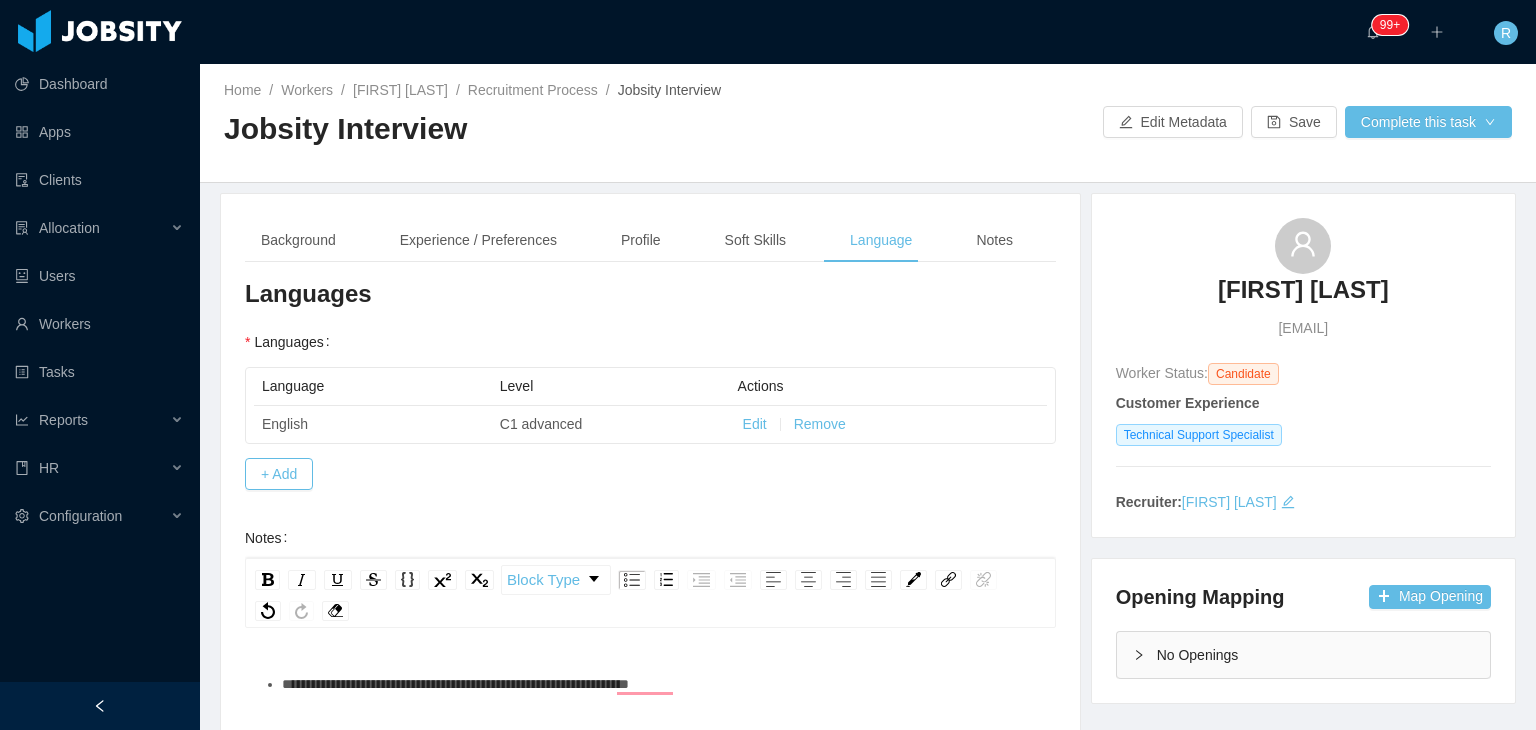 scroll, scrollTop: 0, scrollLeft: 0, axis: both 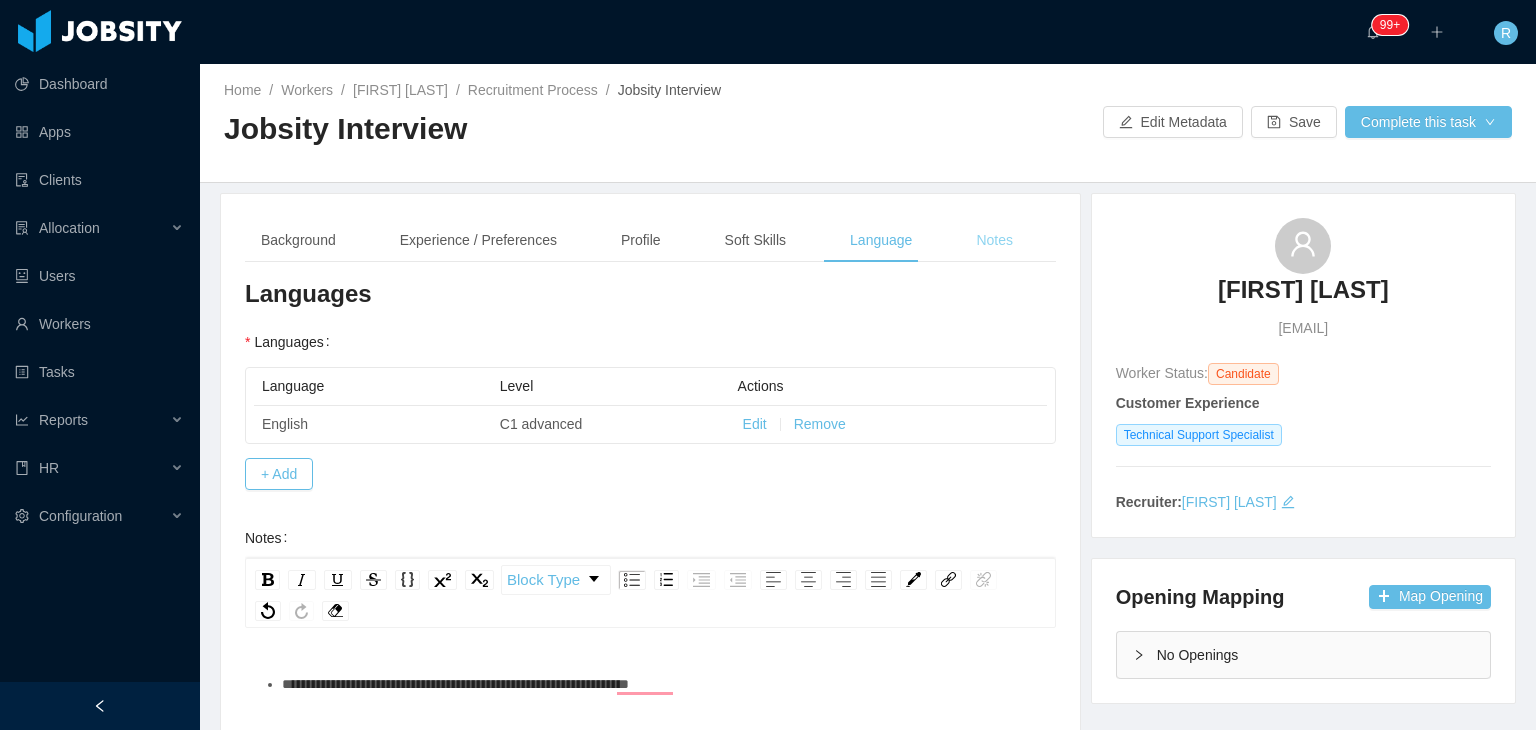 click on "Notes" at bounding box center (994, 240) 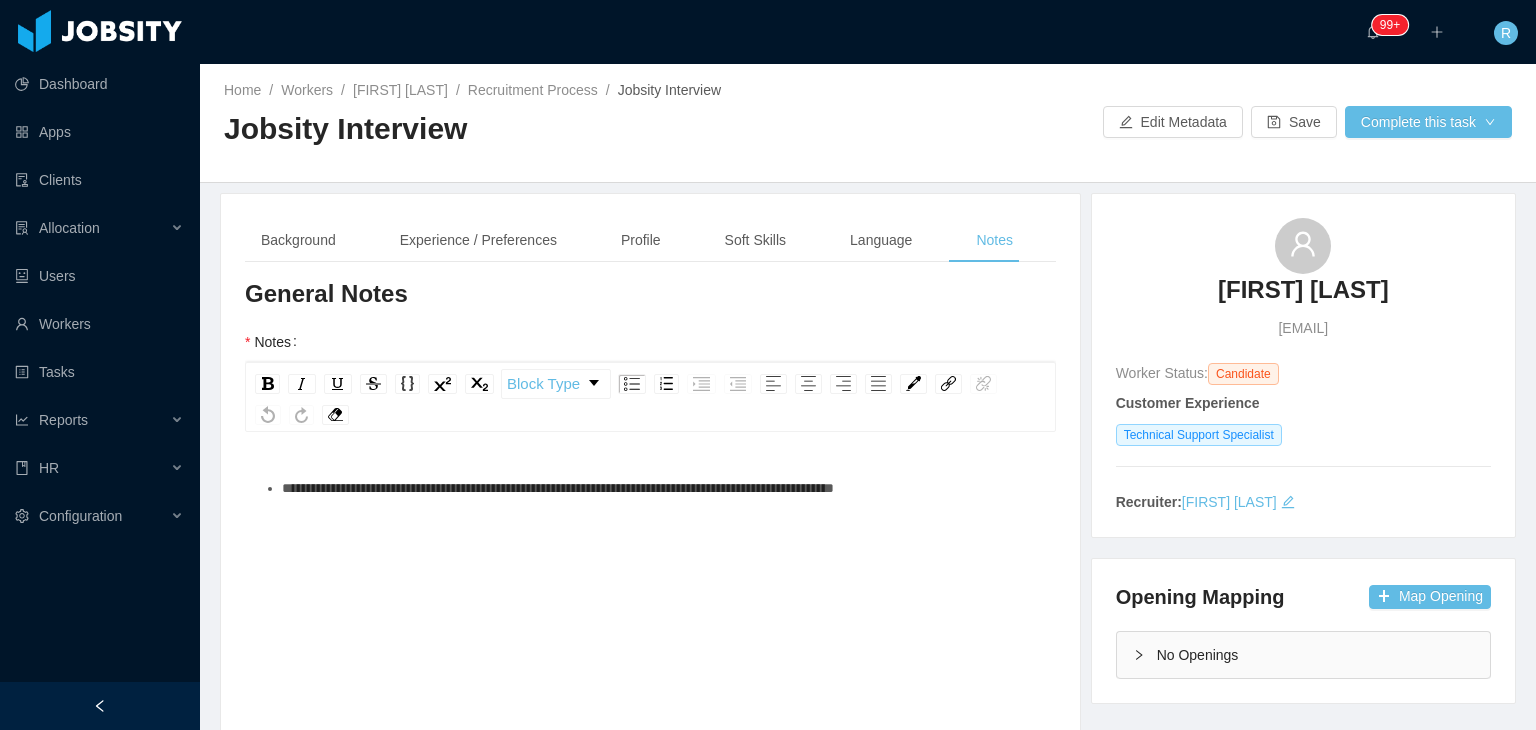 scroll, scrollTop: 0, scrollLeft: 0, axis: both 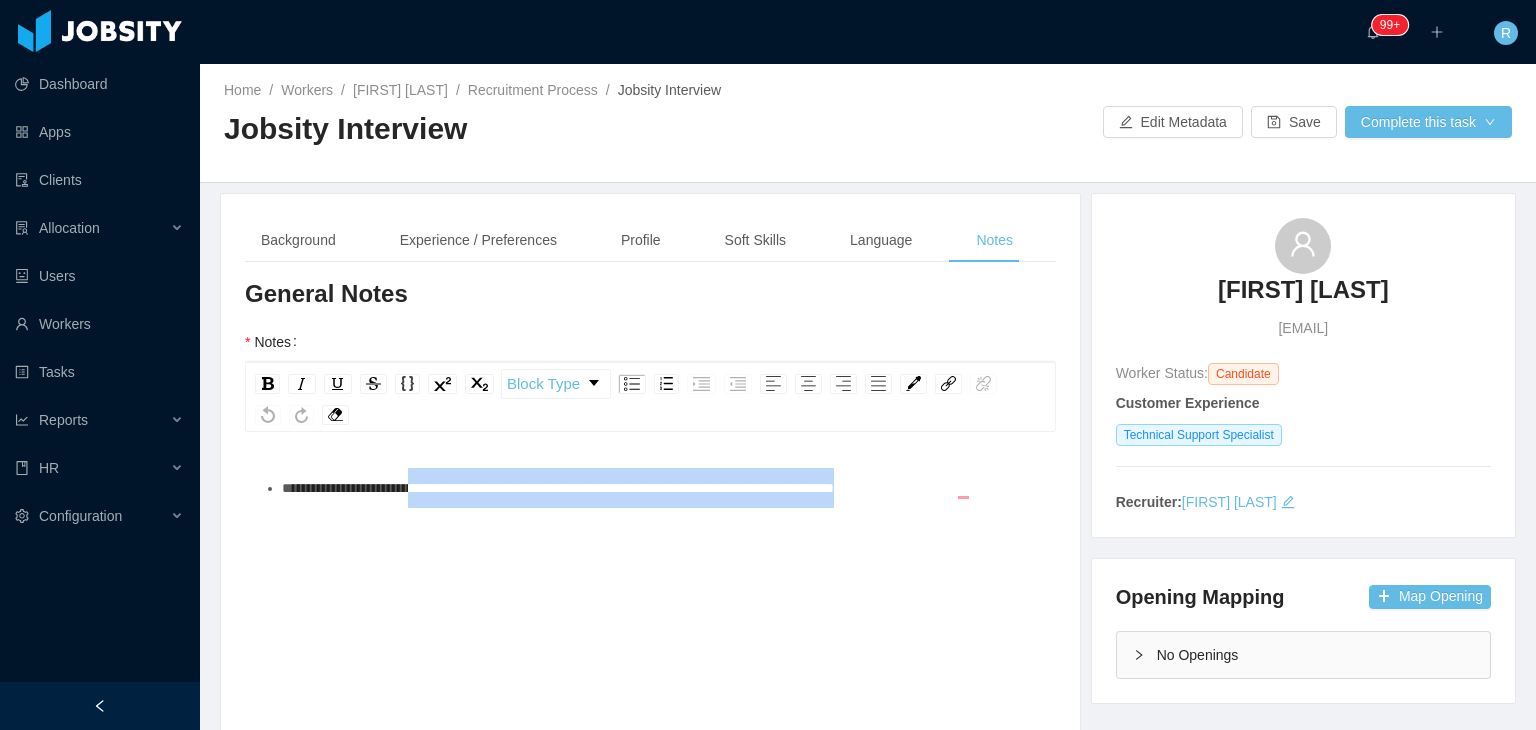 drag, startPoint x: 971, startPoint y: 511, endPoint x: 441, endPoint y: 482, distance: 530.7928 